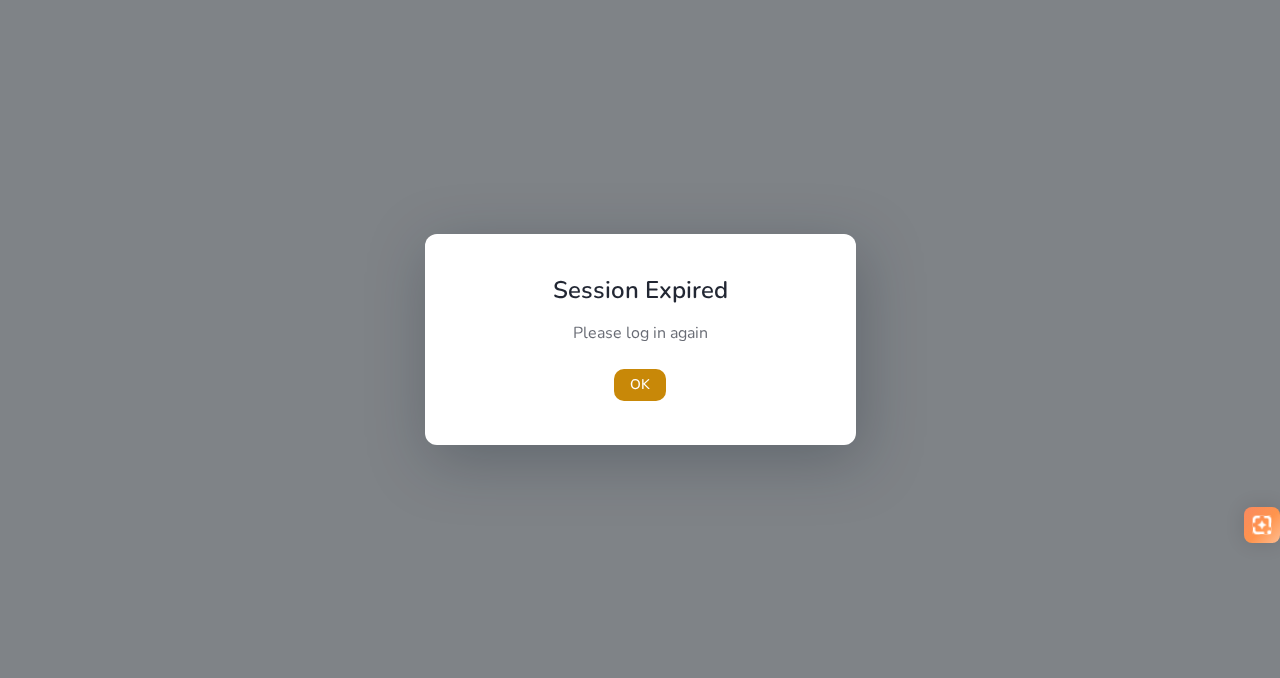 scroll, scrollTop: 0, scrollLeft: 0, axis: both 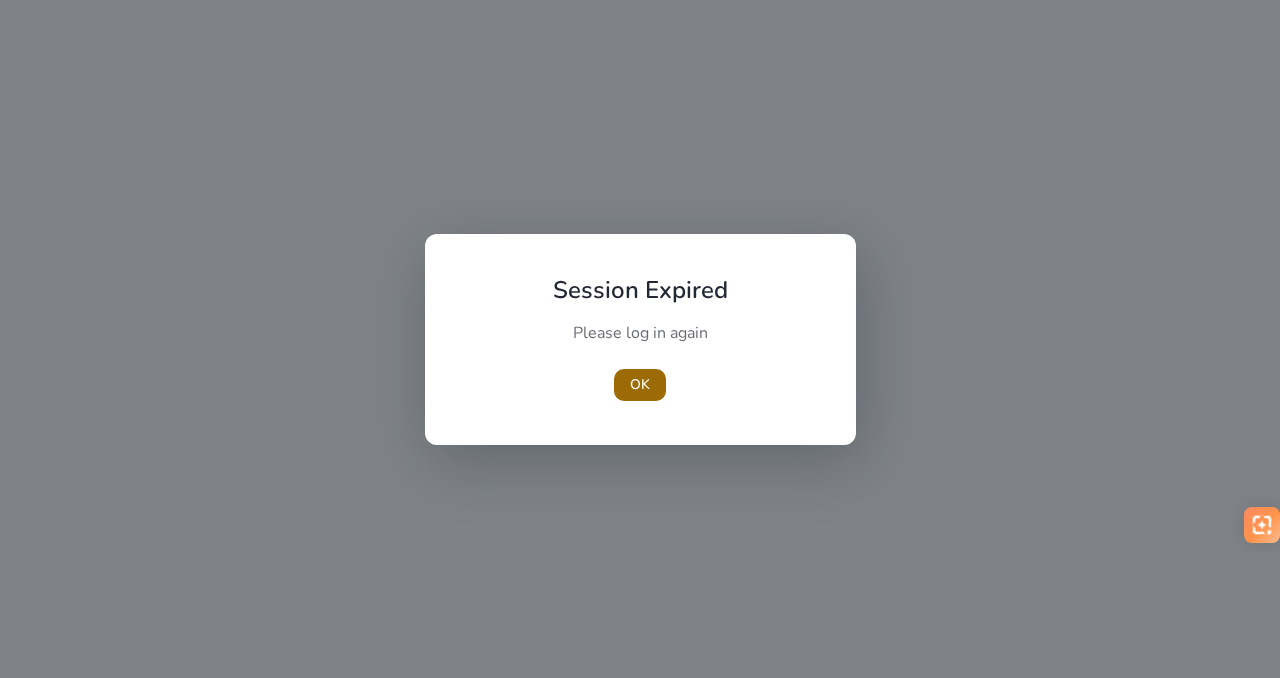 click on "OK" at bounding box center (640, 384) 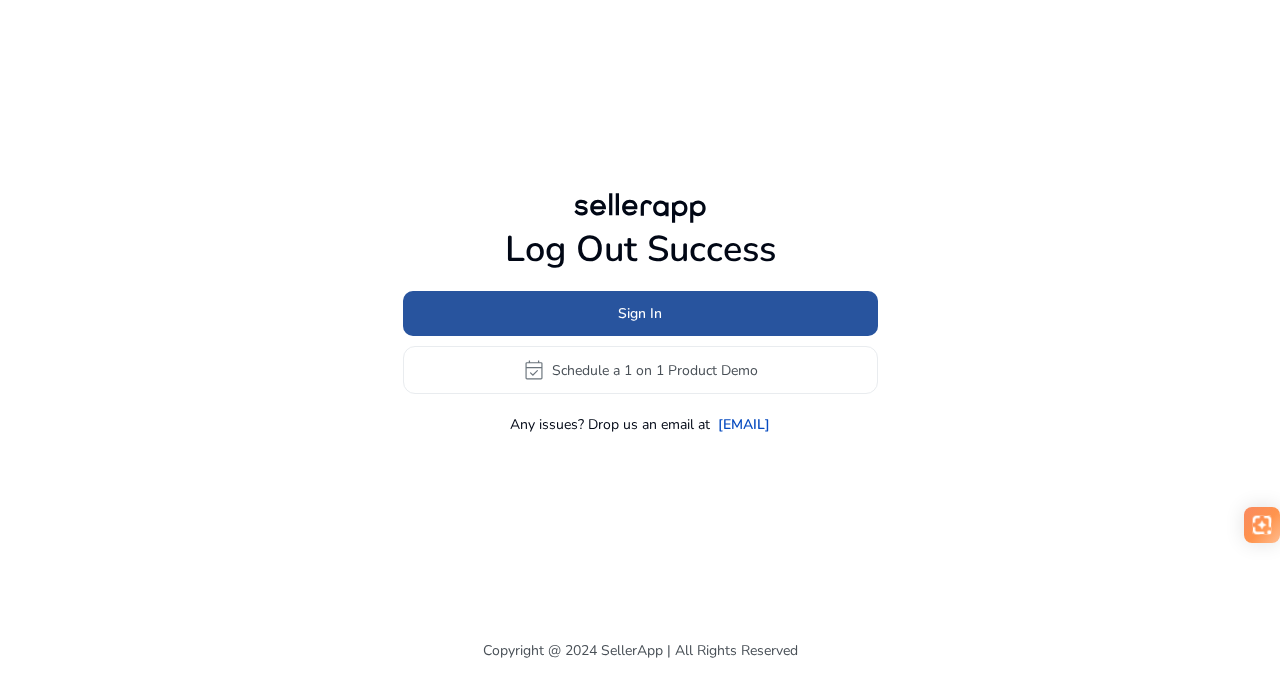 click 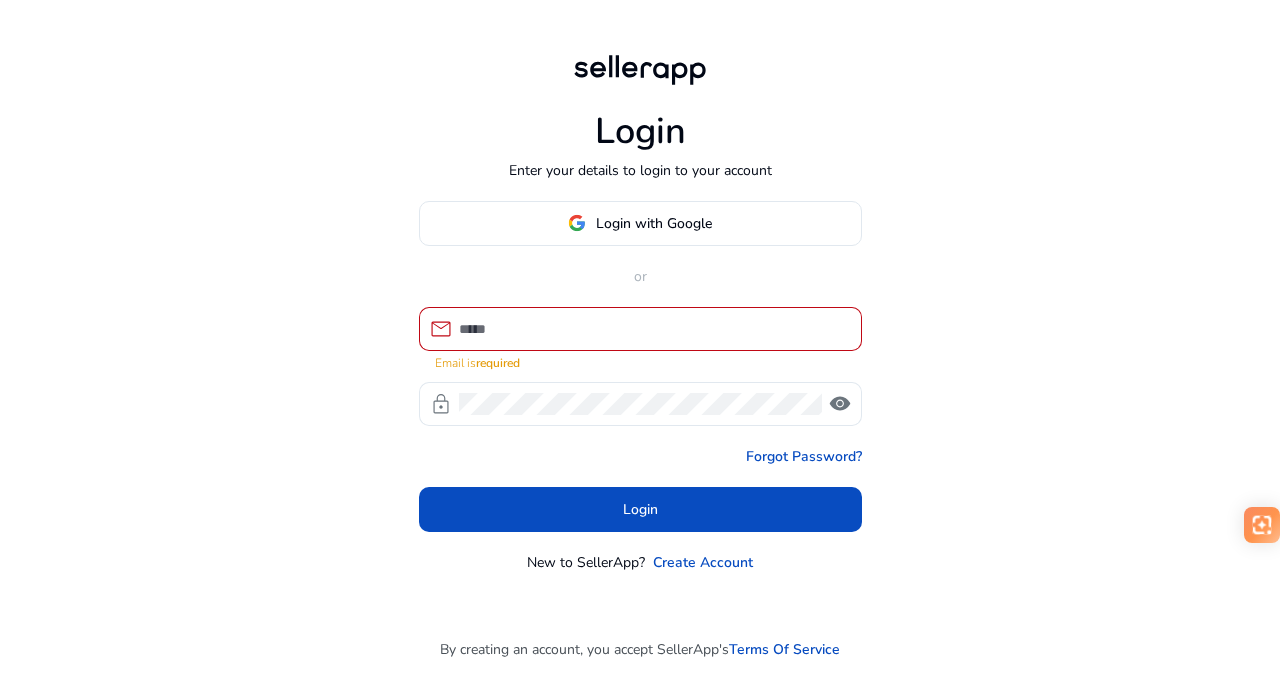 type on "**********" 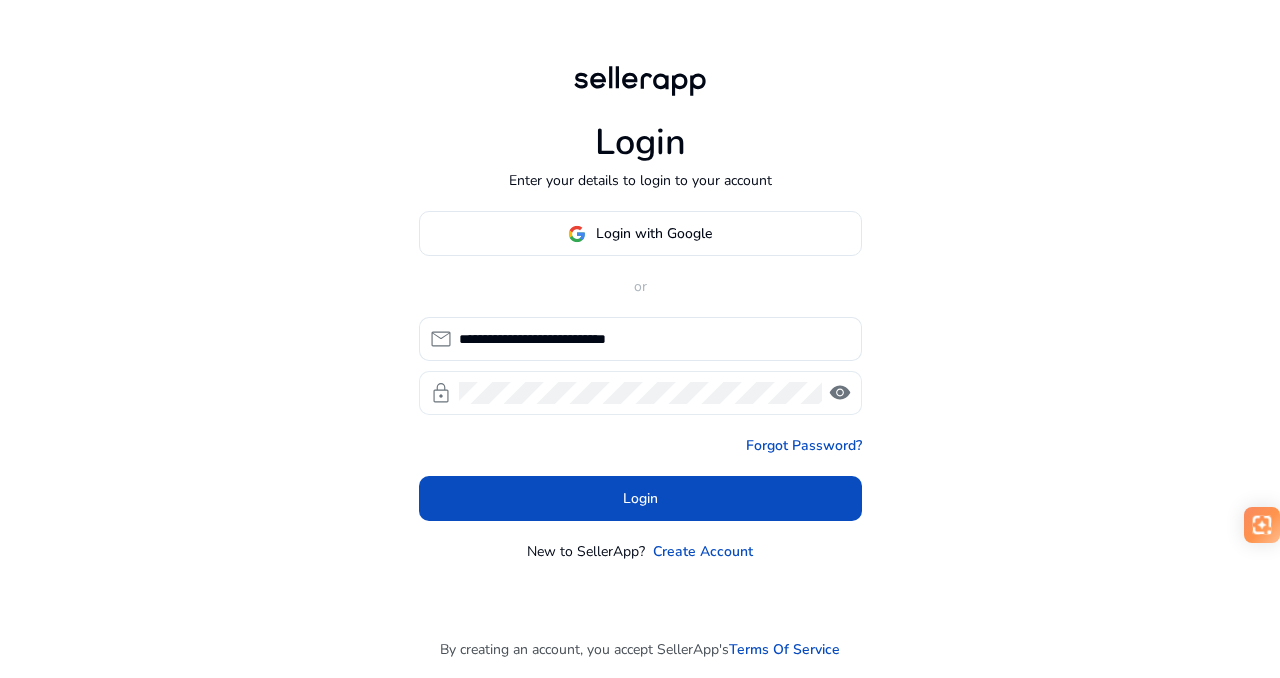 click on "visibility" 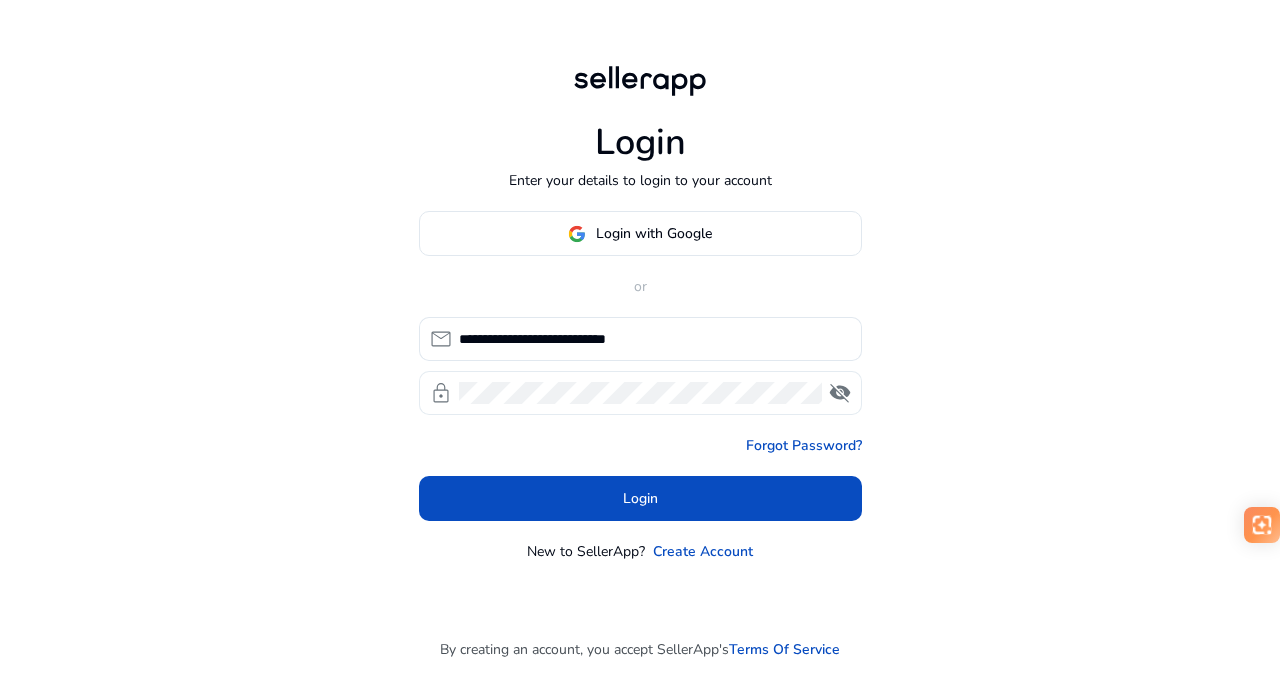 click on "visibility_off" 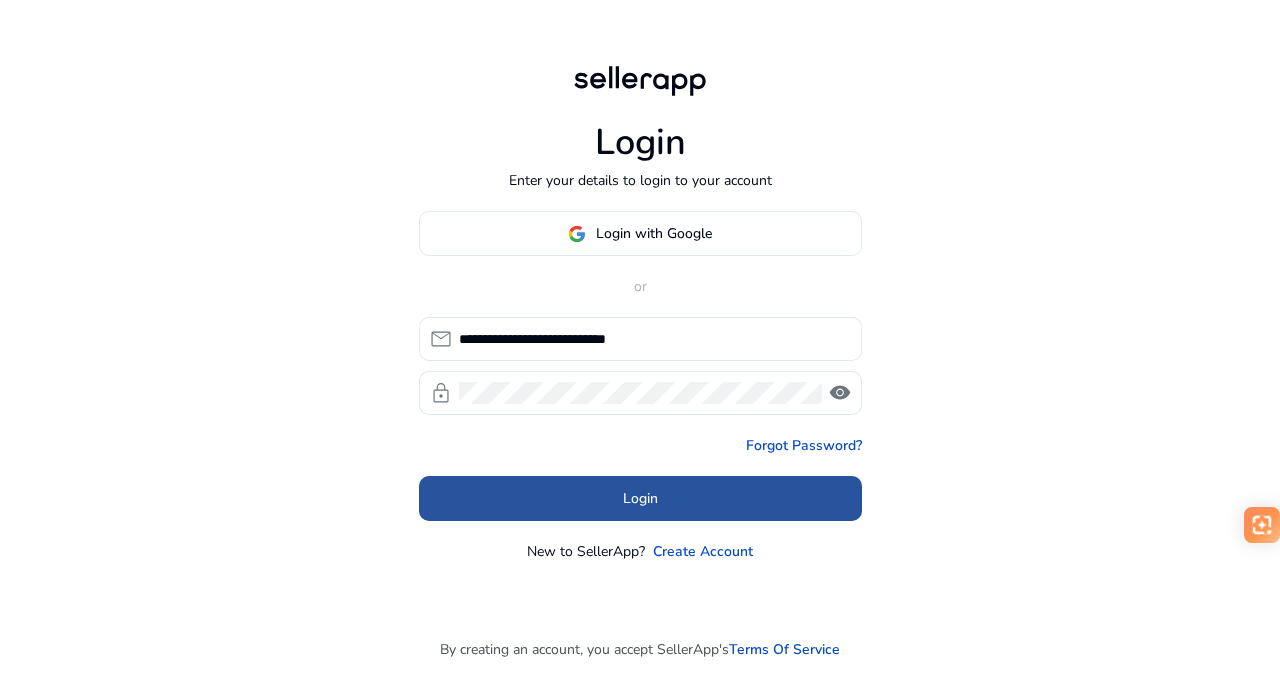 click at bounding box center [640, 499] 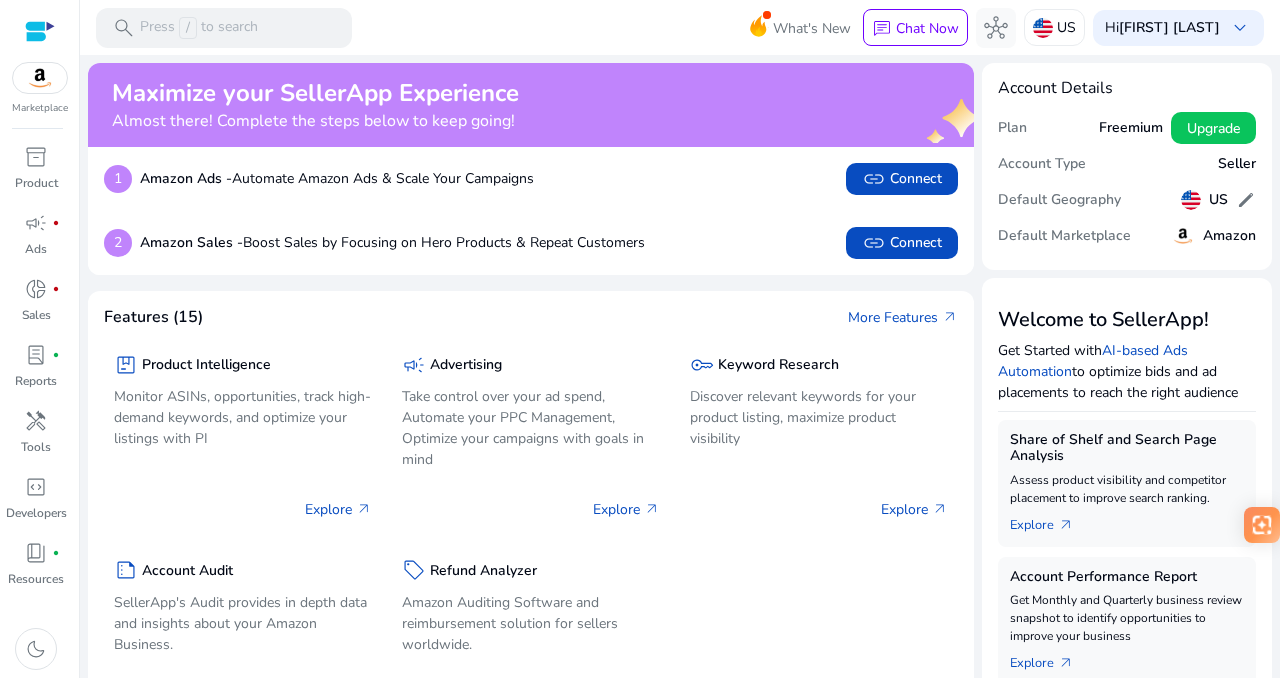 scroll, scrollTop: 0, scrollLeft: 0, axis: both 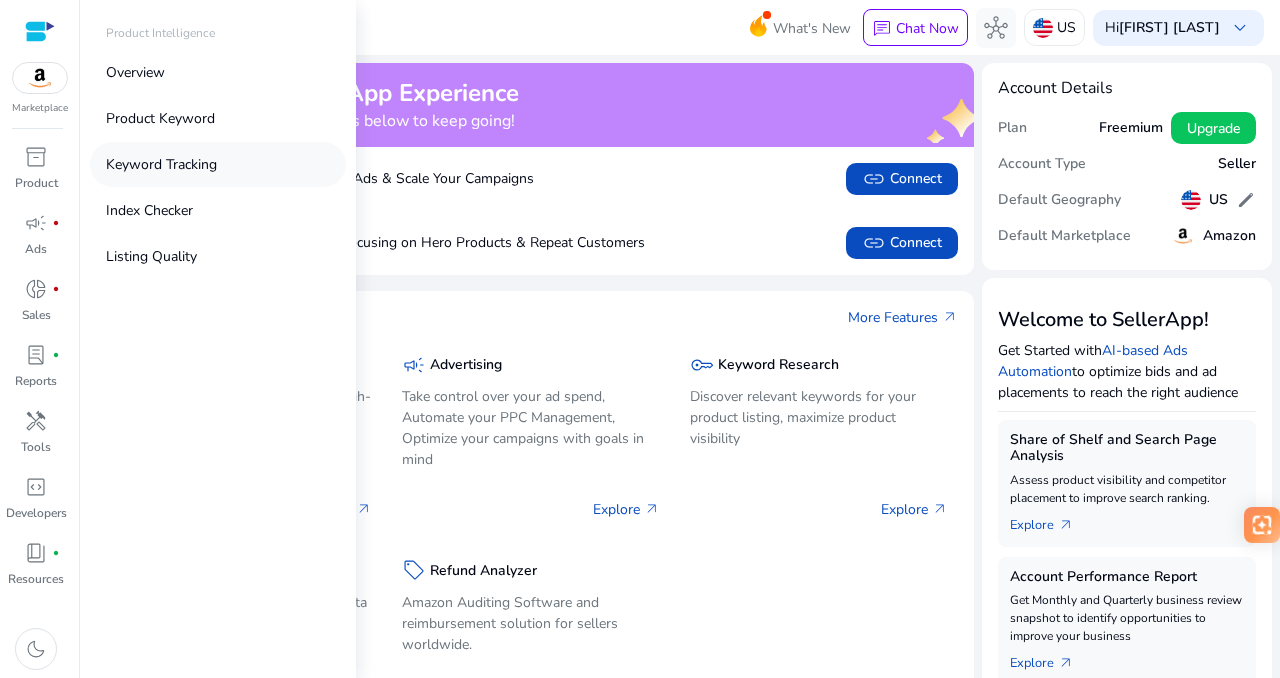 click on "Keyword Tracking" at bounding box center [161, 164] 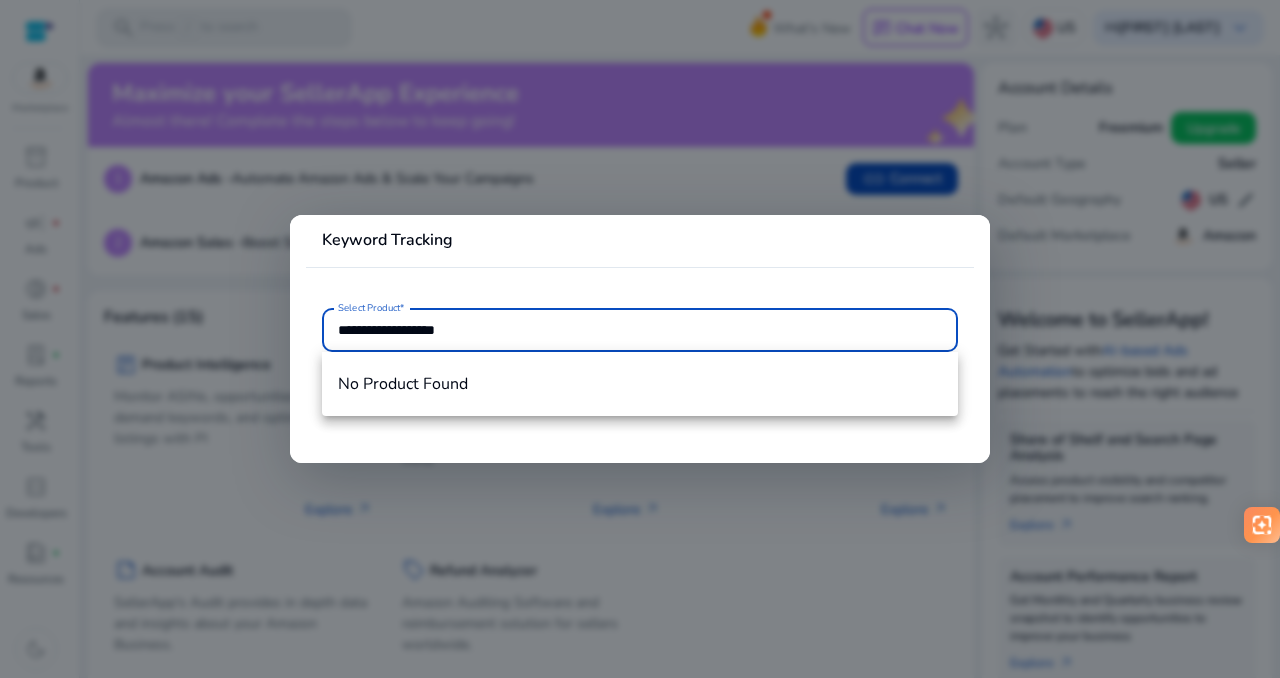 type on "**********" 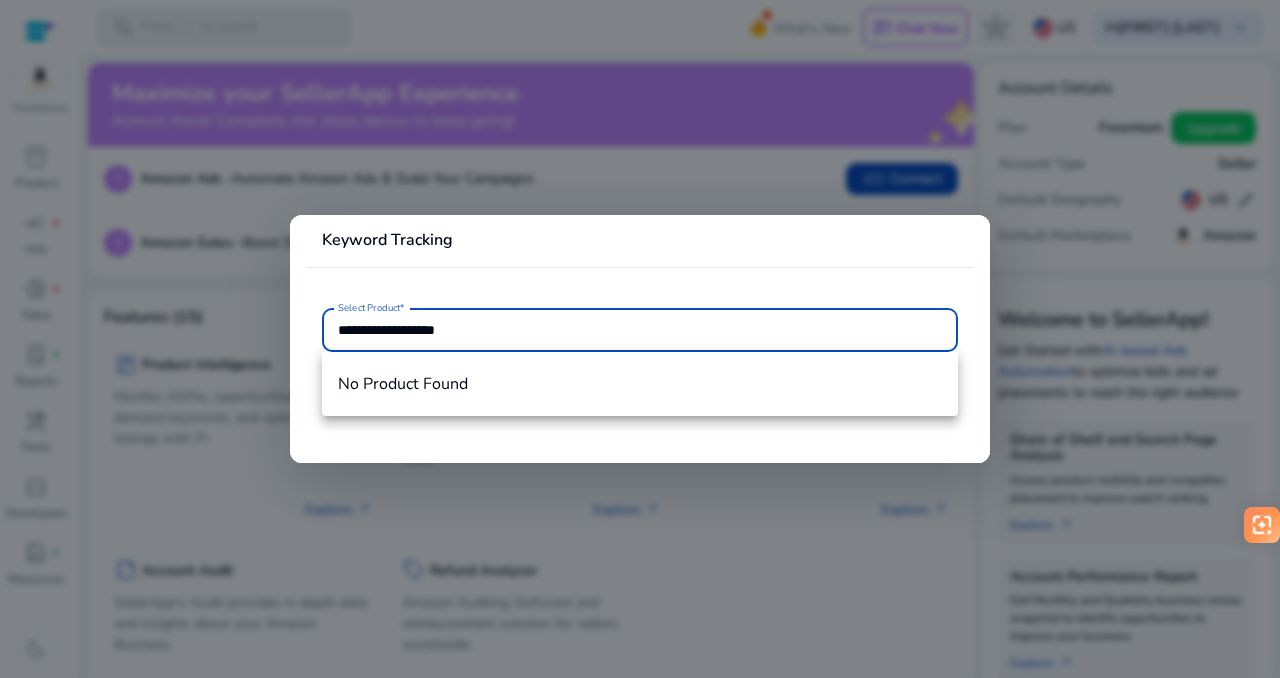 click at bounding box center (640, 339) 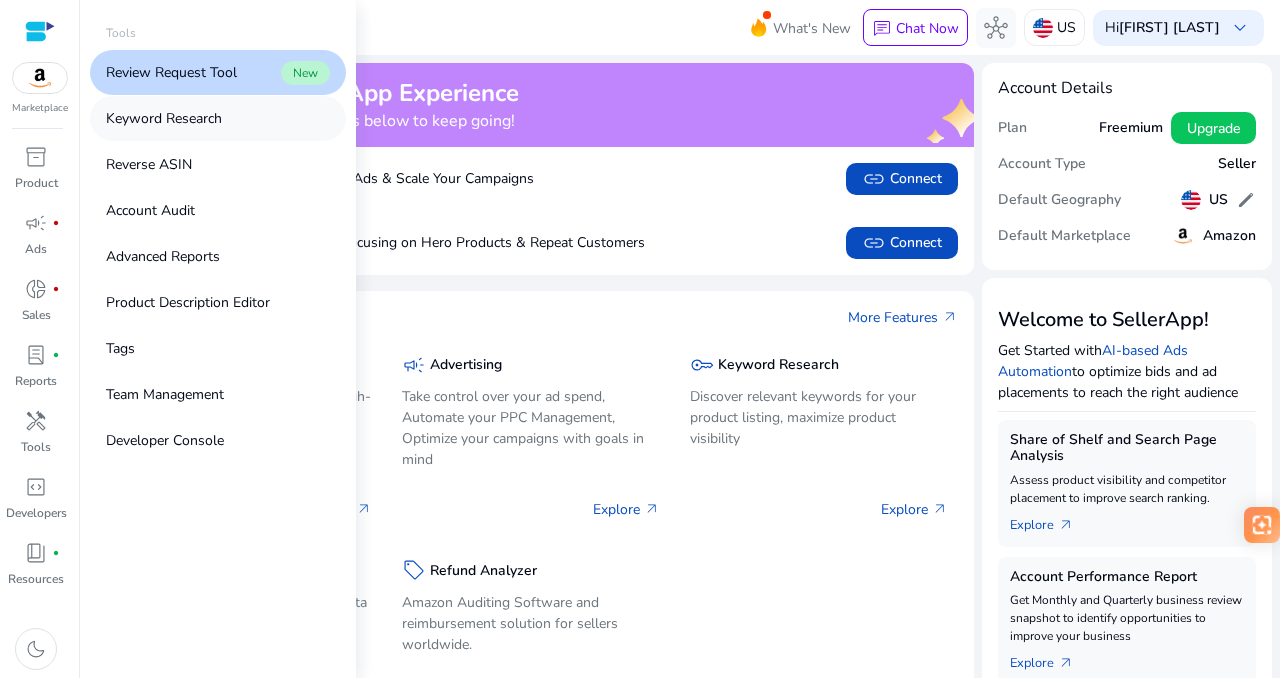 click on "Keyword Research" at bounding box center (164, 118) 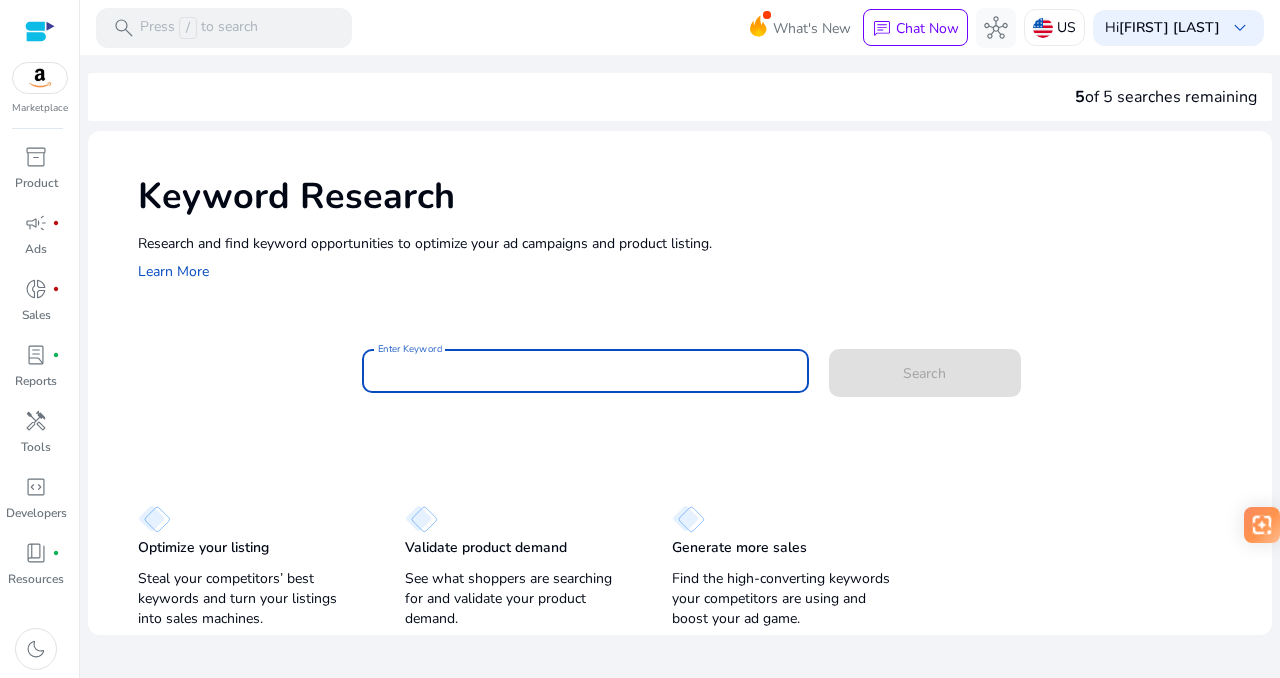 click on "Enter Keyword" at bounding box center (585, 371) 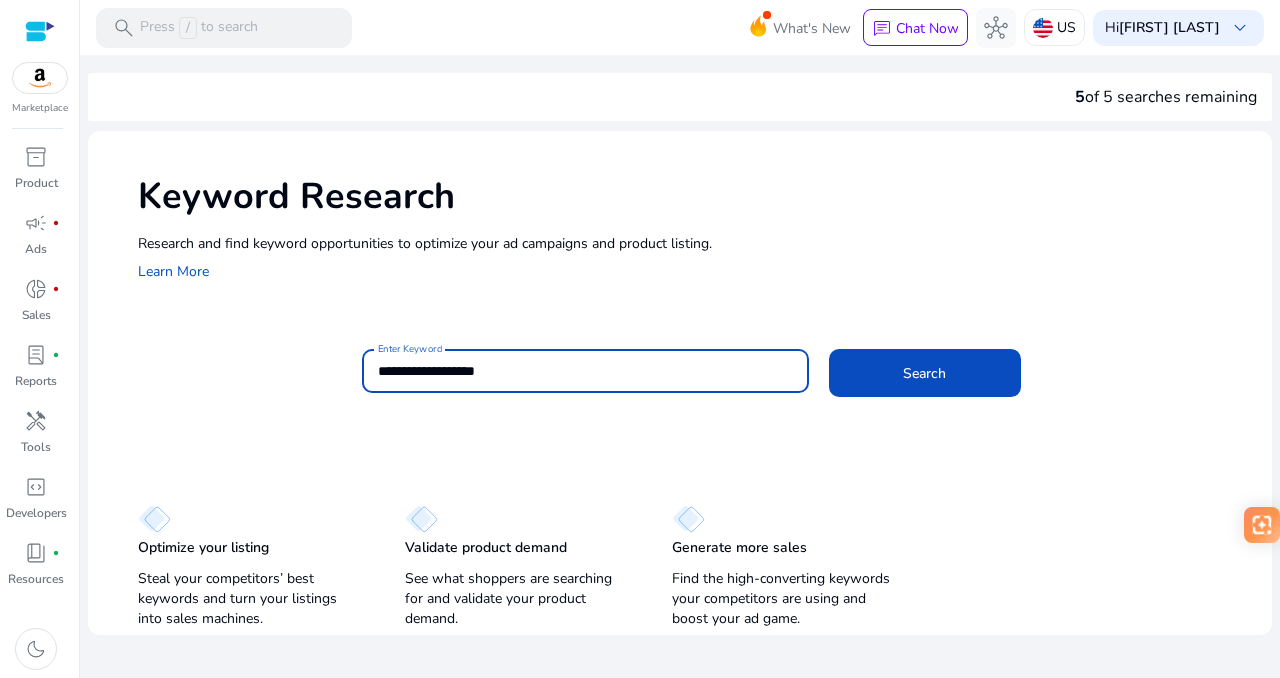 type on "**********" 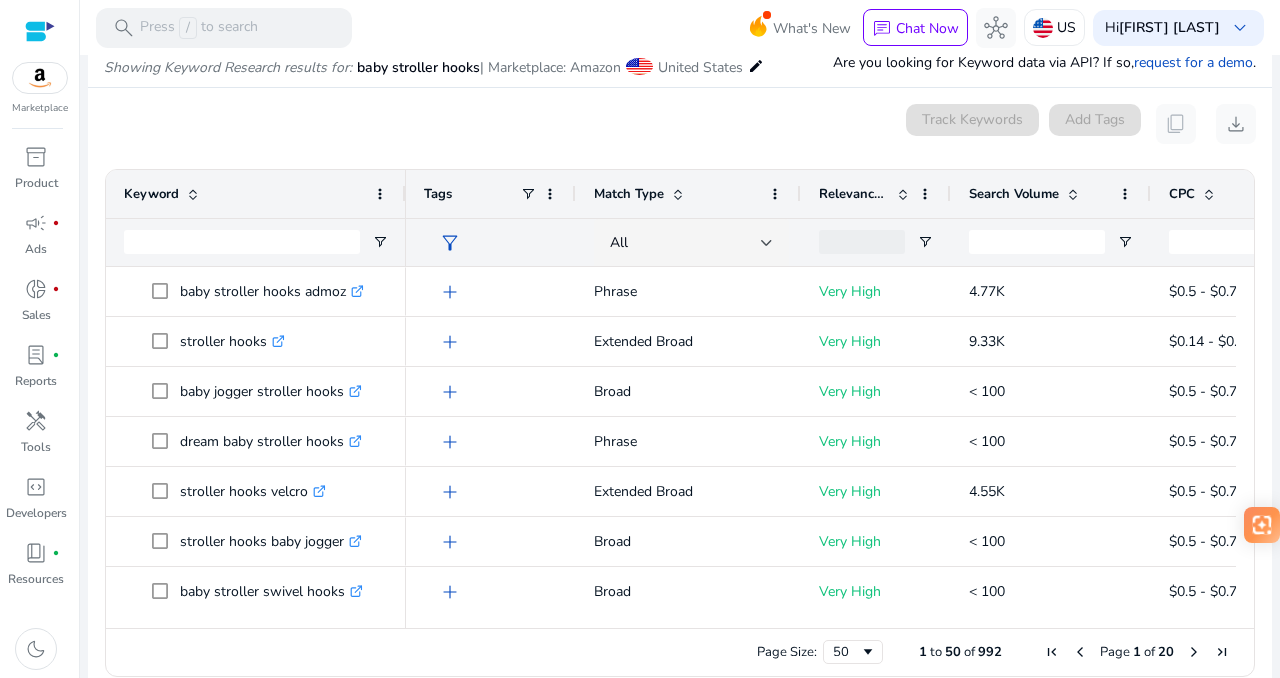 scroll, scrollTop: 238, scrollLeft: 0, axis: vertical 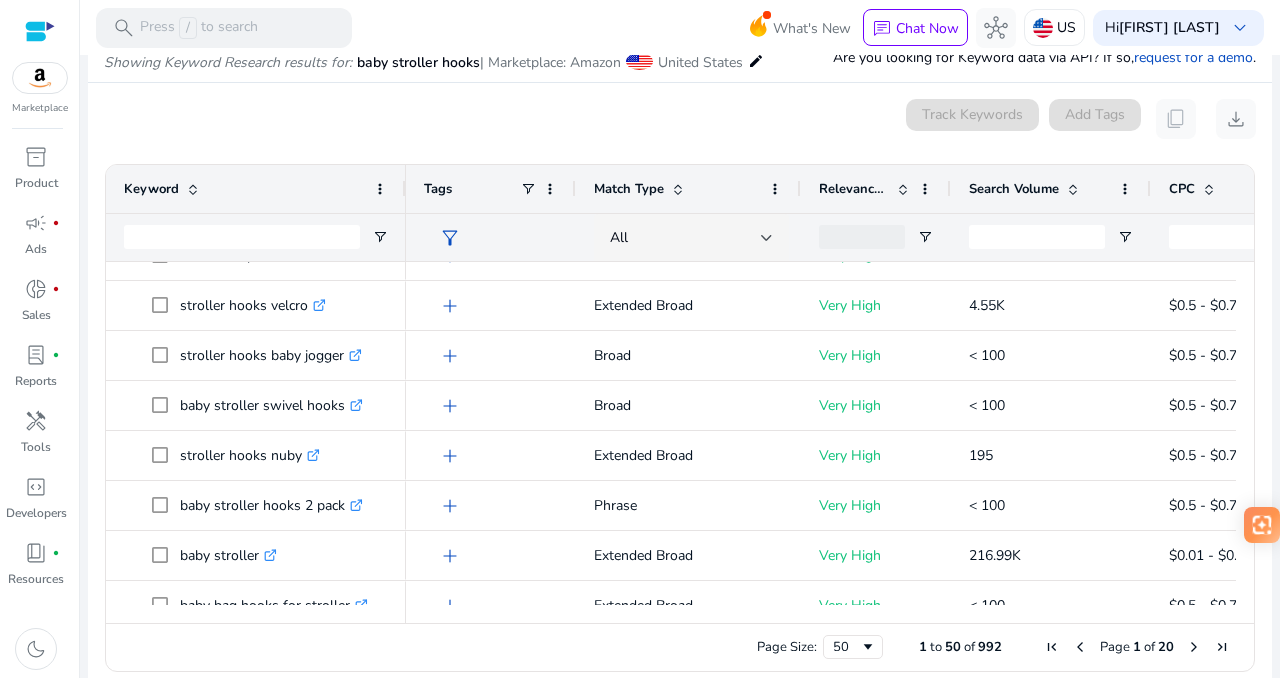 click on "Search Volume" at bounding box center [1014, 189] 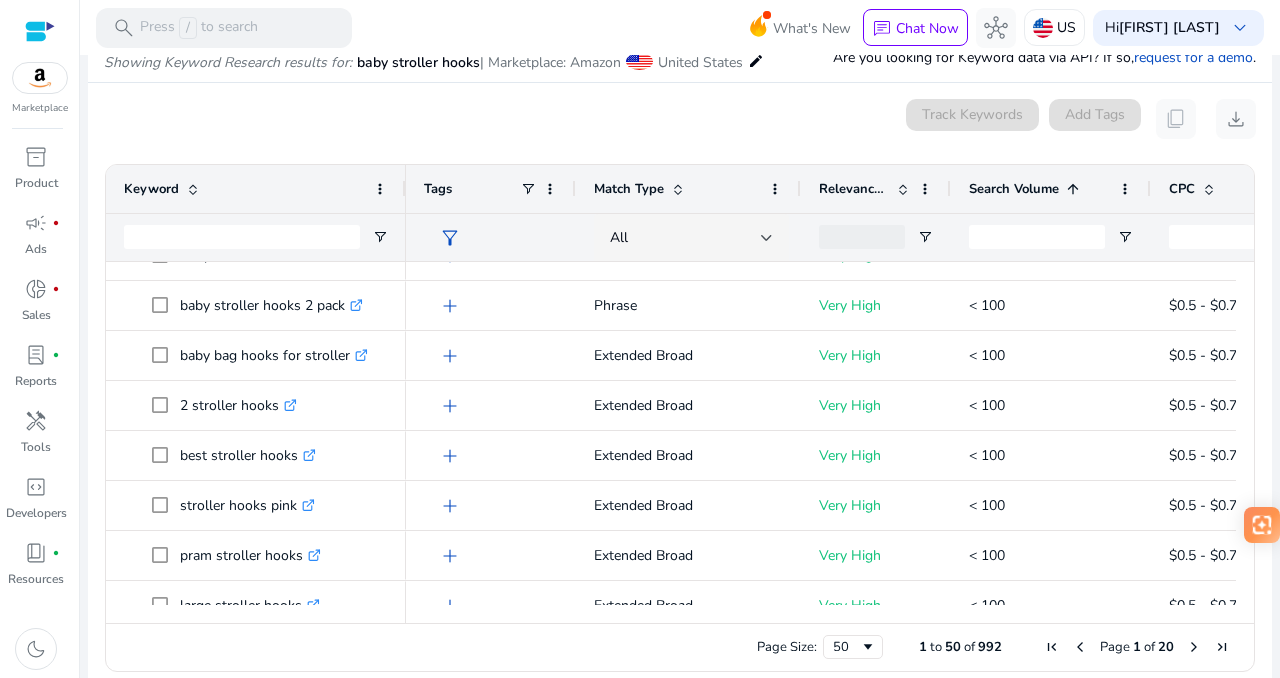 click on "Search Volume" at bounding box center [1014, 189] 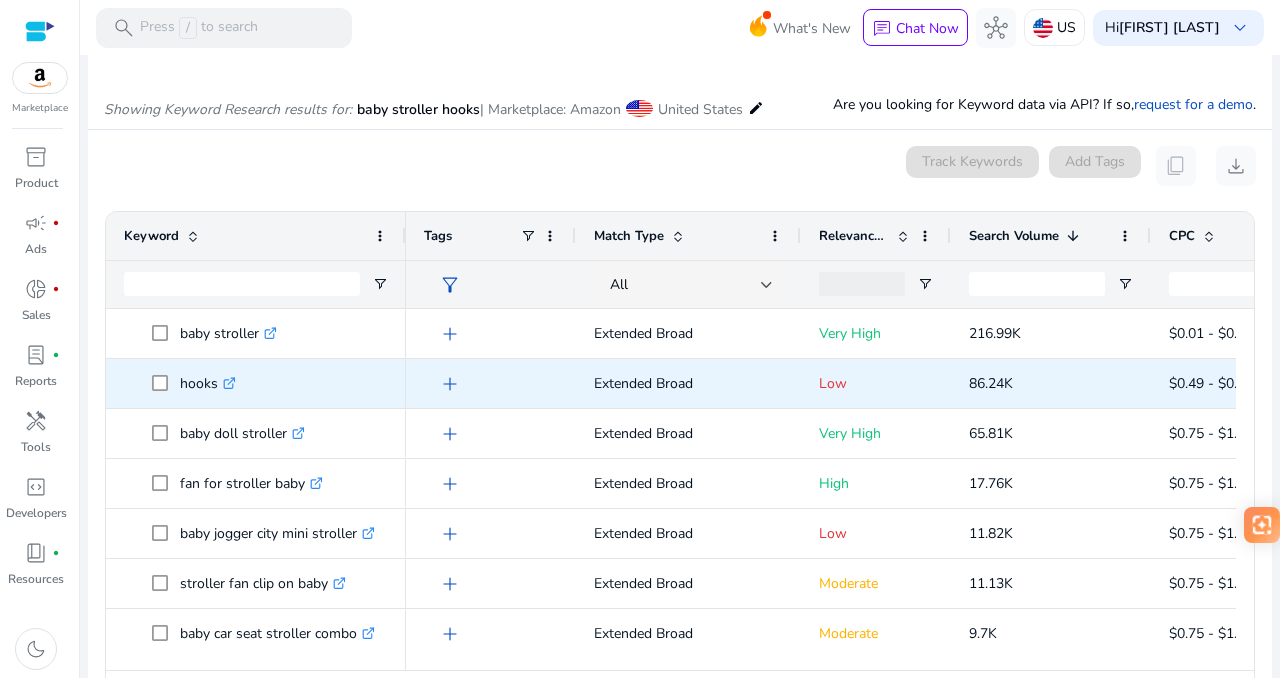 click 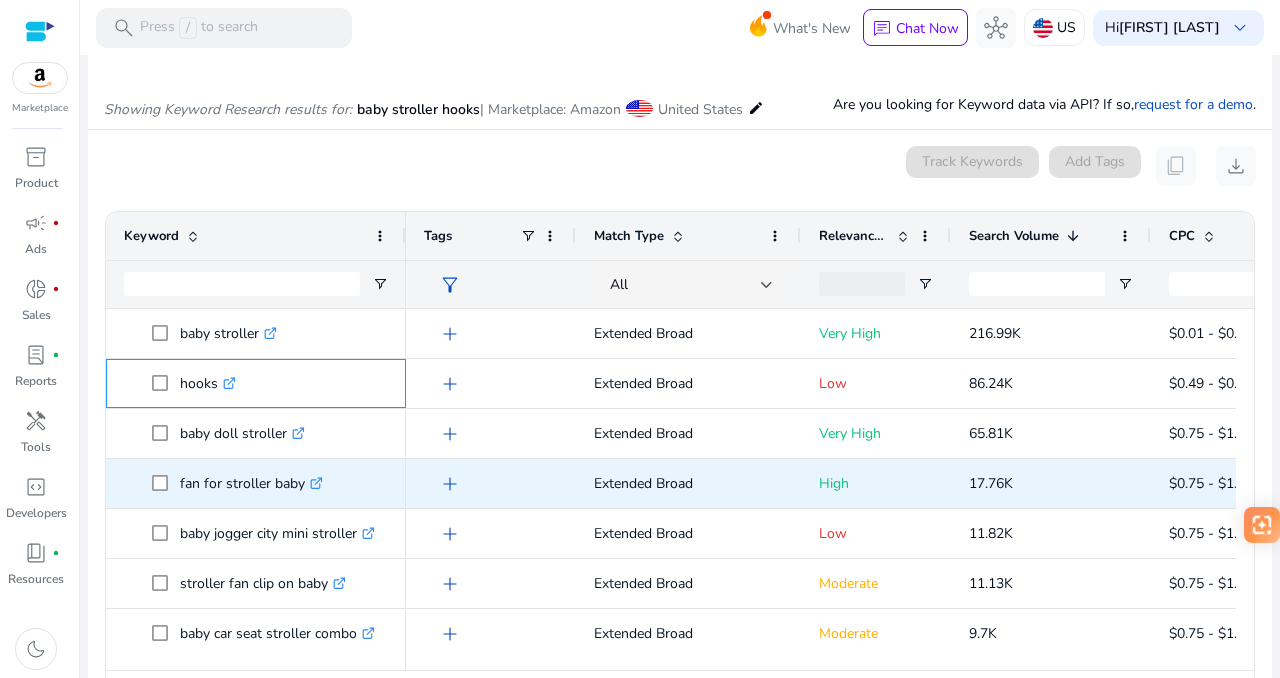 scroll, scrollTop: 39, scrollLeft: 0, axis: vertical 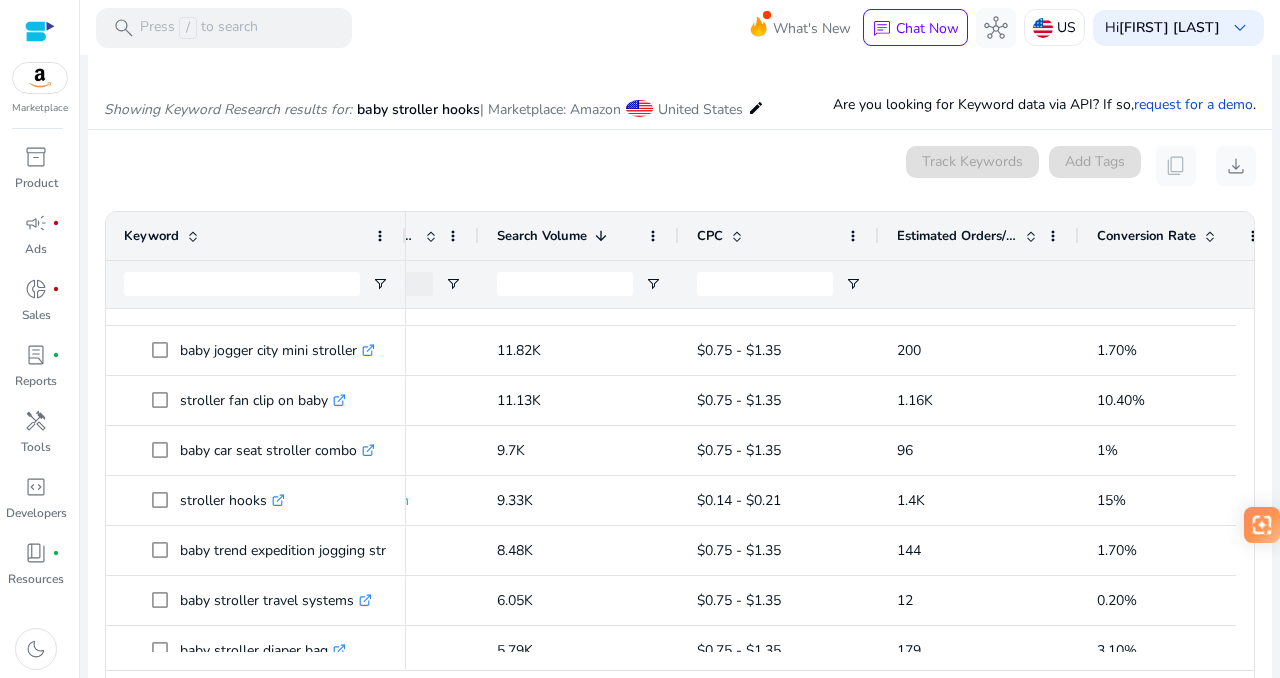 click on "0 keyword(s) selected   Track Keywords   Add Tags   content_copy   download  Press SPACE to select this row.
Drag here to set row groups Drag here to set column labels
Keyword
Match Type
1 96" at bounding box center [680, 437] 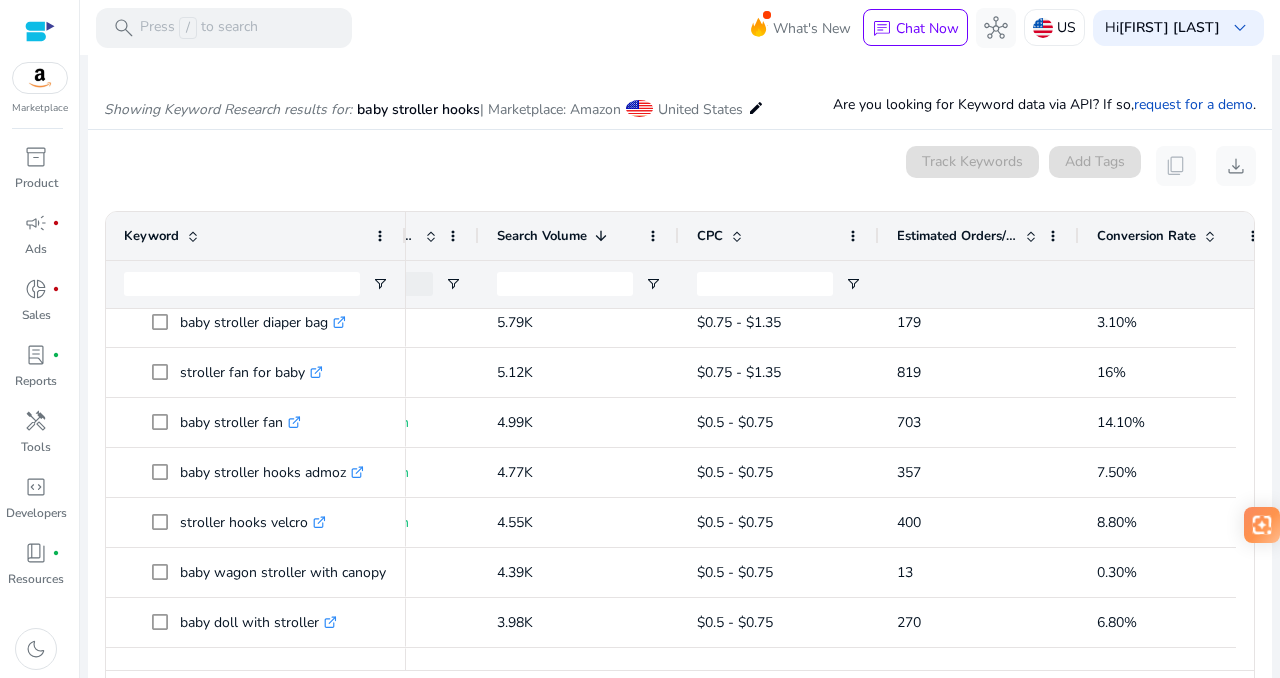 click on "Conversion Rate" at bounding box center (1146, 236) 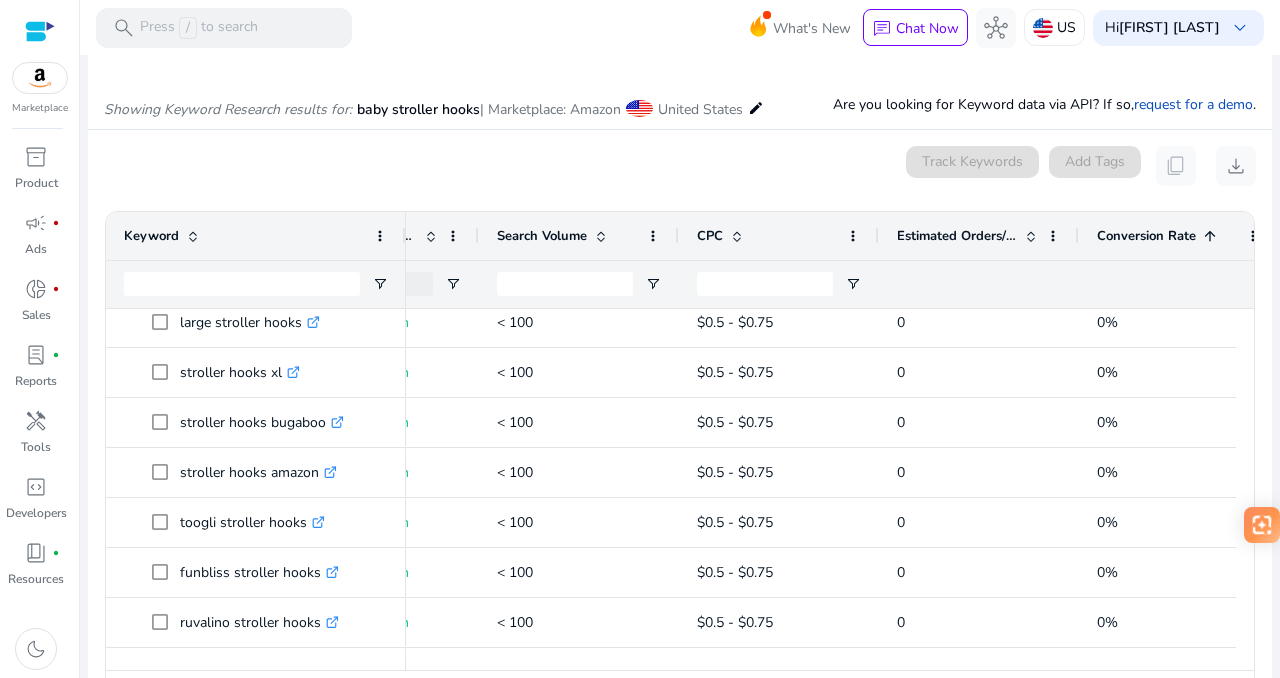 click on "Conversion Rate" at bounding box center (1146, 236) 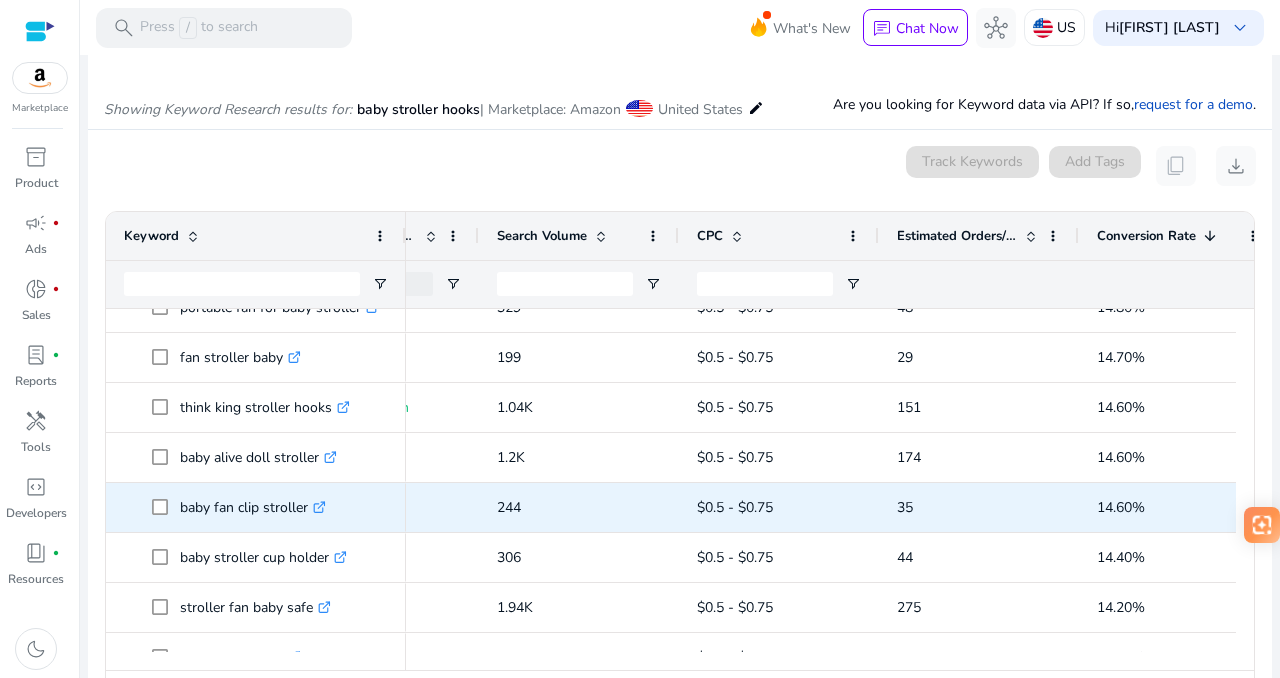 scroll, scrollTop: 0, scrollLeft: 0, axis: both 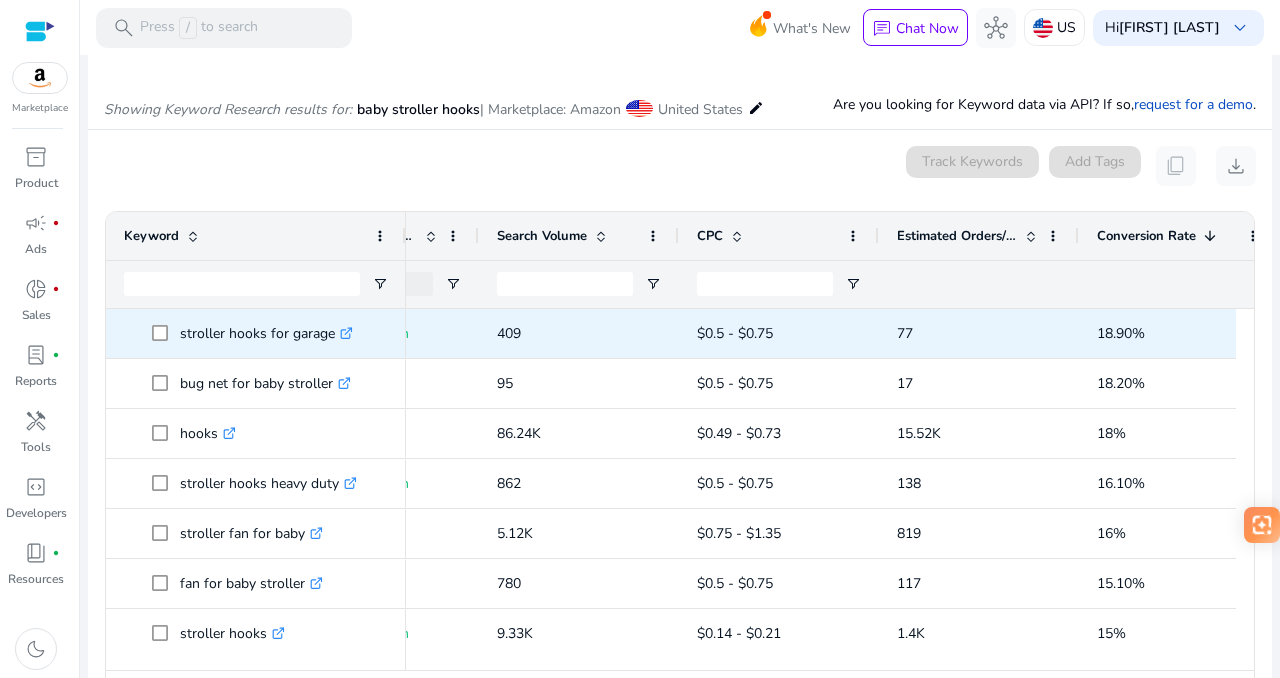 click on "18.90%" at bounding box center [1179, 333] 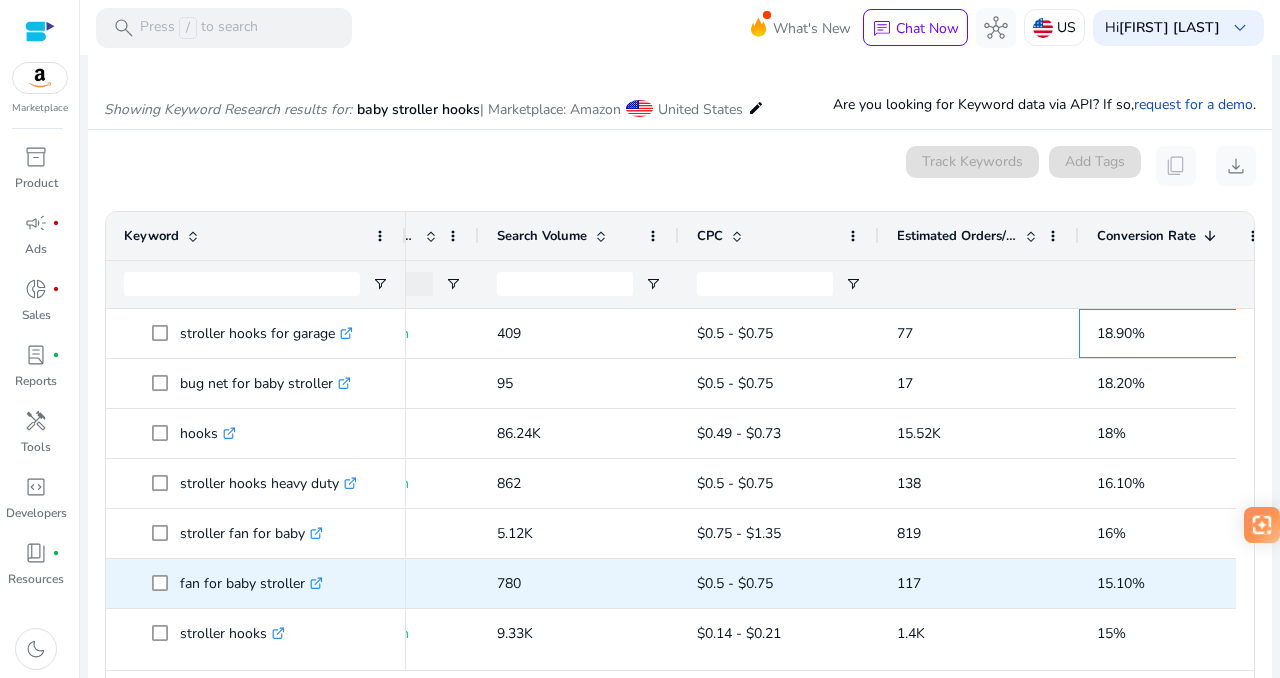 scroll, scrollTop: 47, scrollLeft: 0, axis: vertical 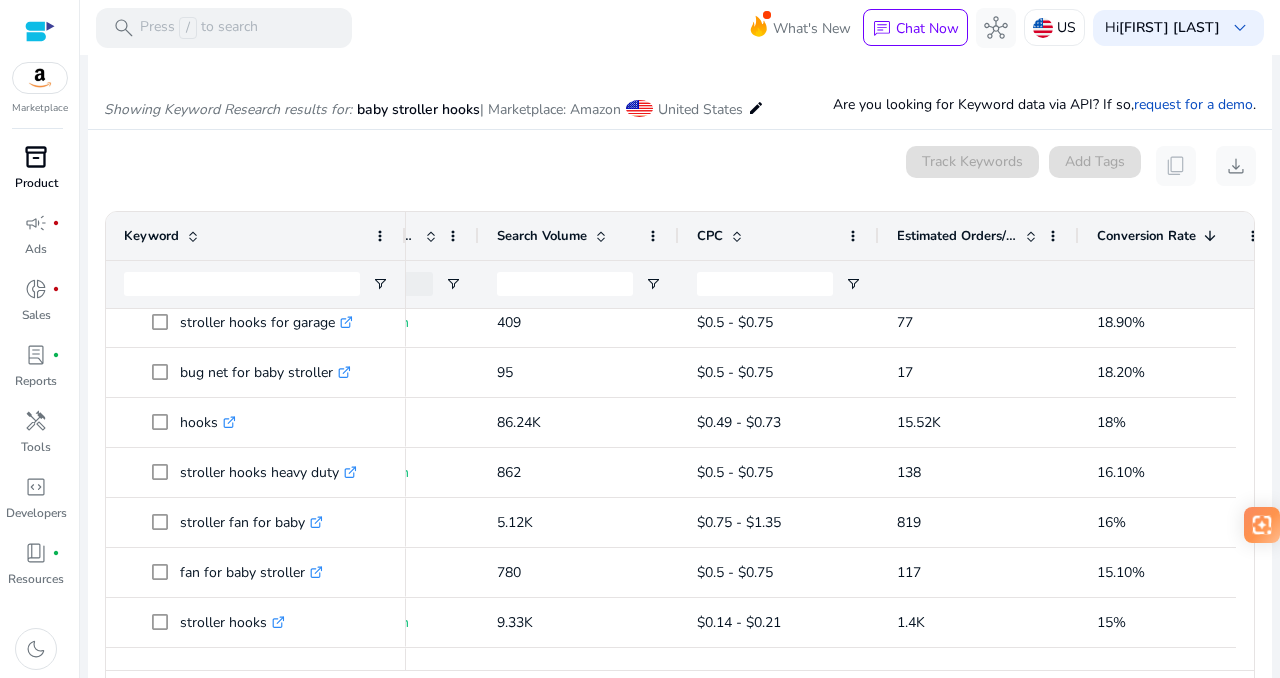 click on "inventory_2" at bounding box center [36, 157] 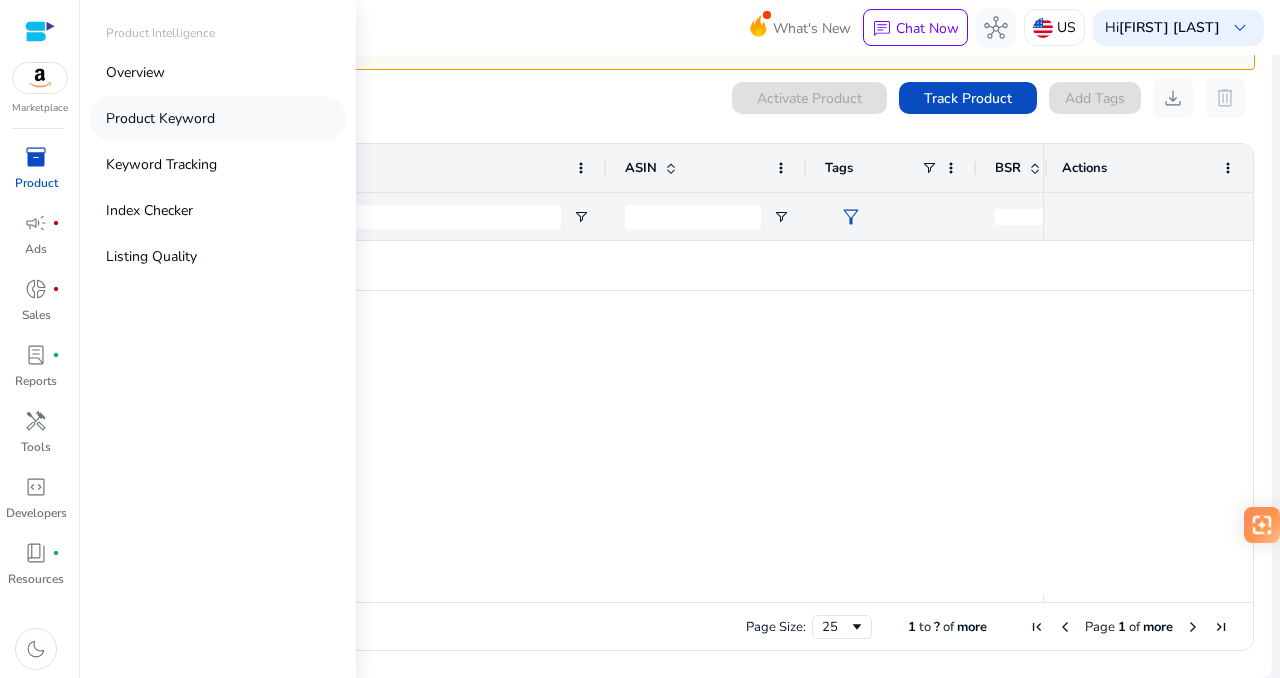 scroll, scrollTop: 0, scrollLeft: 0, axis: both 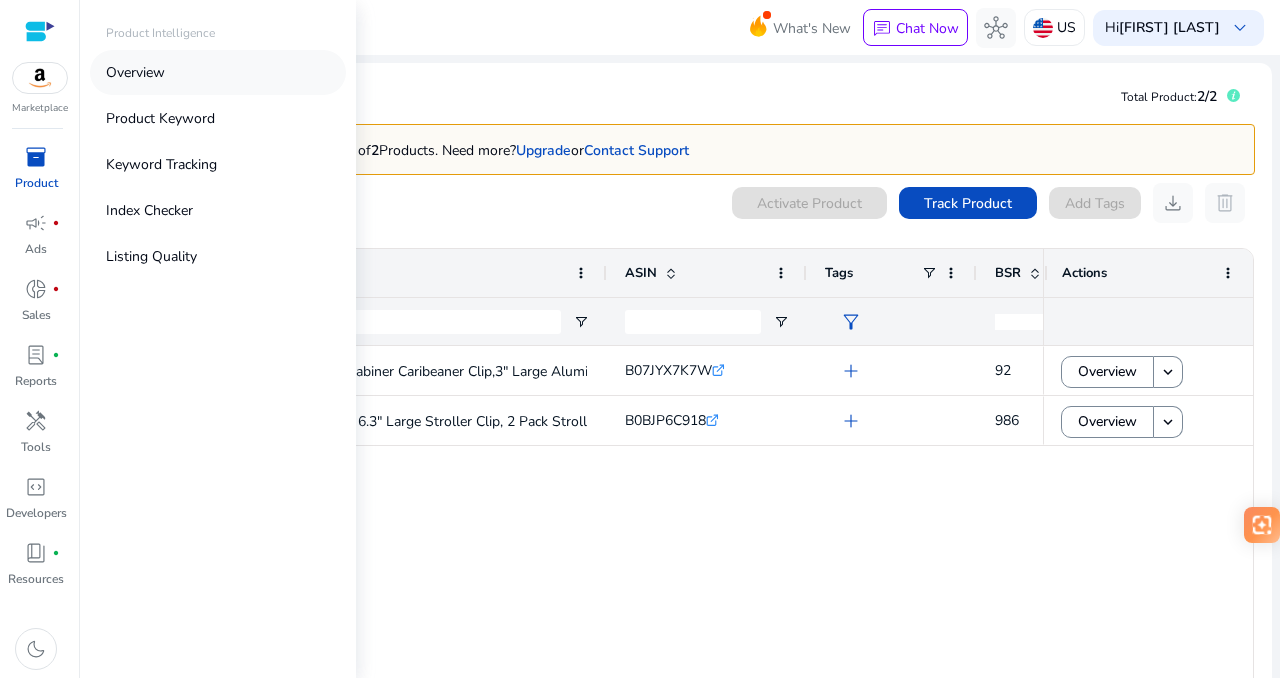 click on "Overview" at bounding box center (218, 72) 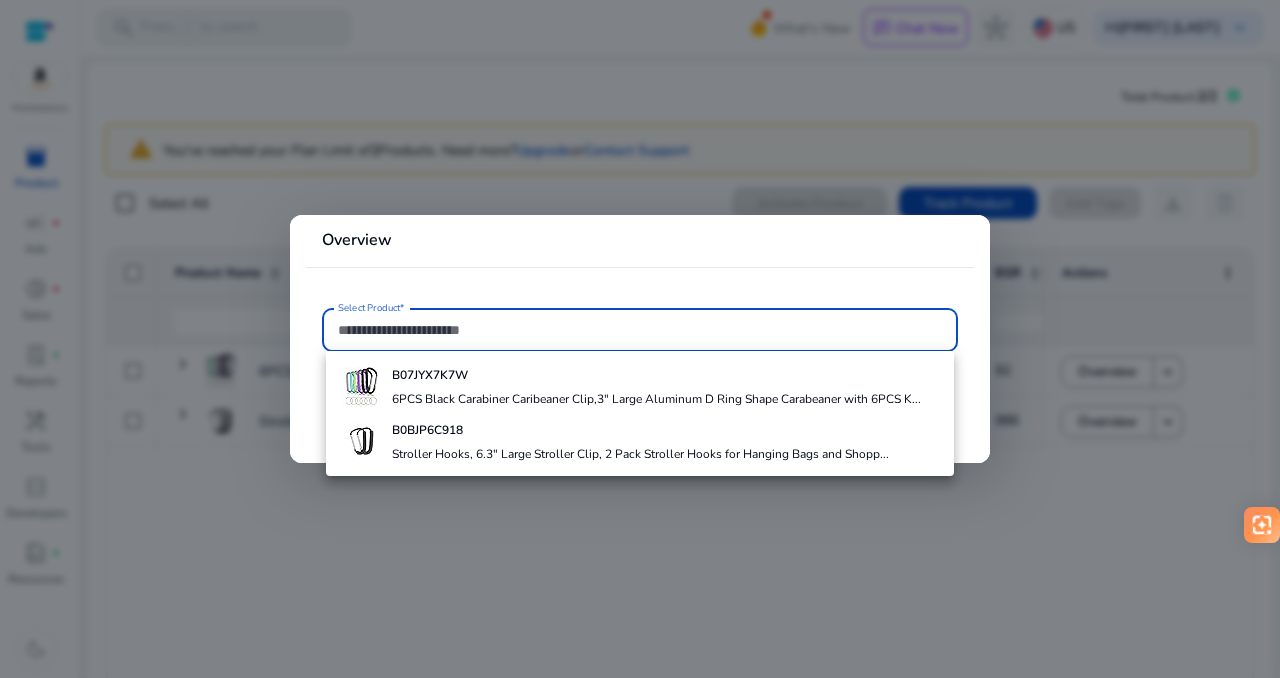 click at bounding box center [640, 339] 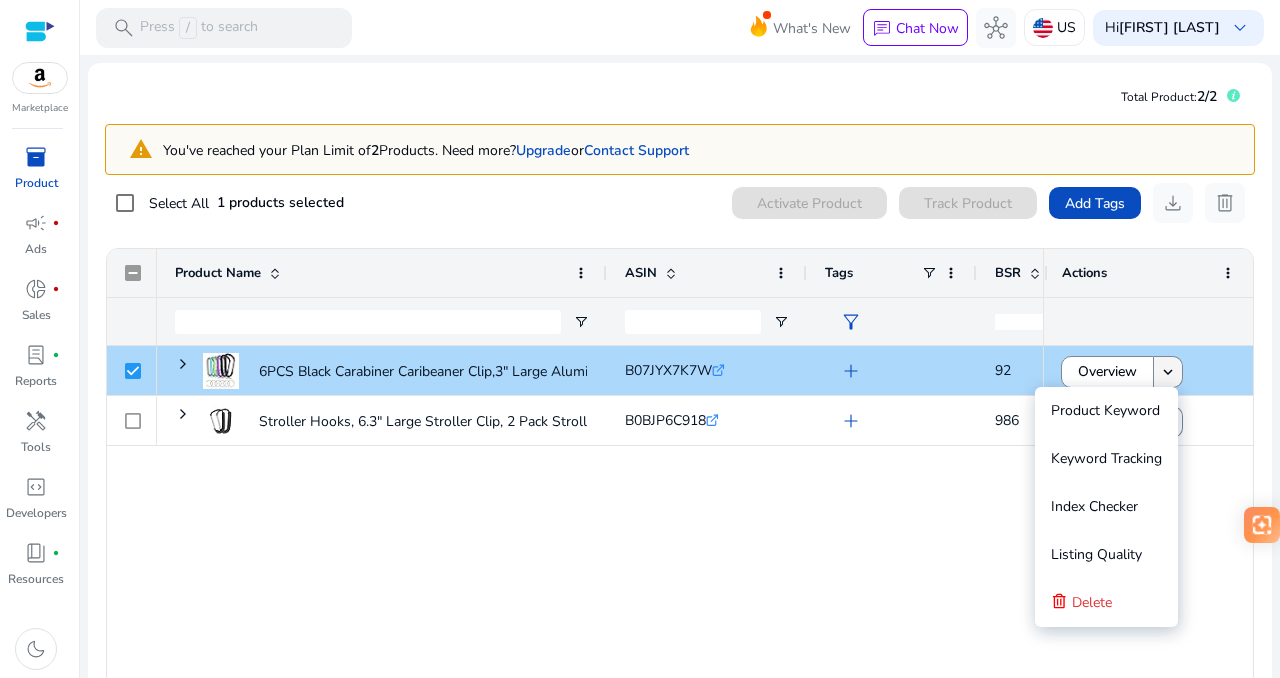 click on "keyboard_arrow_down" 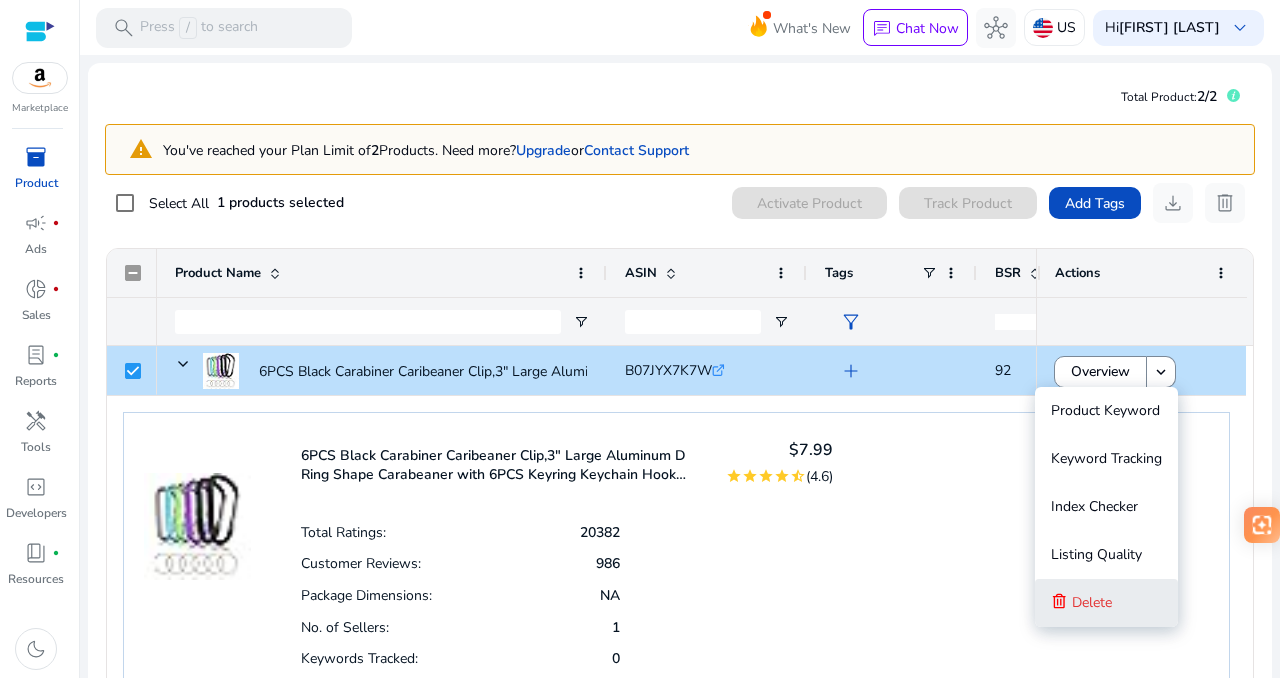 click on "Delete" at bounding box center (1106, 603) 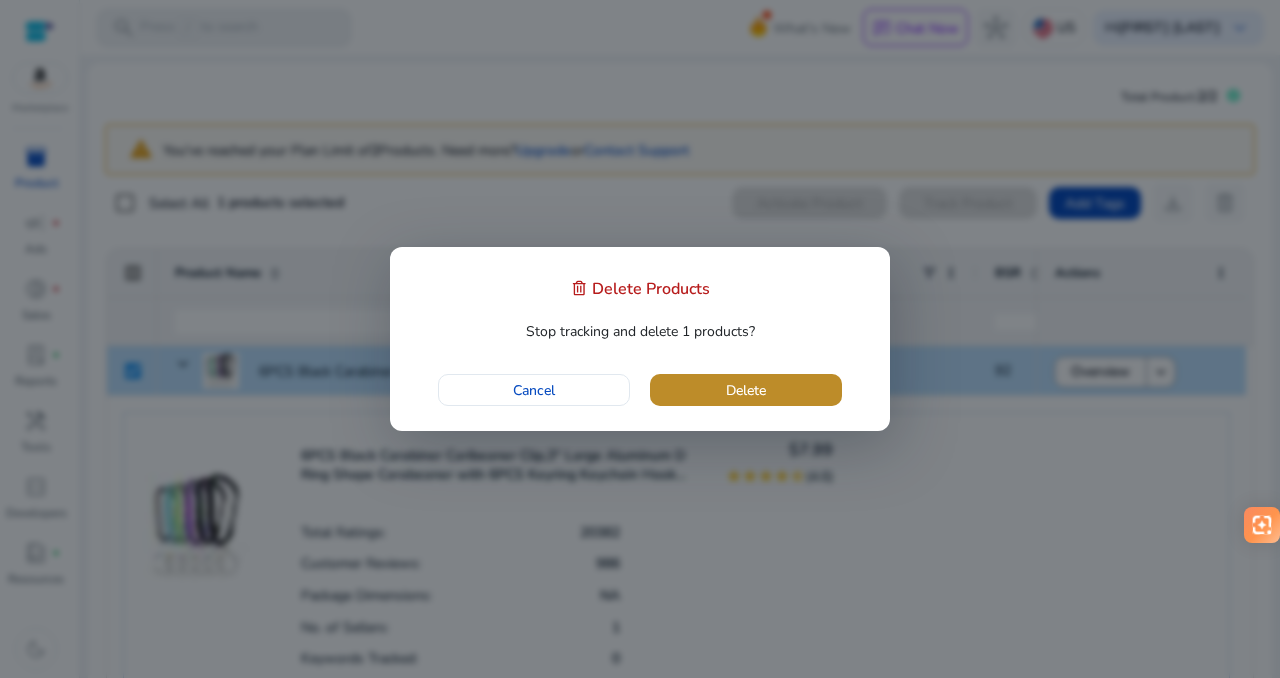 click at bounding box center [746, 390] 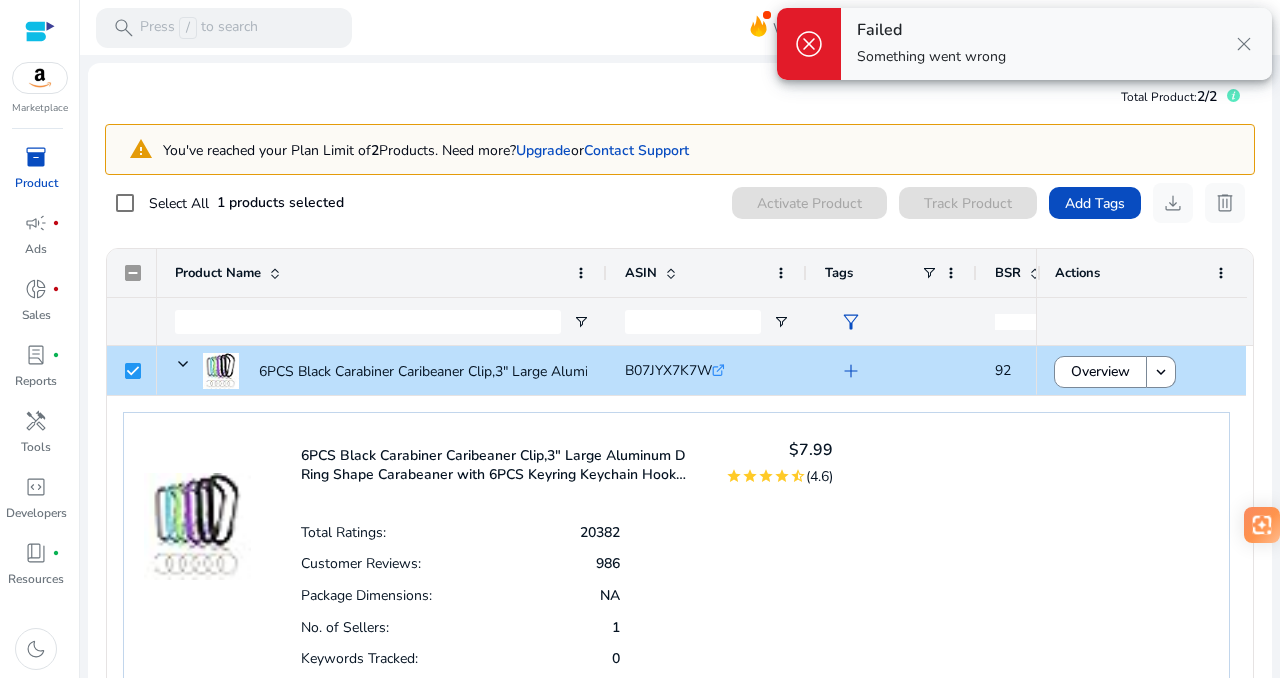 click on "close" at bounding box center [1244, 44] 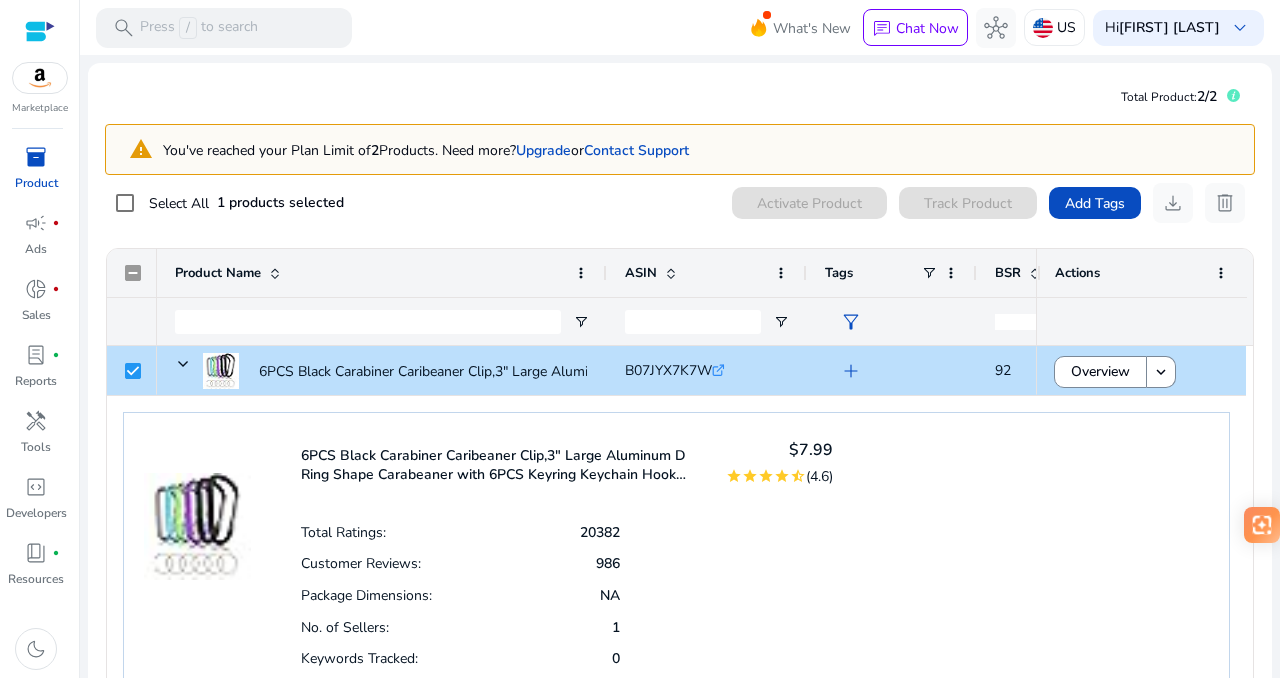 scroll, scrollTop: 26, scrollLeft: 0, axis: vertical 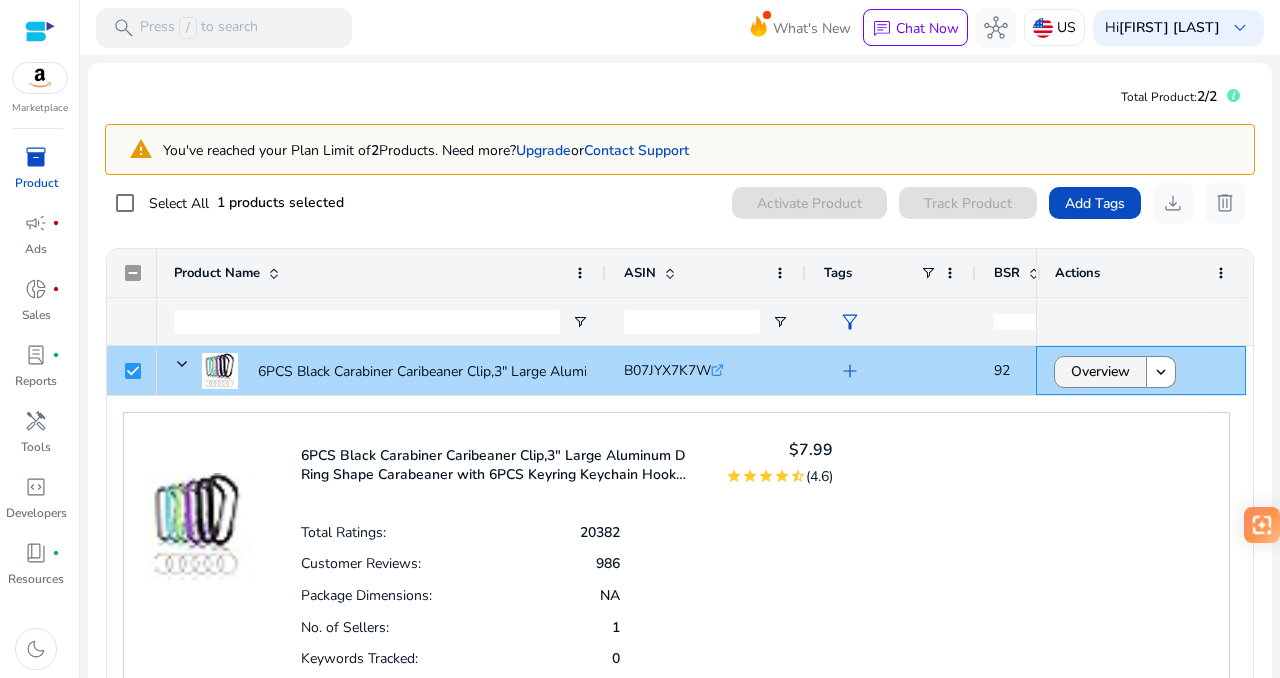 click on "Overview" 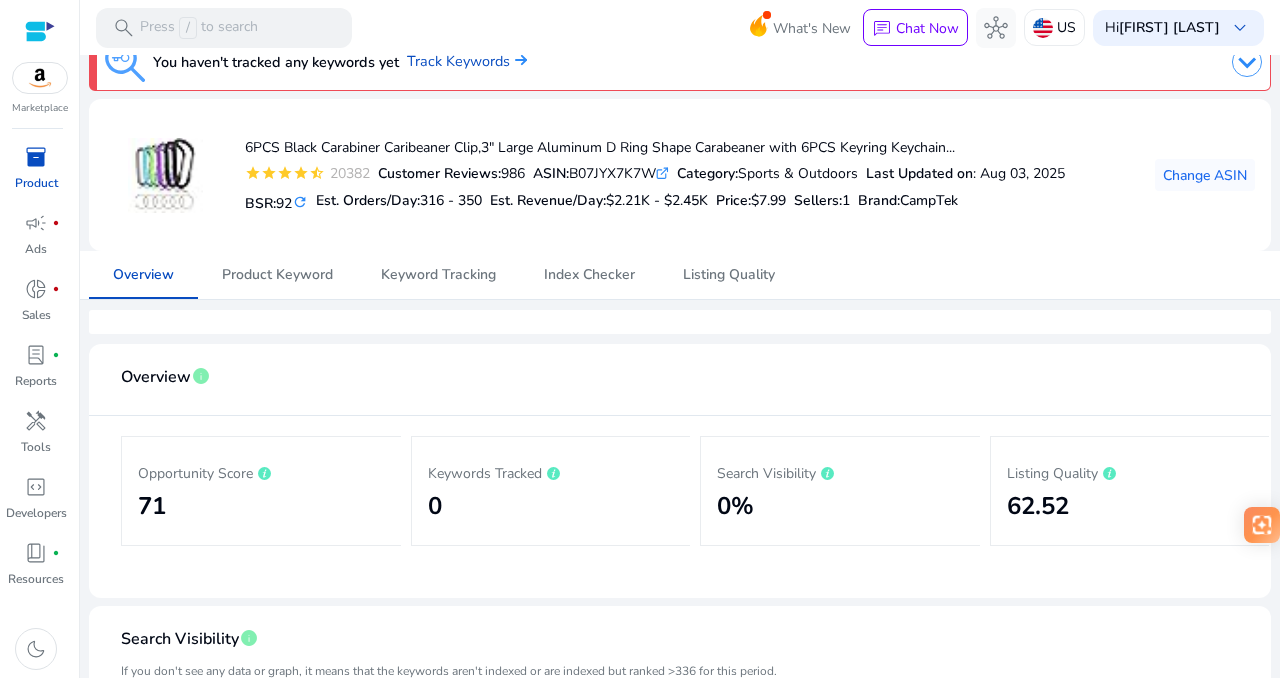scroll, scrollTop: 0, scrollLeft: 0, axis: both 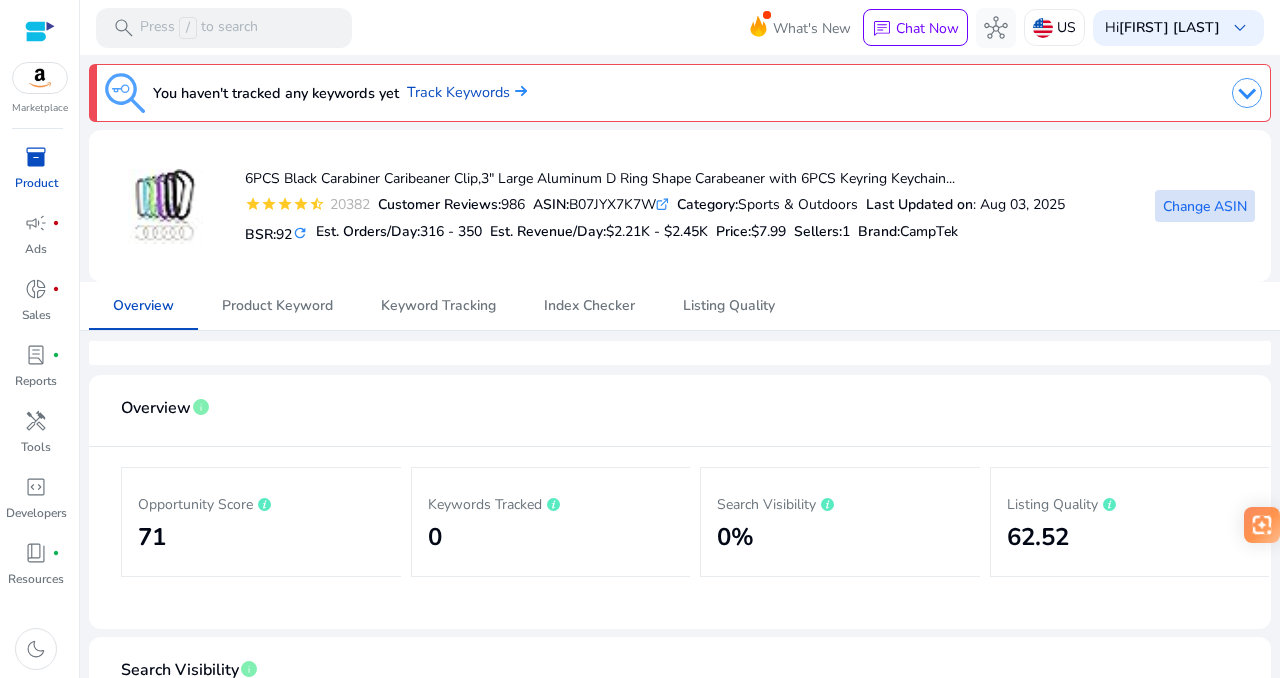 click on "Change ASIN" 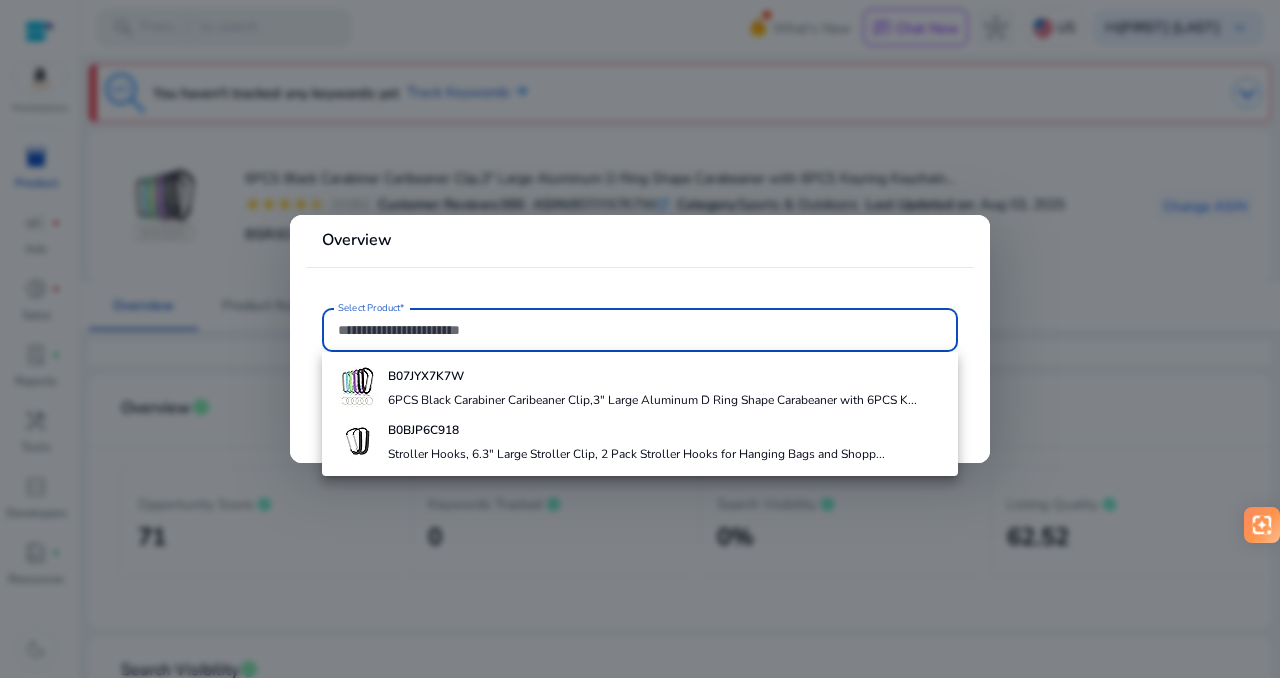 click at bounding box center (640, 339) 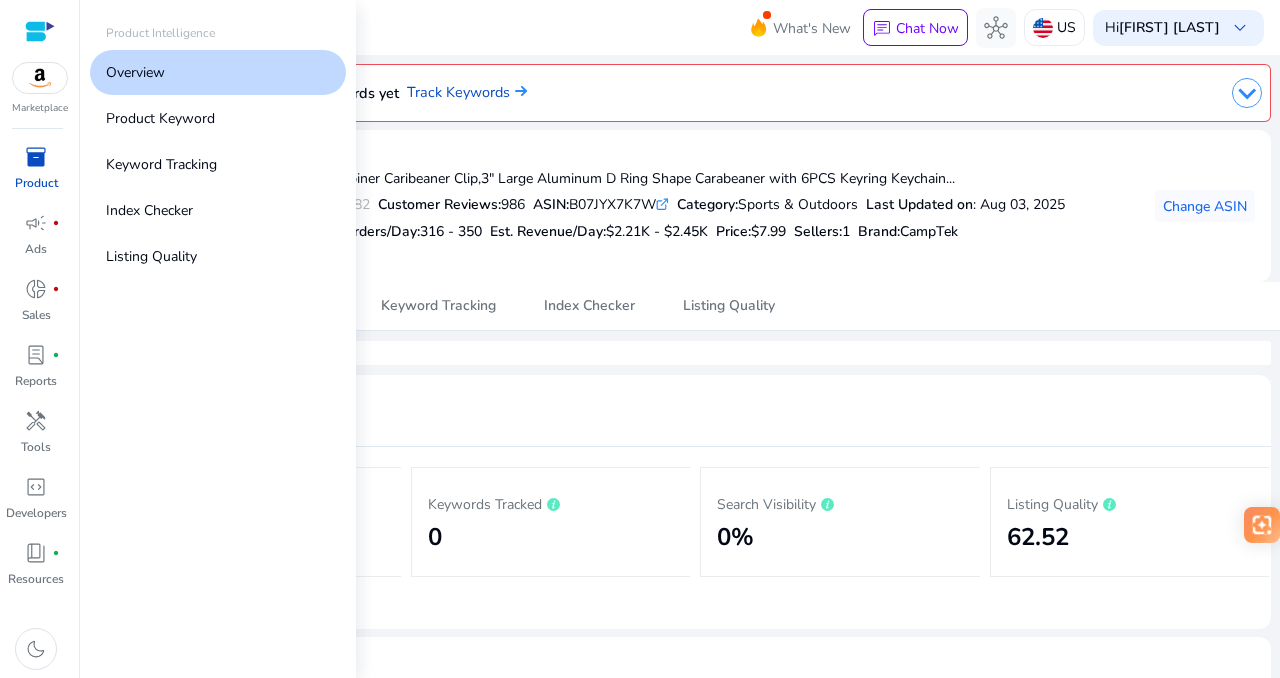 click on "Overview" at bounding box center [218, 72] 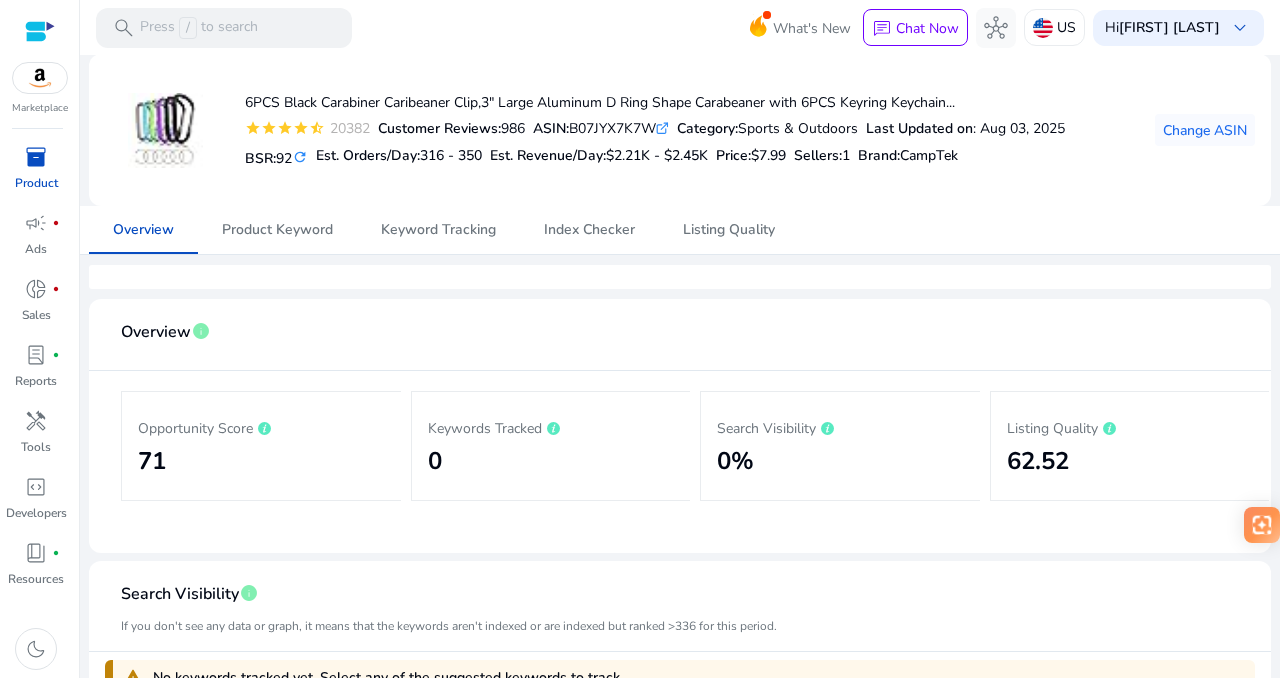 scroll, scrollTop: 0, scrollLeft: 0, axis: both 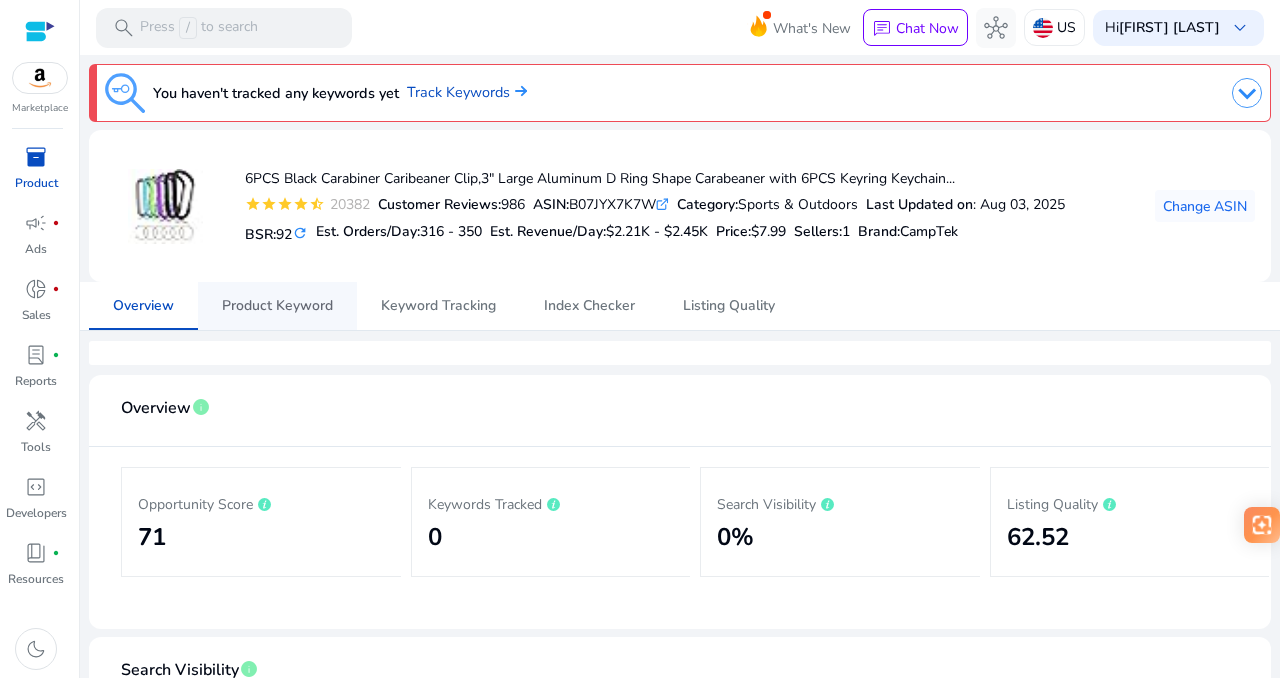click on "Product Keyword" at bounding box center (277, 306) 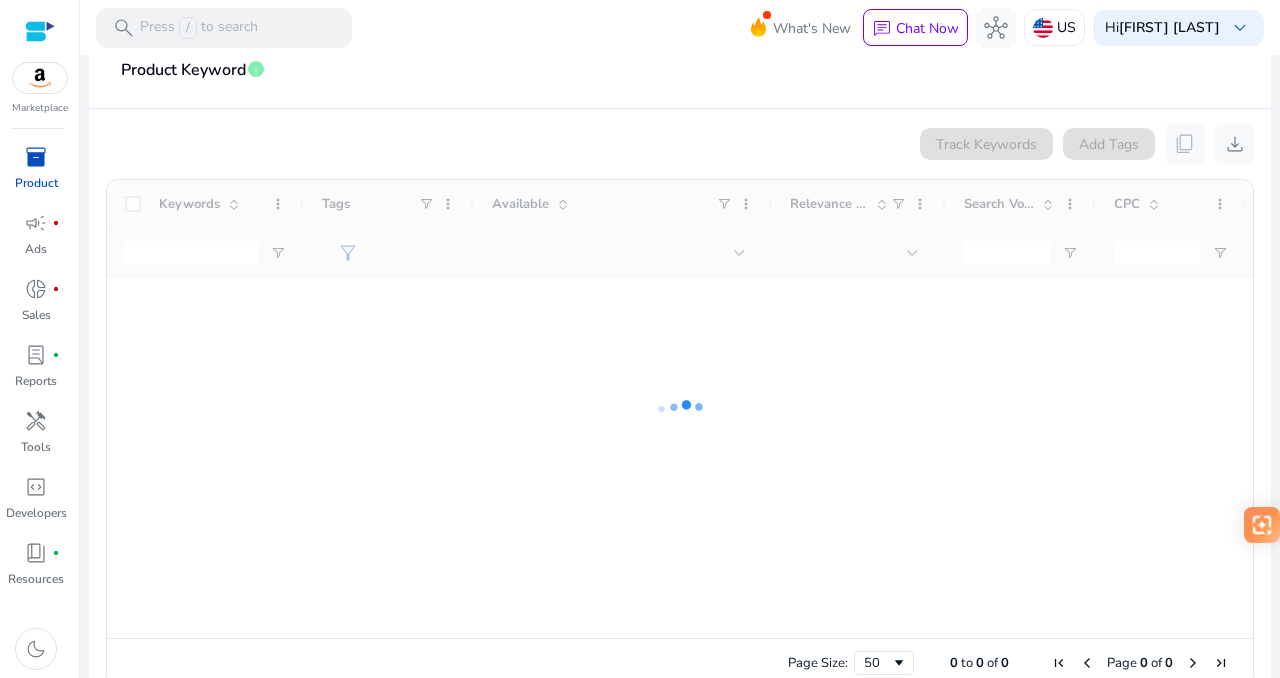 scroll, scrollTop: 373, scrollLeft: 0, axis: vertical 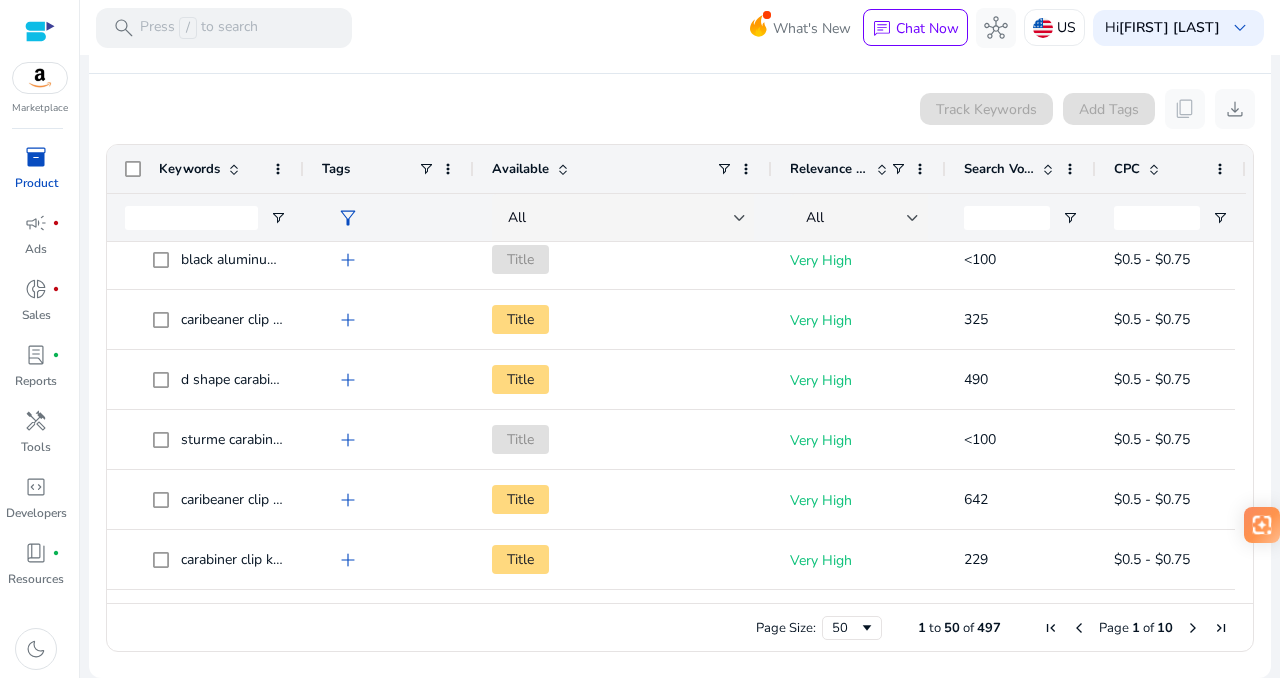 click on "Relevance Score" 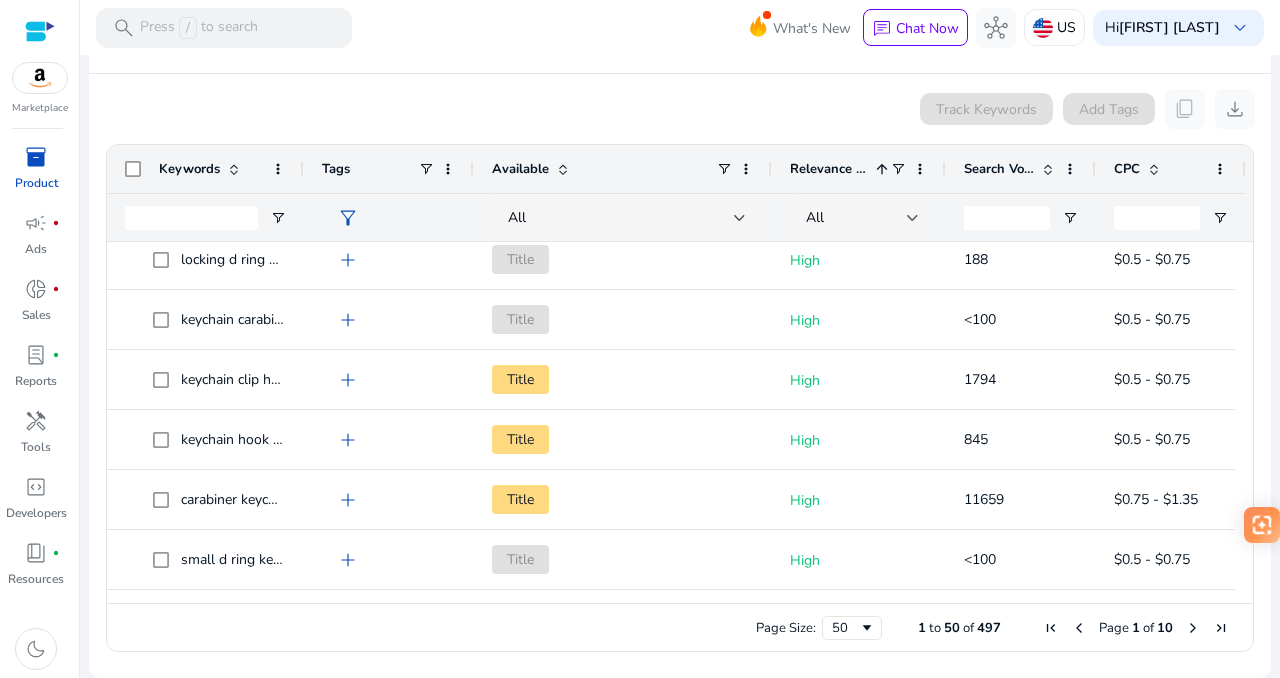 click on "Relevance Score" 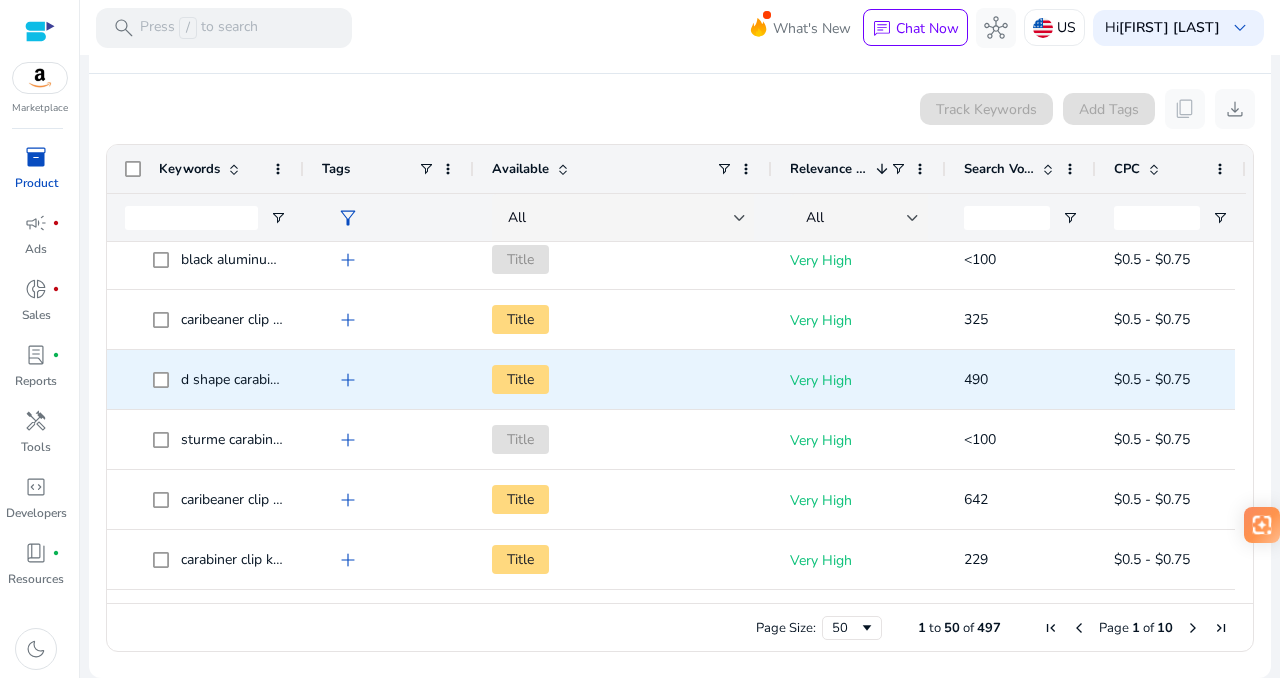 scroll, scrollTop: 0, scrollLeft: 0, axis: both 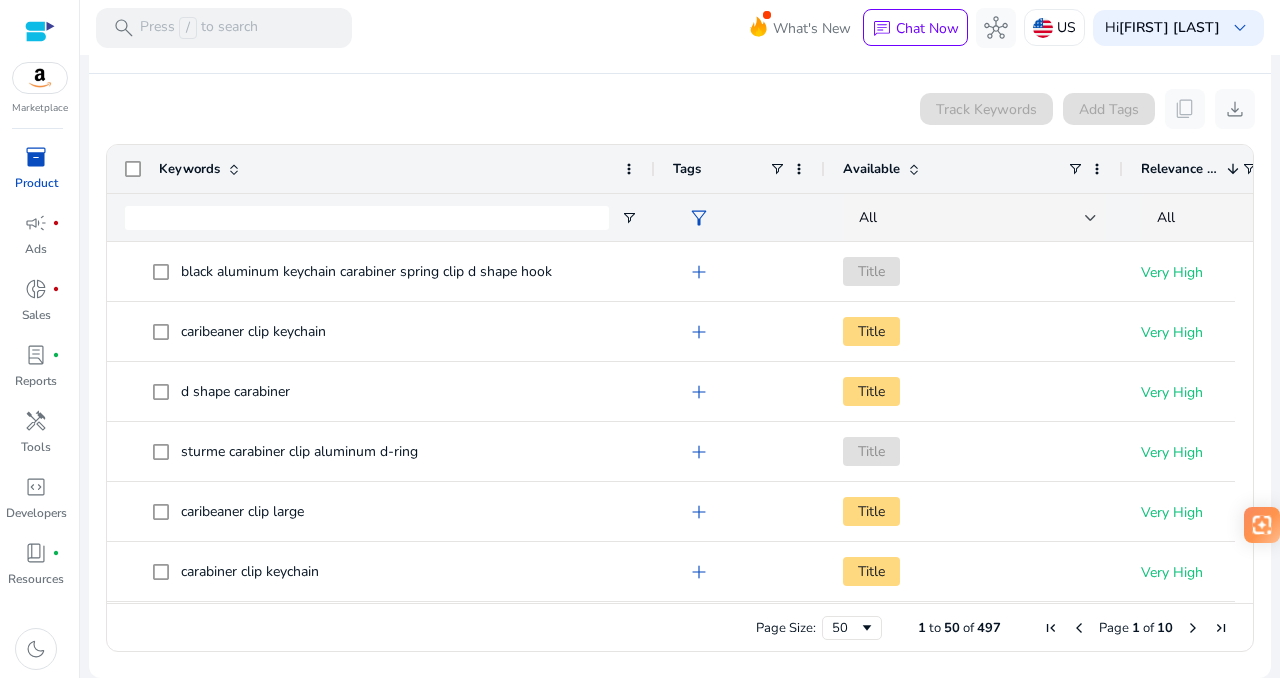 drag, startPoint x: 302, startPoint y: 168, endPoint x: 653, endPoint y: 150, distance: 351.46124 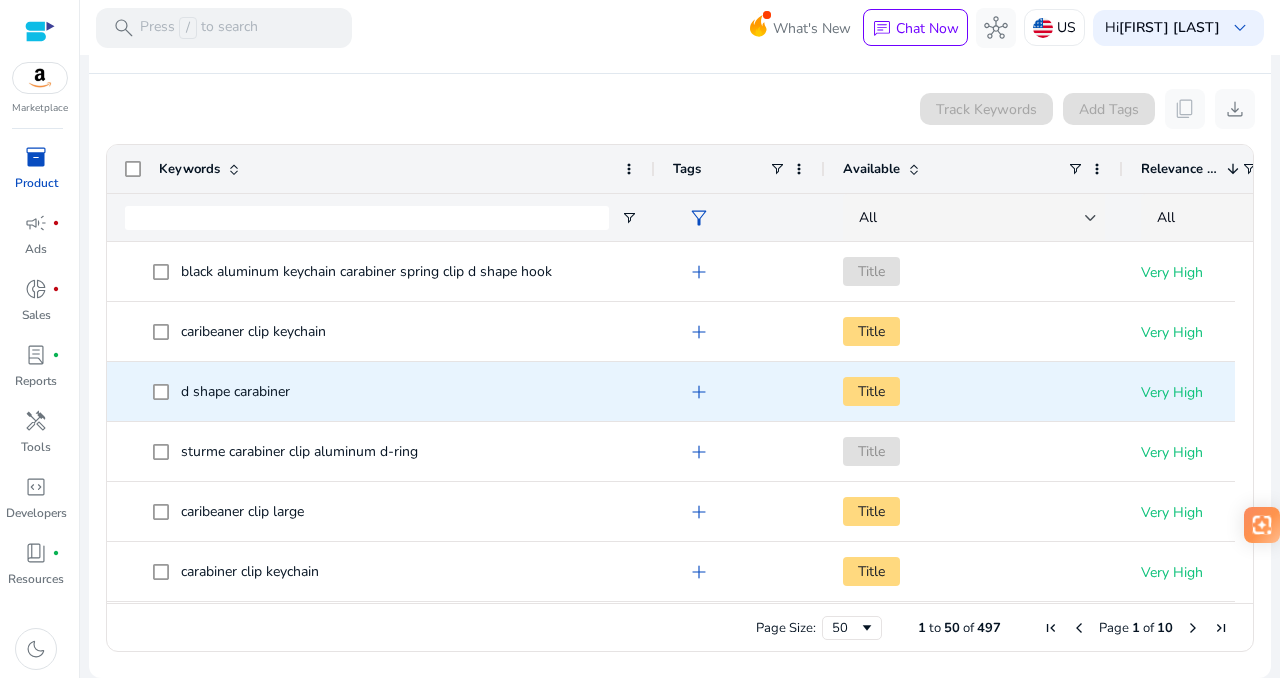 scroll, scrollTop: 38, scrollLeft: 0, axis: vertical 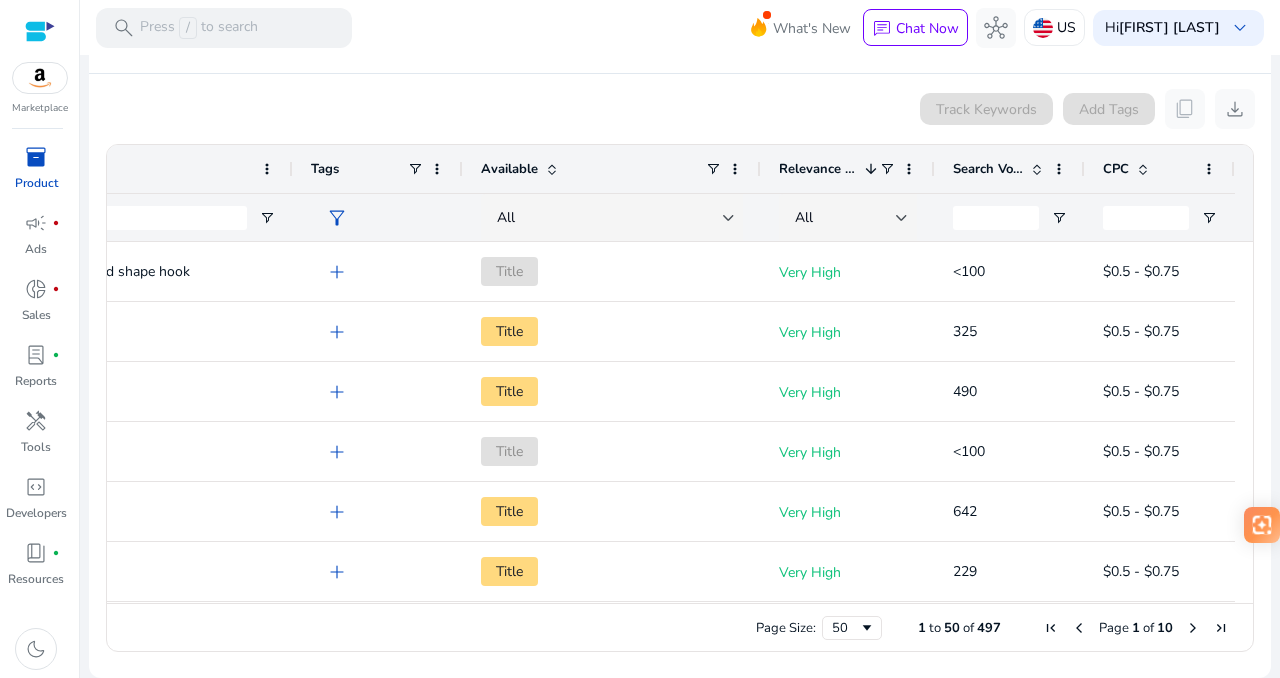 click on "Search Volume" 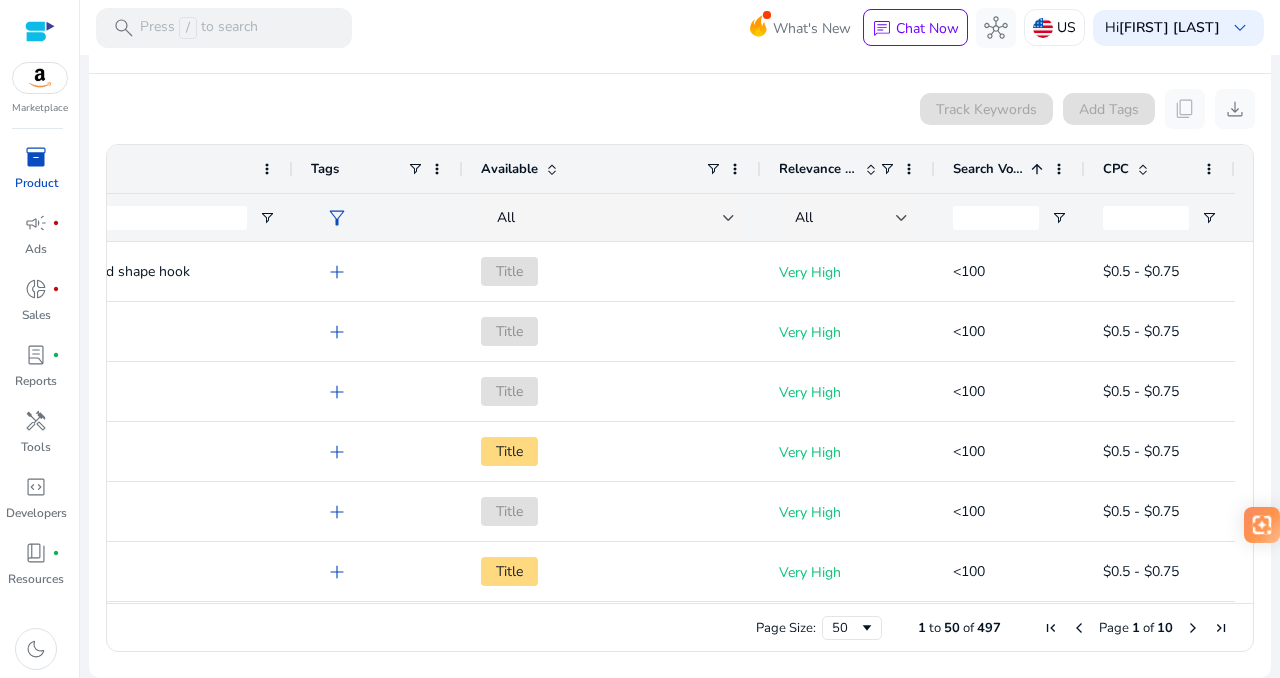 click on "Search Volume" 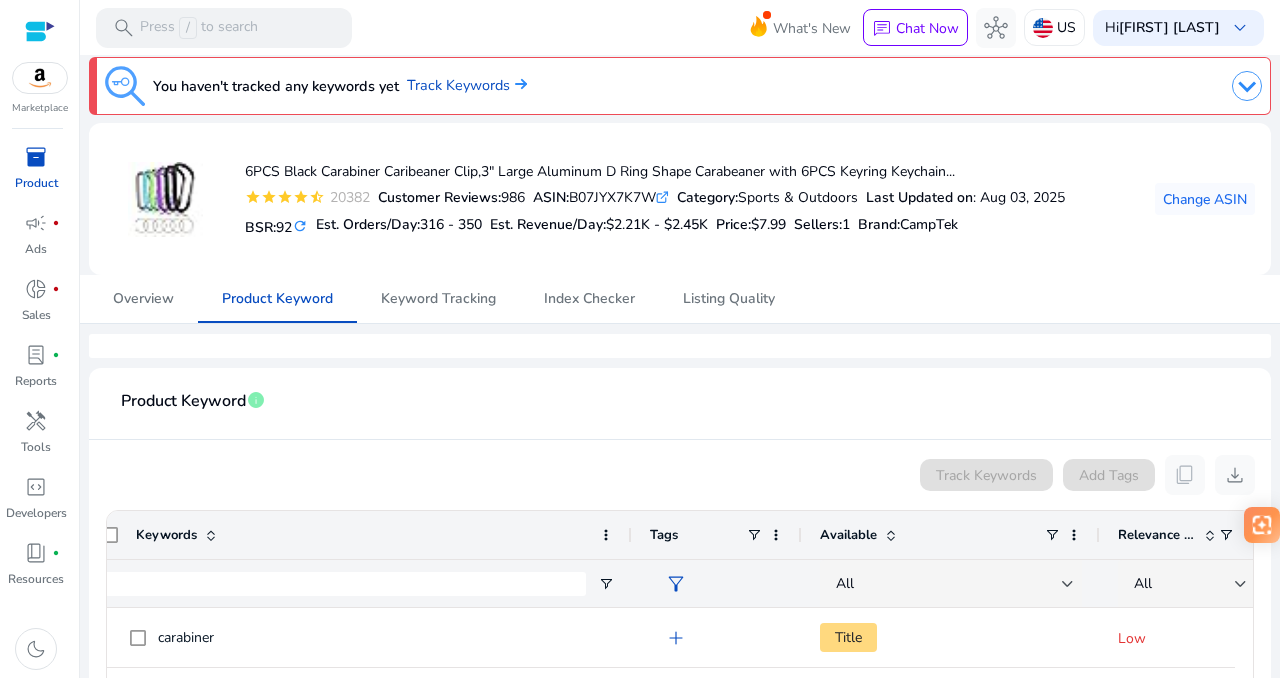scroll, scrollTop: 0, scrollLeft: 0, axis: both 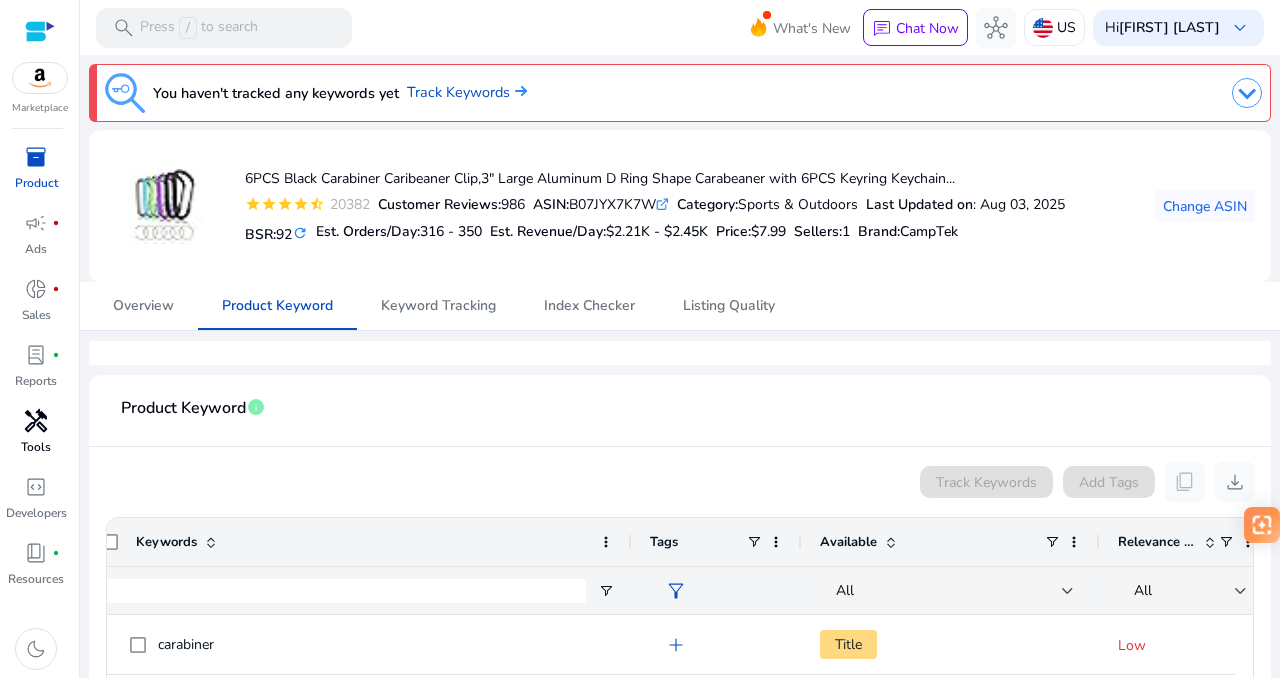 click on "handyman" at bounding box center (36, 421) 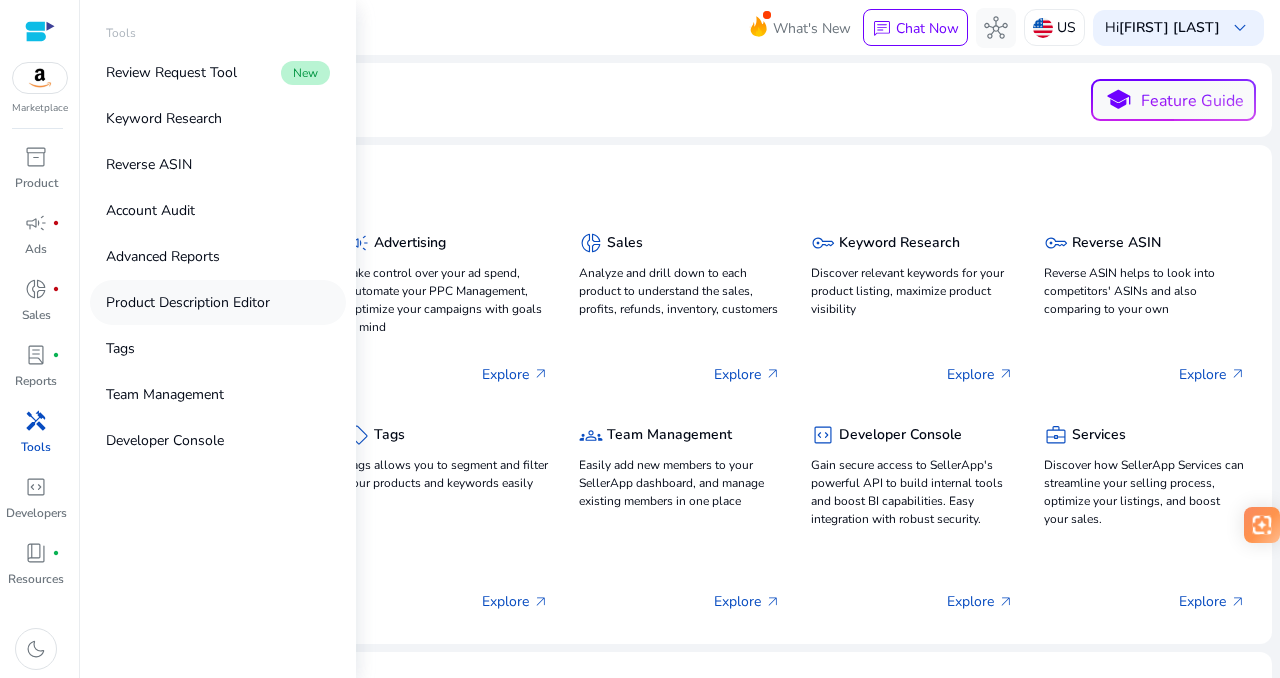 click on "Product Description Editor" at bounding box center (188, 302) 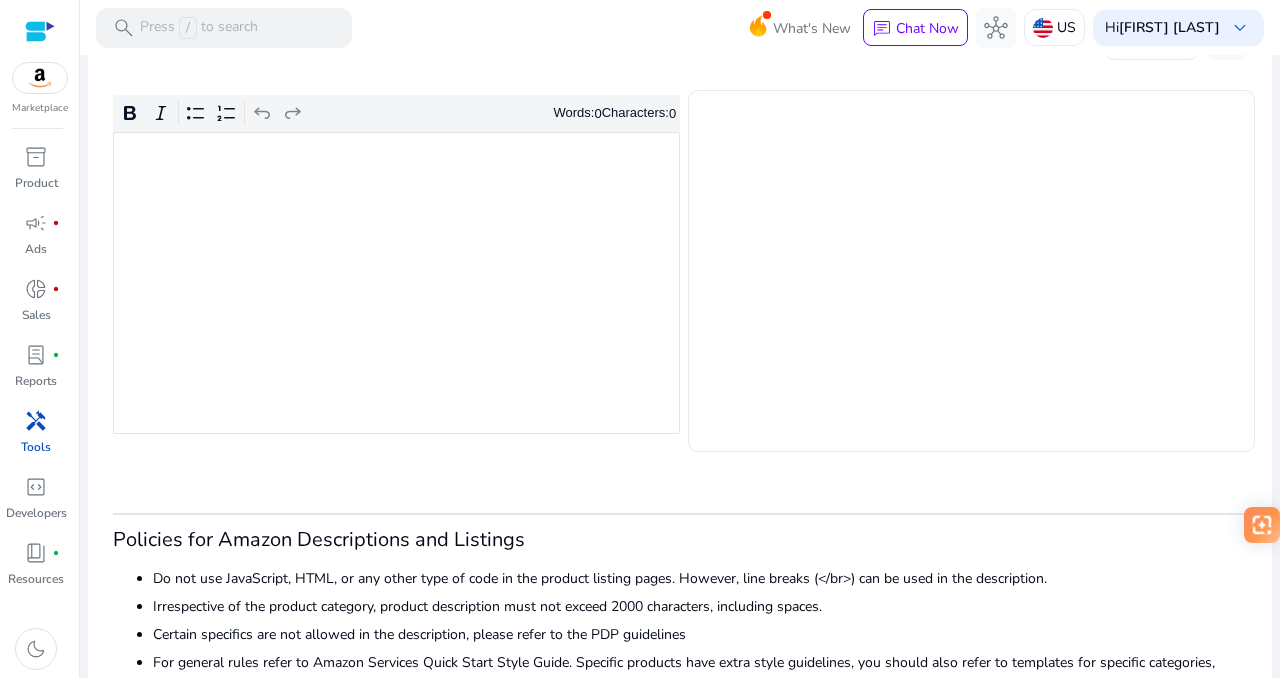 scroll, scrollTop: 441, scrollLeft: 0, axis: vertical 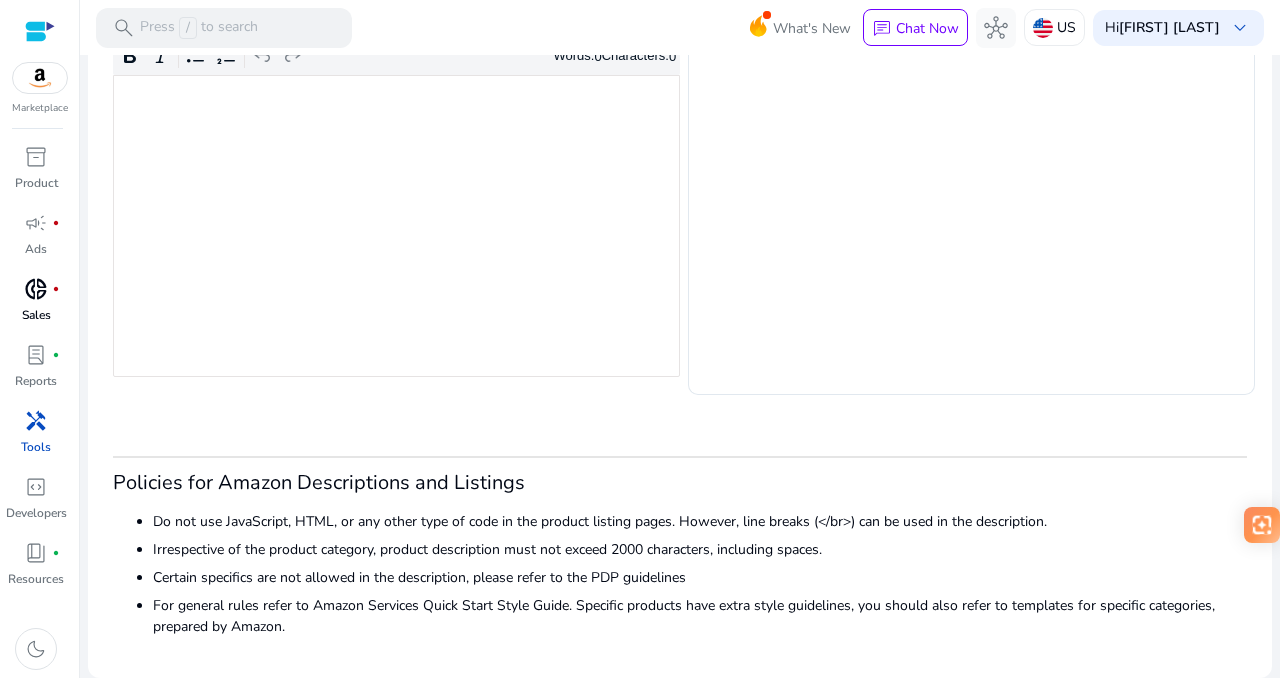 click on "donut_small" at bounding box center (36, 289) 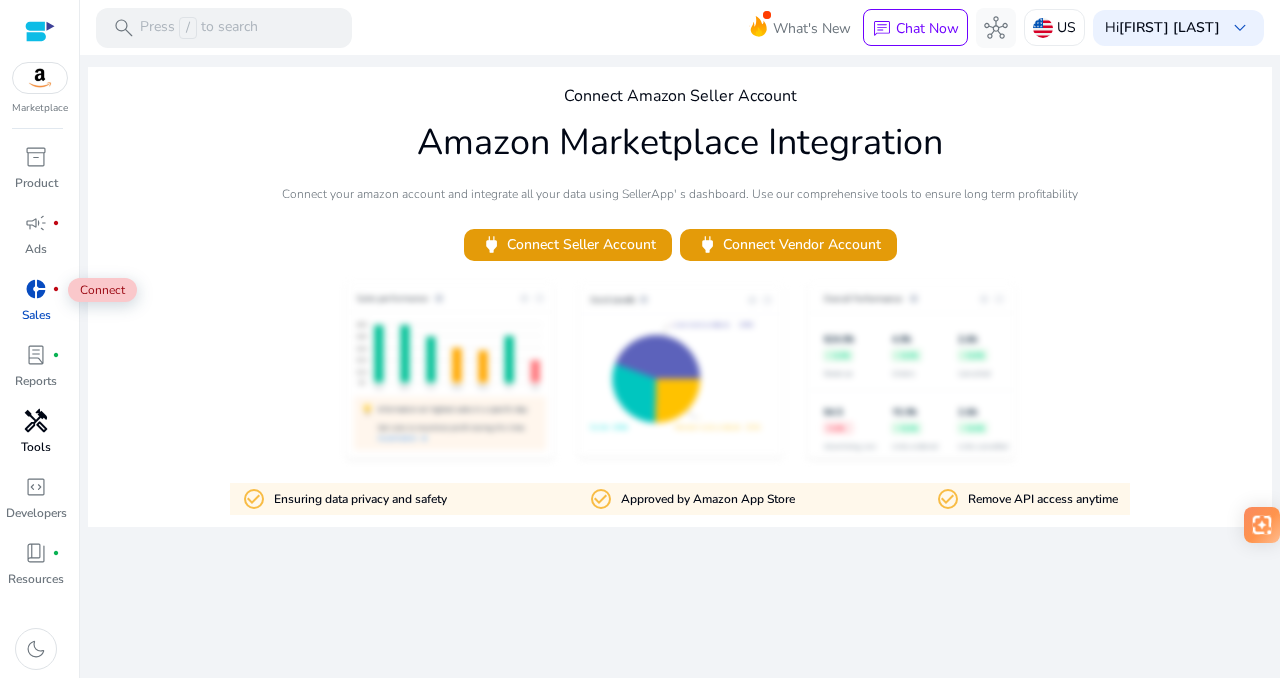 scroll, scrollTop: 0, scrollLeft: 0, axis: both 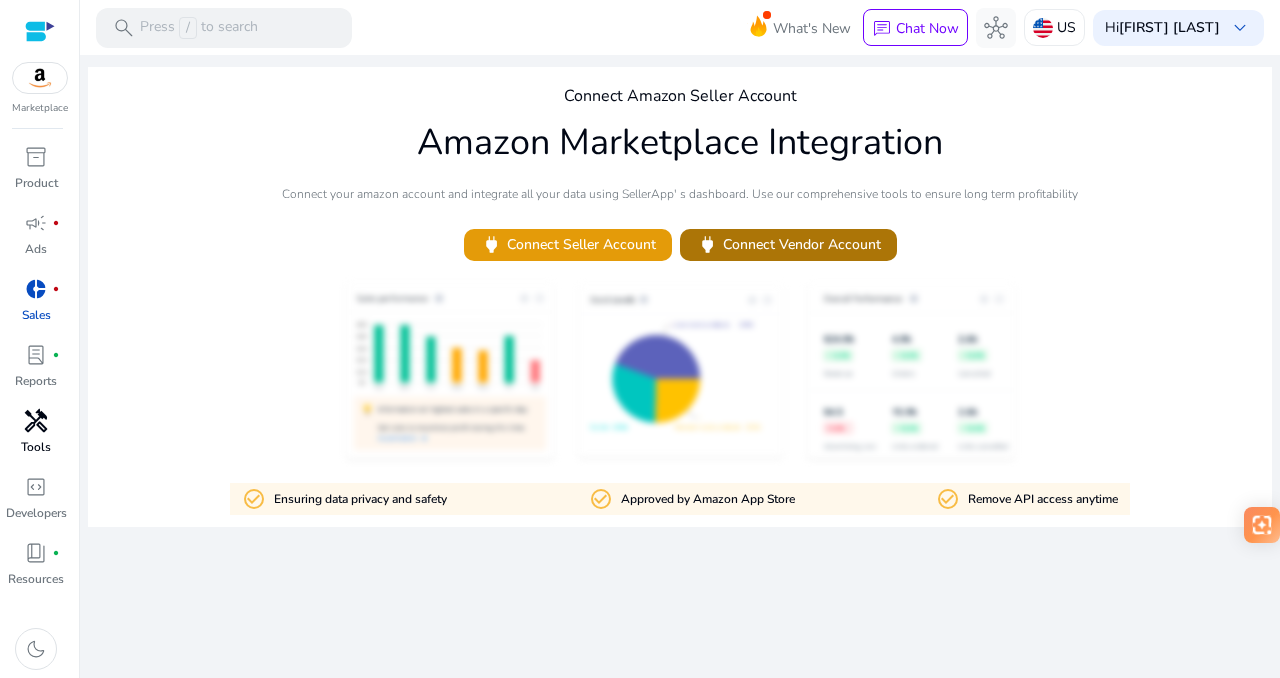 click on "power   Connect Vendor Account" 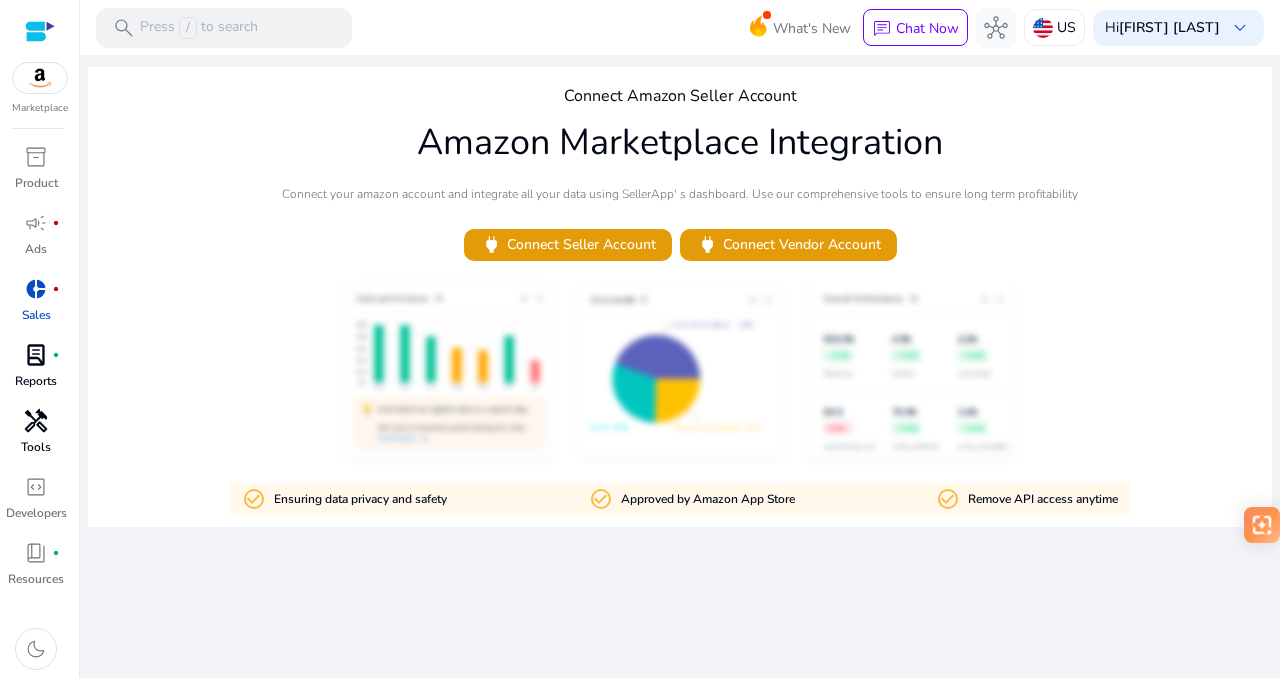 click on "Reports" at bounding box center (36, 381) 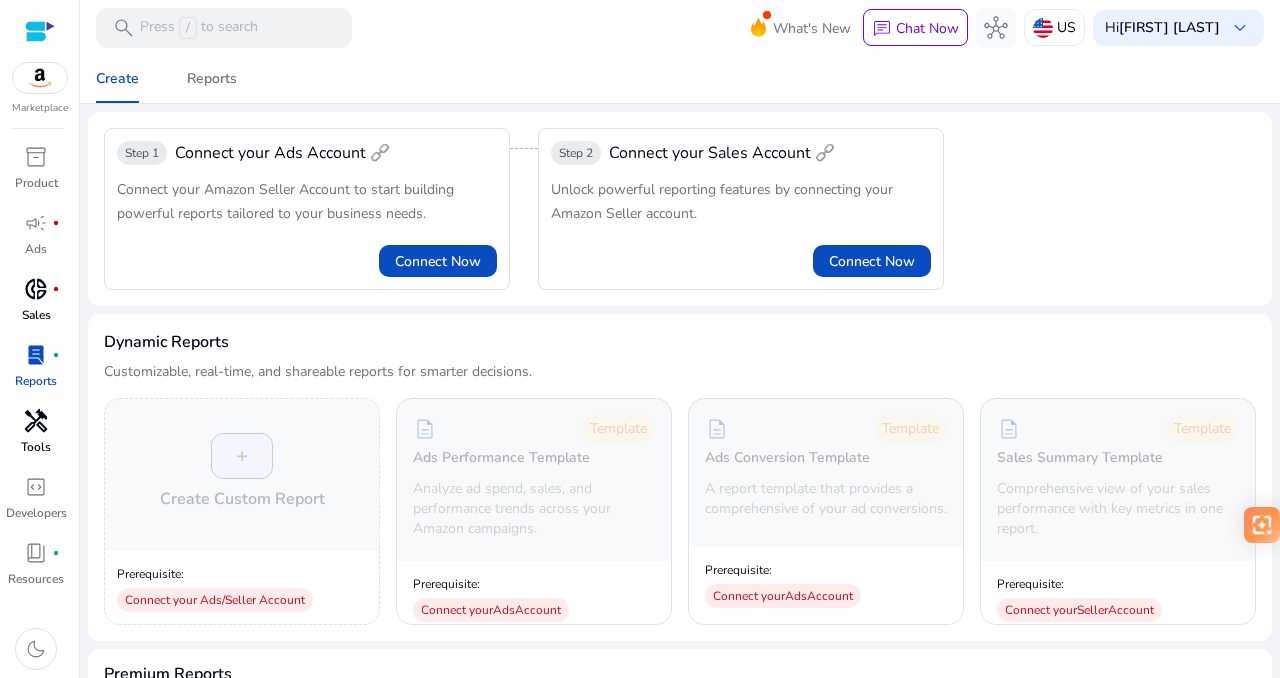 click on "handyman" at bounding box center [36, 421] 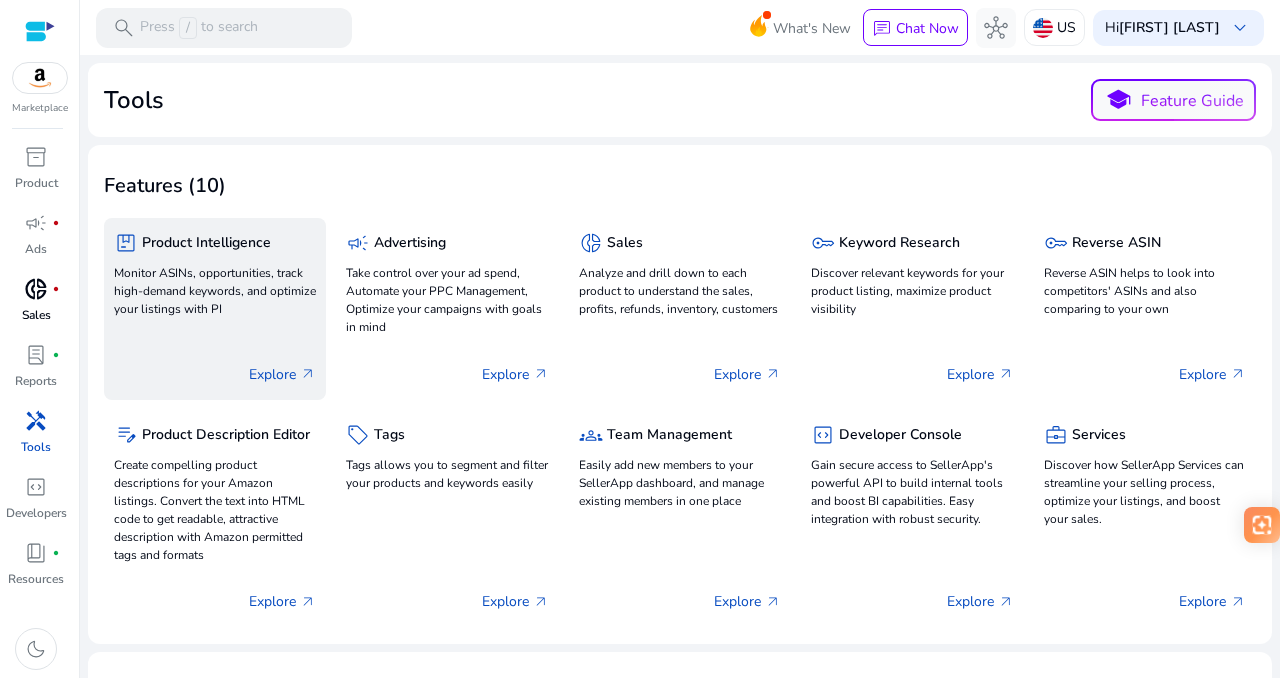 click on "package  Product Intelligence Monitor ASINs, opportunities, track high-demand keywords, and optimize your listings with PI  Explore   arrow_outward" 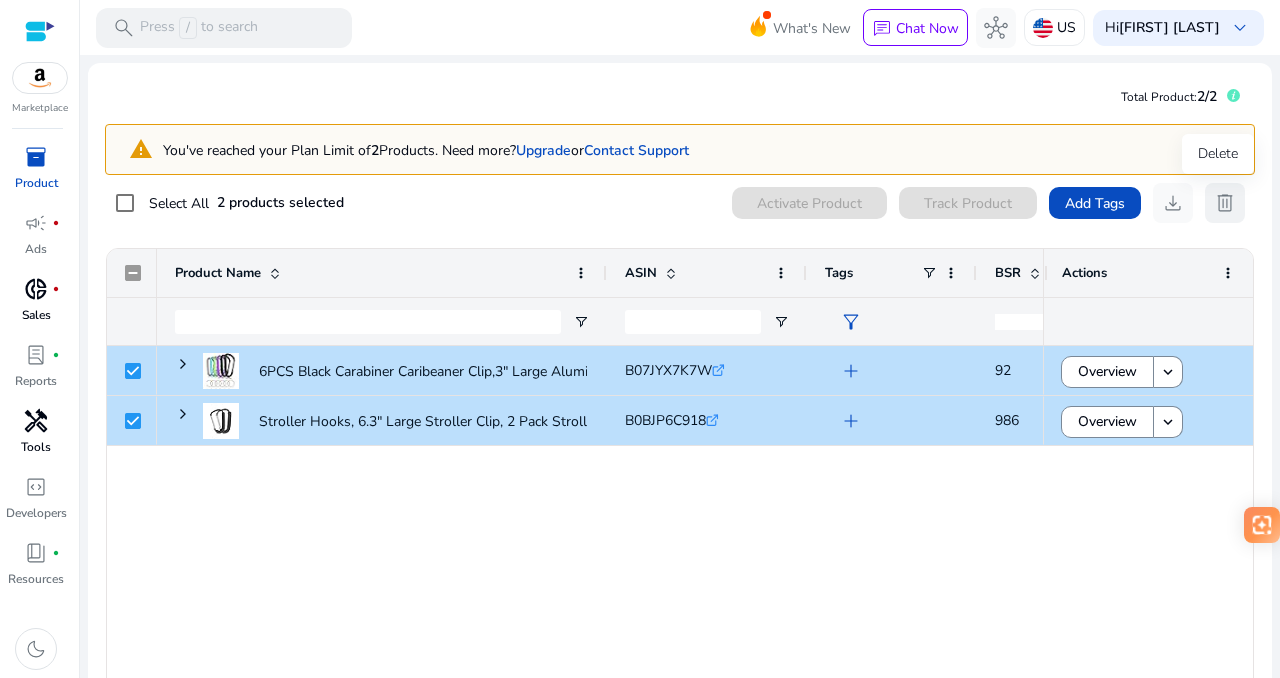 click on "delete" 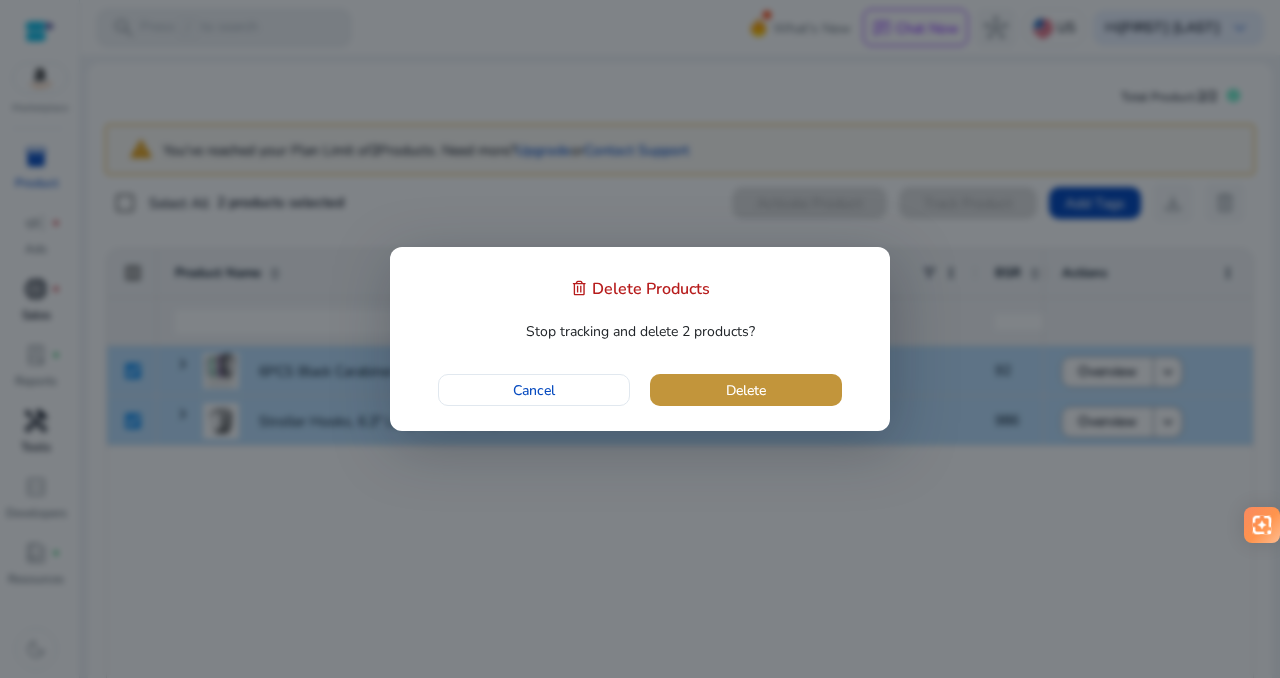 click at bounding box center [746, 390] 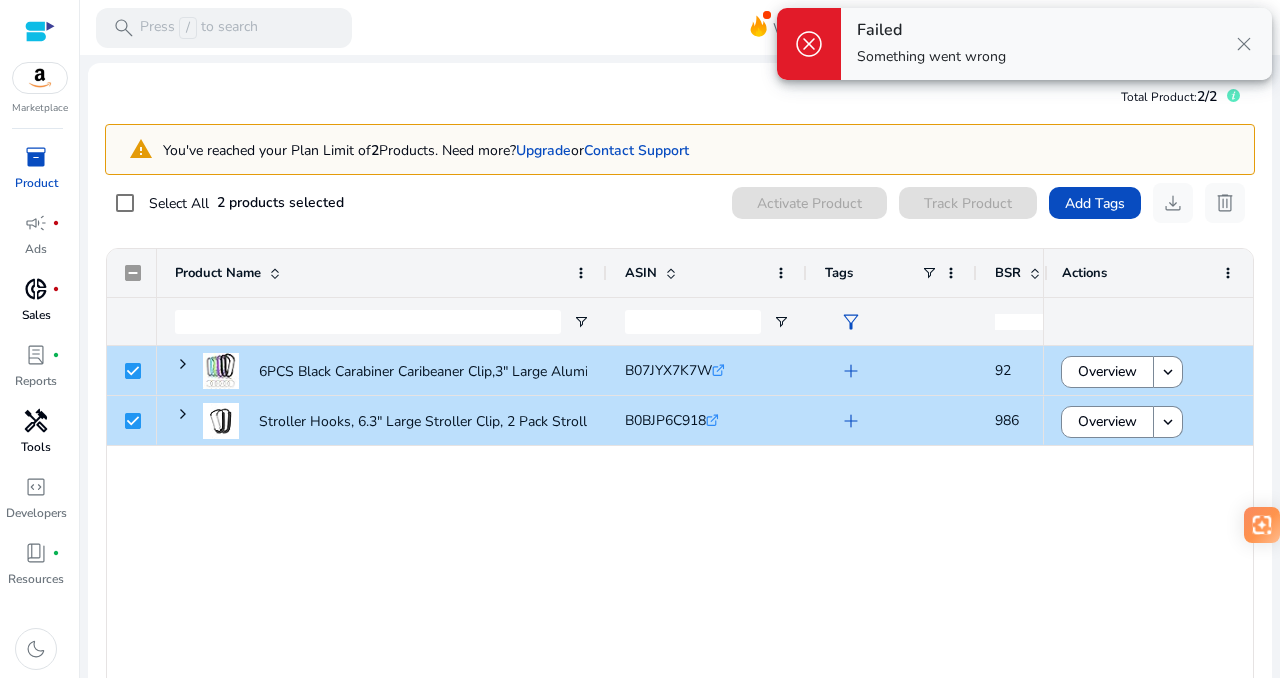 click on "Total Product:   2/2" 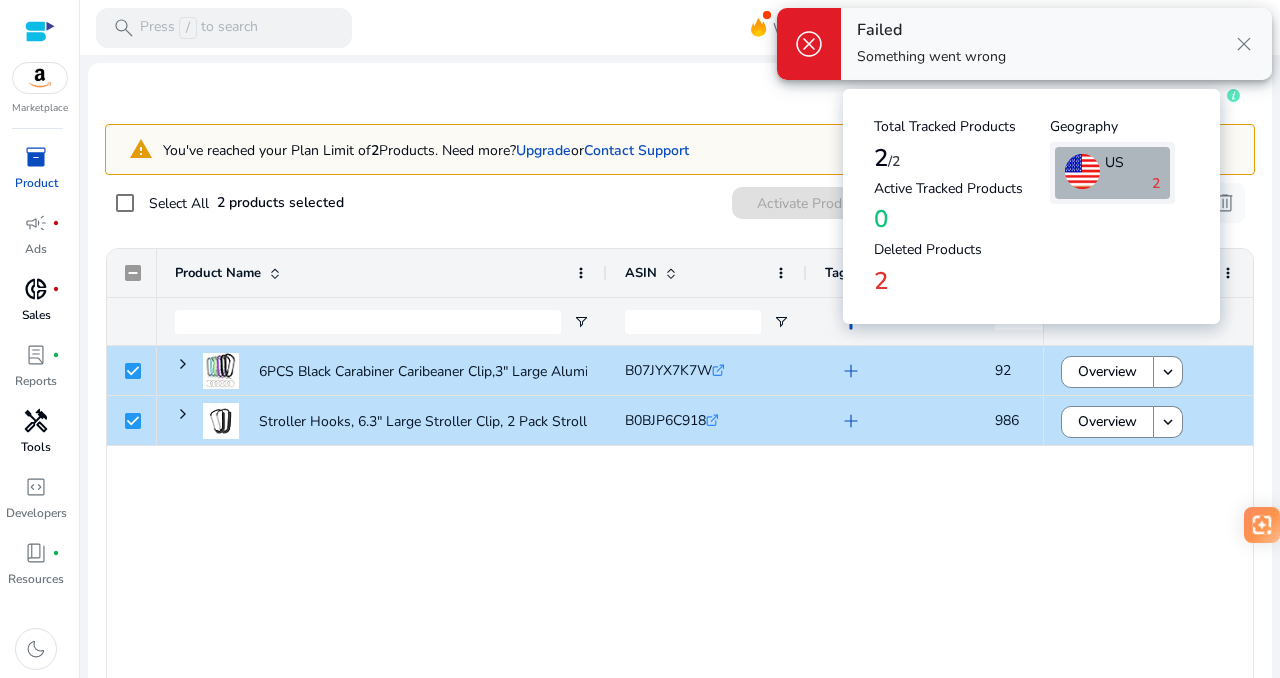 click 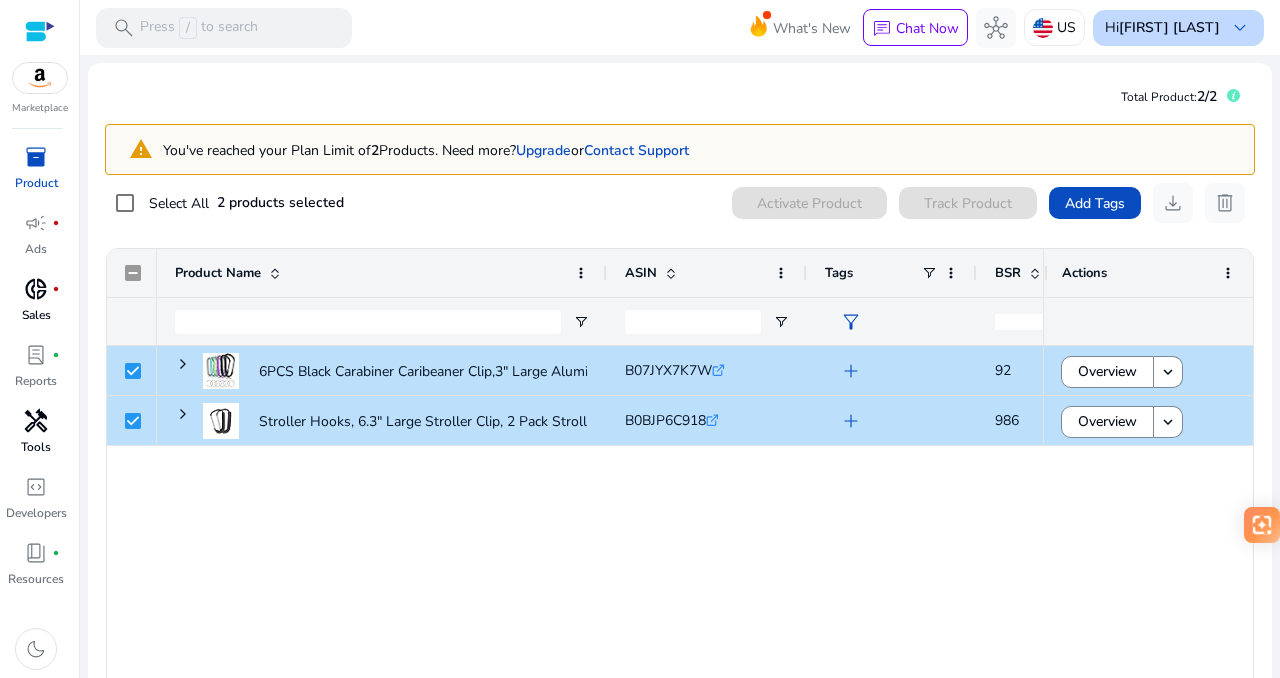 click on "keyboard_arrow_down" at bounding box center [1240, 28] 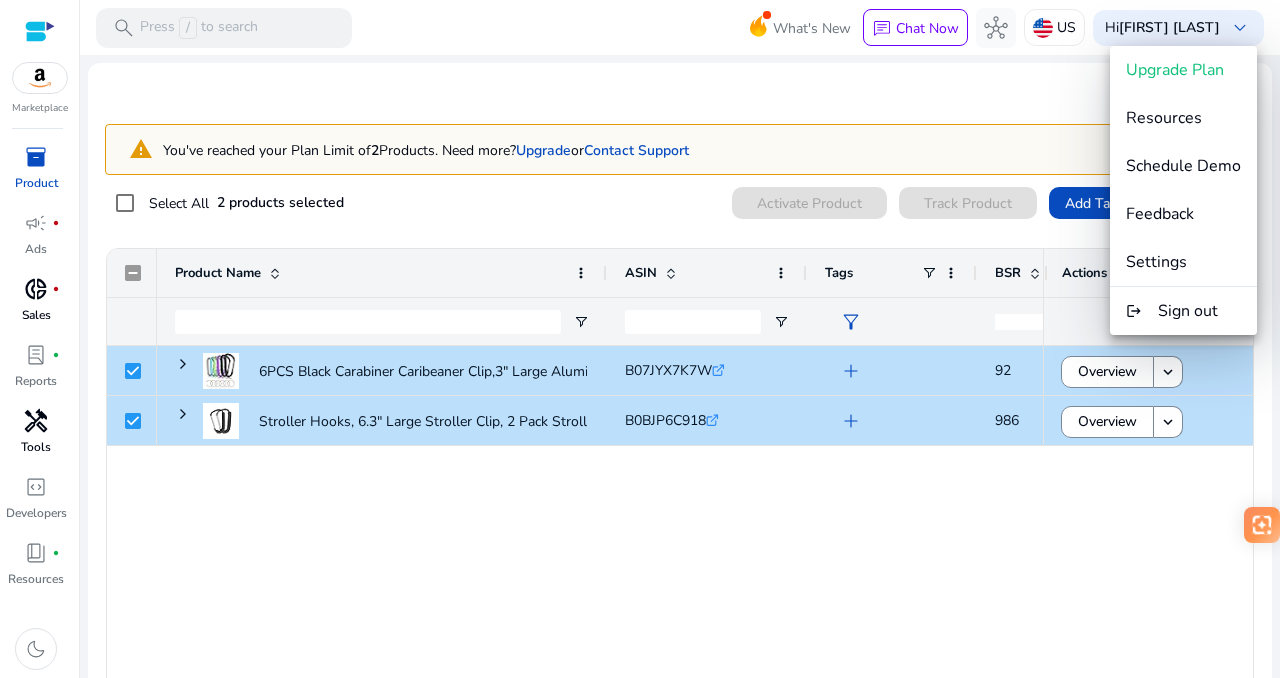 click at bounding box center (640, 339) 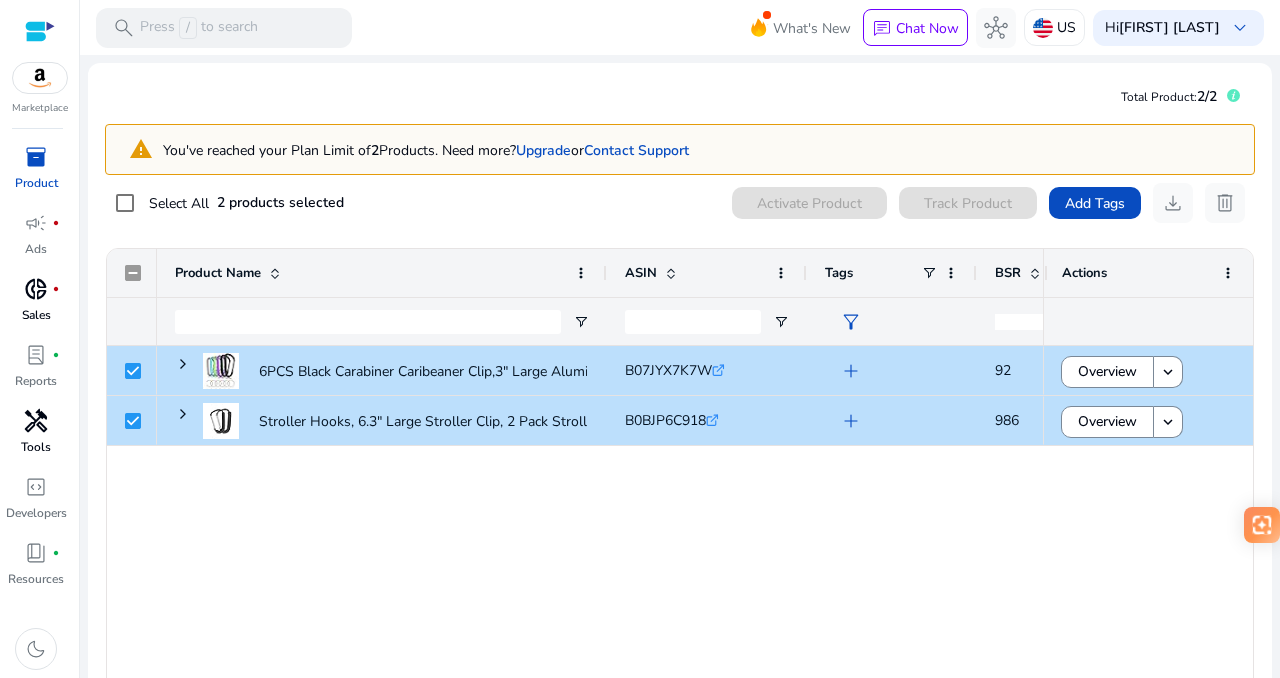 click on "6PCS Black Carabiner Caribeaner Clip,3" Large Aluminum D Ring...
B07JYX7K7W  .st0{fill:#2c8af8}  add  92 Moderate - High  71.07
Stroller Hooks, 6.3" Large Stroller Clip, 2 Pack Stroller Hooks...
B0BJP6C918  .st0{fill:#2c8af8}  add  986 Moderate - High  71.77" 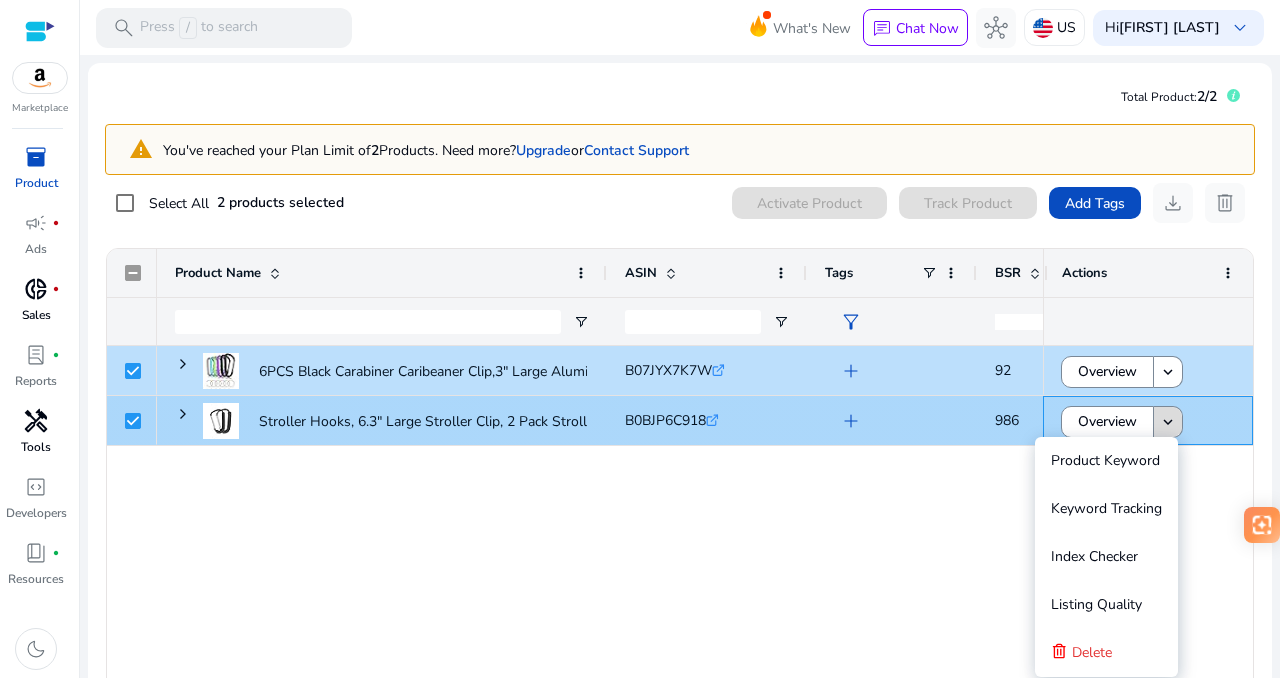 click on "keyboard_arrow_down" 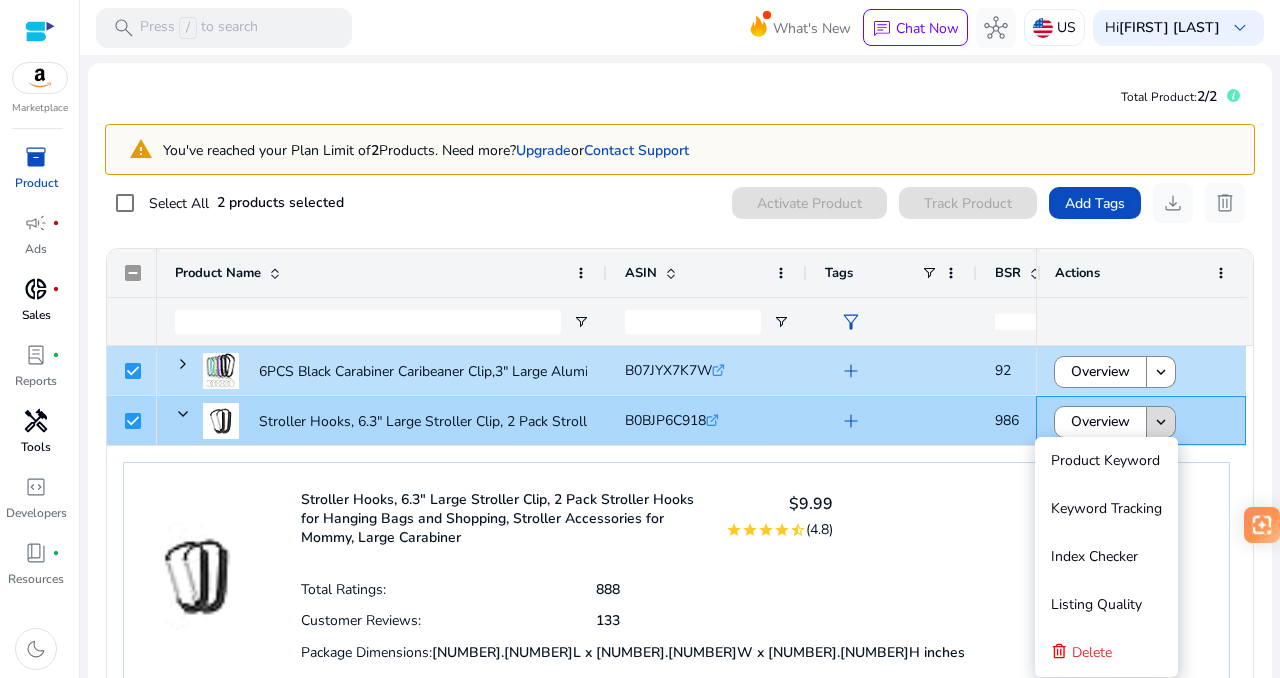 click 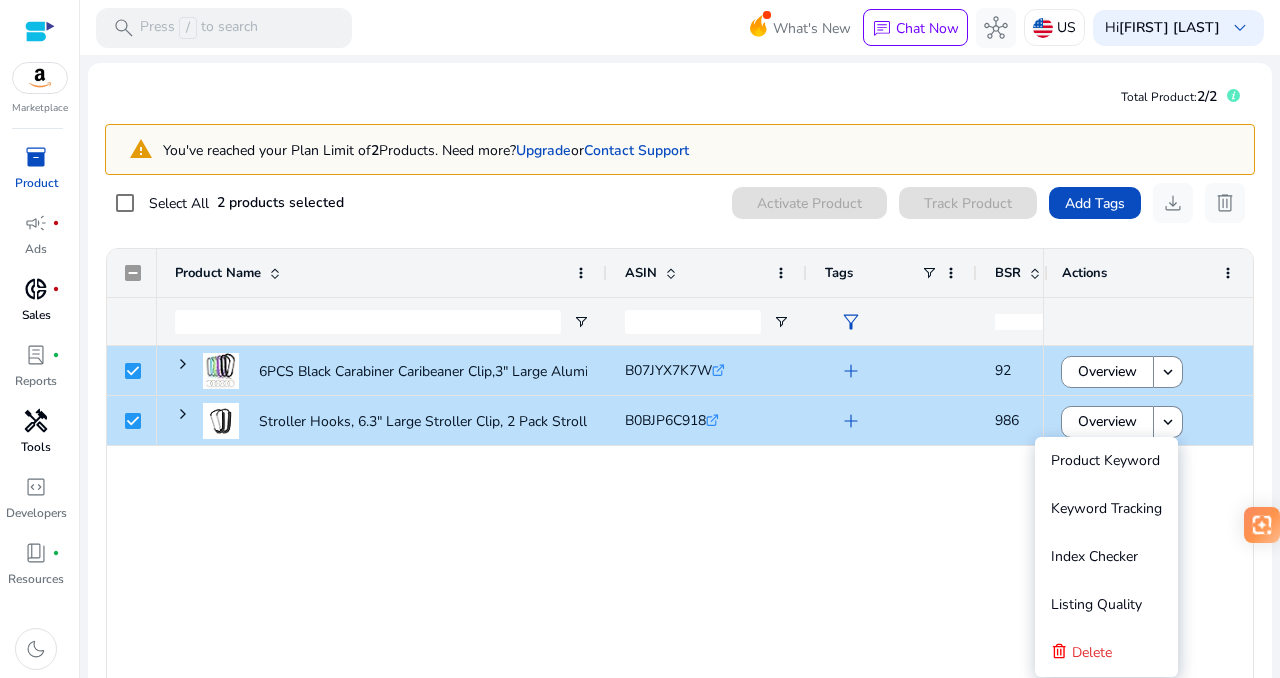 click on "6PCS Black Carabiner Caribeaner Clip,3" Large Aluminum D Ring...
B07JYX7K7W  .st0{fill:#2c8af8}  add  92 Moderate - High  71.07
Stroller Hooks, 6.3" Large Stroller Clip, 2 Pack Stroller Hooks...
B0BJP6C918  .st0{fill:#2c8af8}  add  986 Moderate - High  71.77" 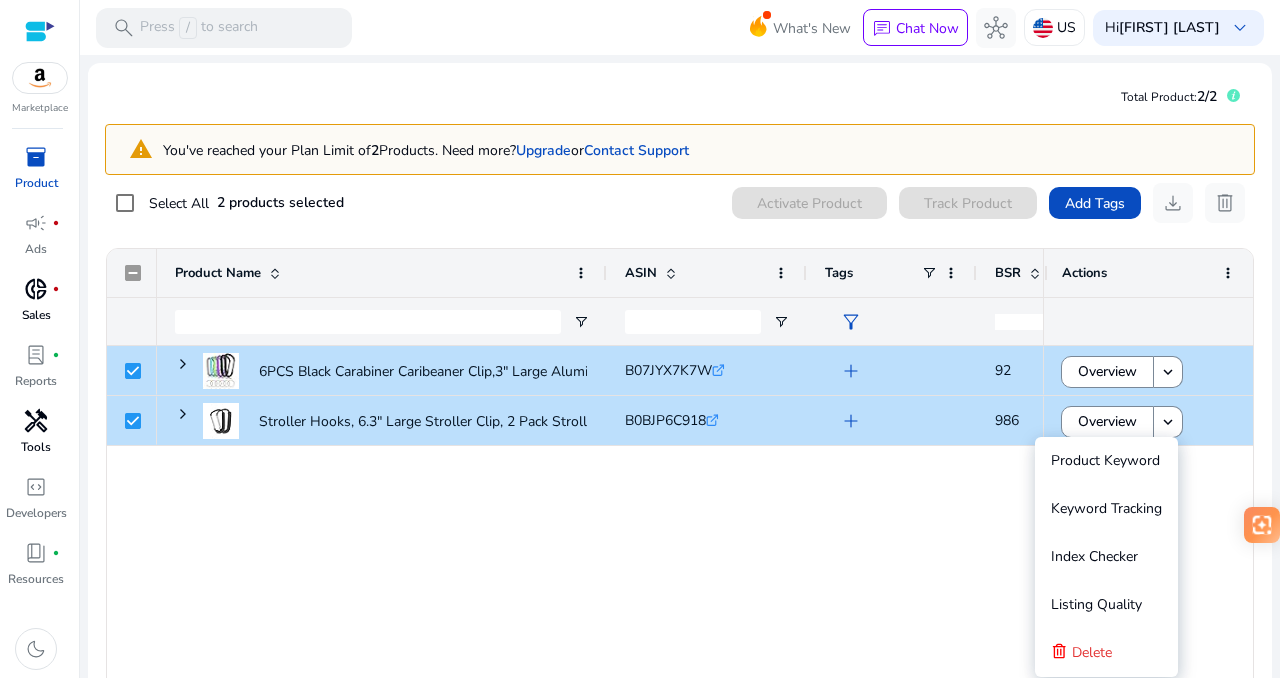 click on "6PCS Black Carabiner Caribeaner Clip,3" Large Aluminum D Ring...
B07JYX7K7W  .st0{fill:#2c8af8}  add  92 Moderate - High  71.07
Stroller Hooks, 6.3" Large Stroller Clip, 2 Pack Stroller Hooks...
B0BJP6C918  .st0{fill:#2c8af8}  add  986 Moderate - High  71.77" 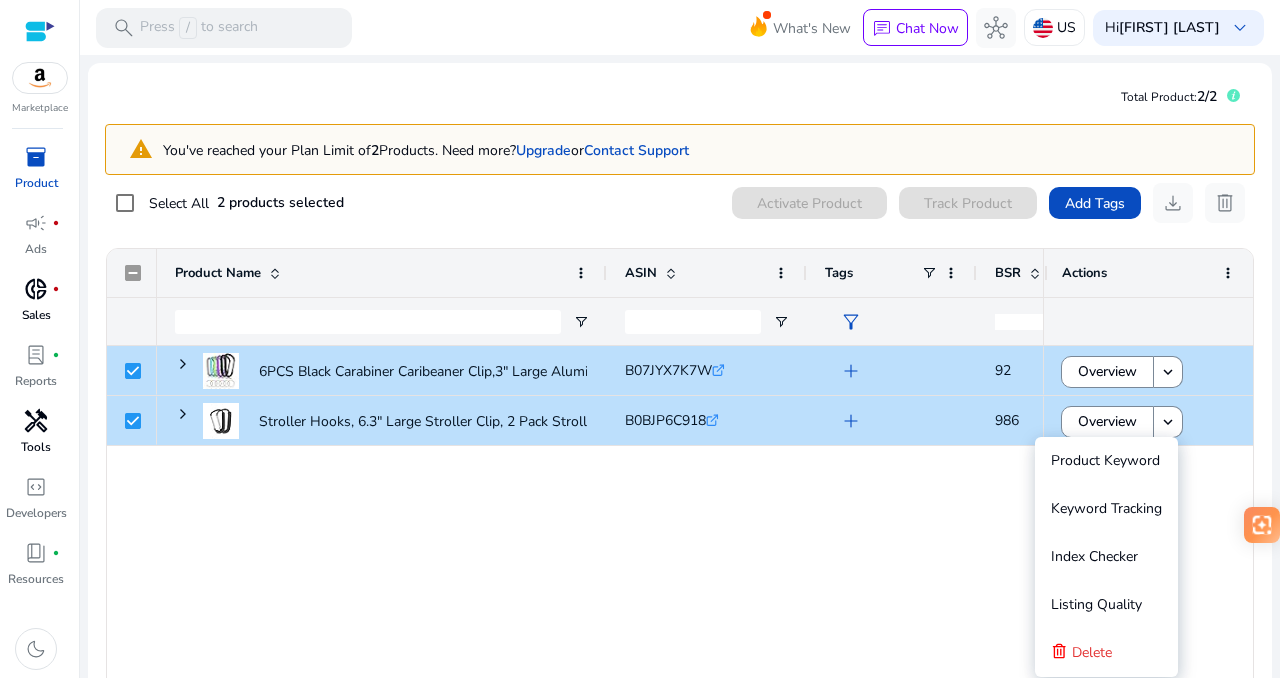 click on "6PCS Black Carabiner Caribeaner Clip,3" Large Aluminum D Ring...
B07JYX7K7W  .st0{fill:#2c8af8}  add  92 Moderate - High  71.07
Stroller Hooks, 6.3" Large Stroller Clip, 2 Pack Stroller Hooks...
B0BJP6C918  .st0{fill:#2c8af8}  add  986 Moderate - High  71.77" 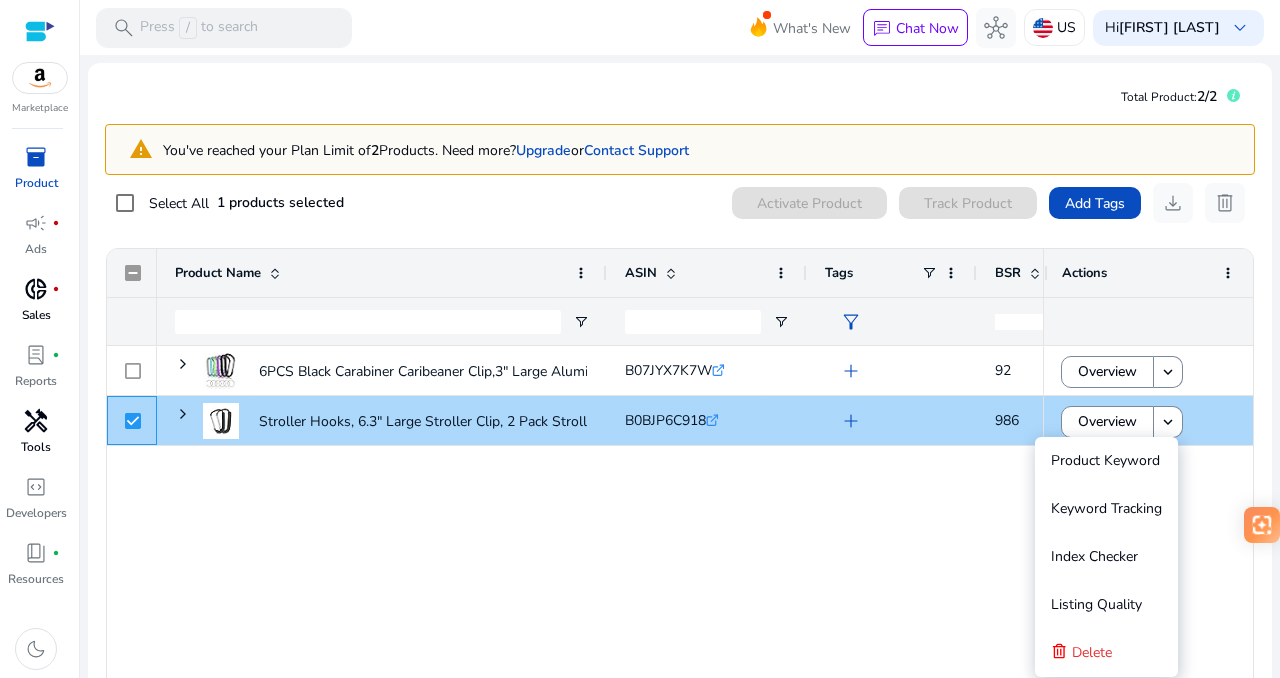 click 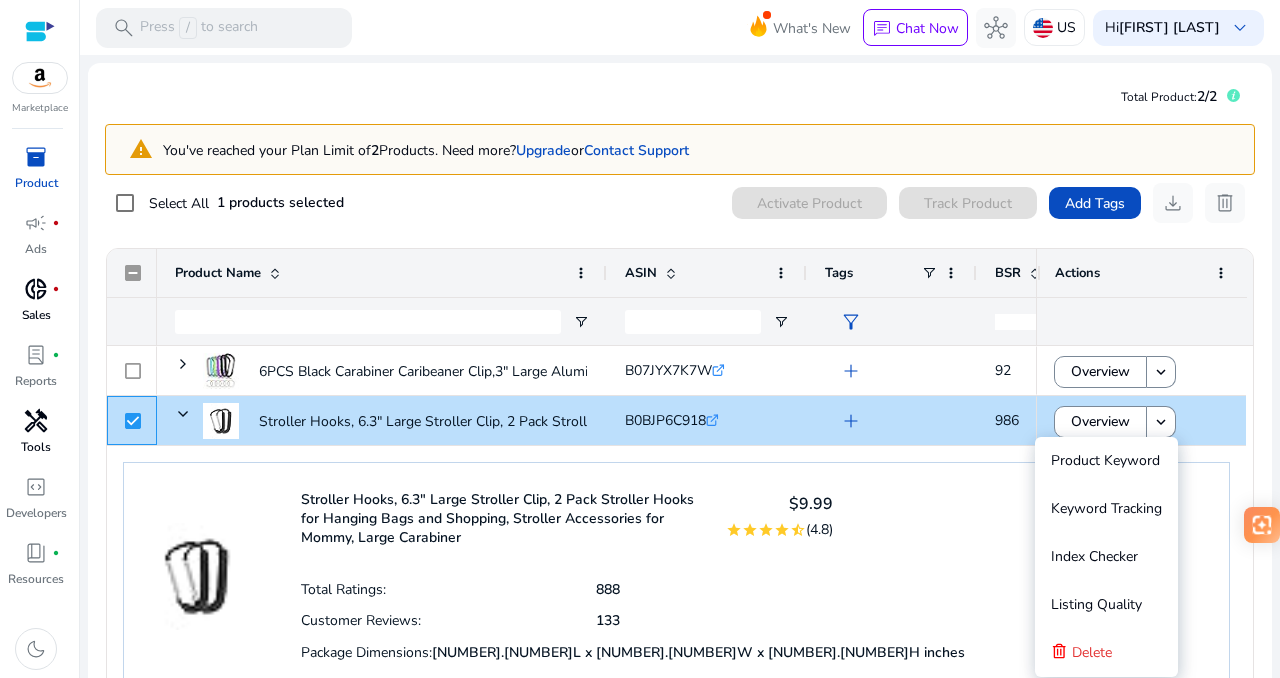 scroll, scrollTop: 84, scrollLeft: 0, axis: vertical 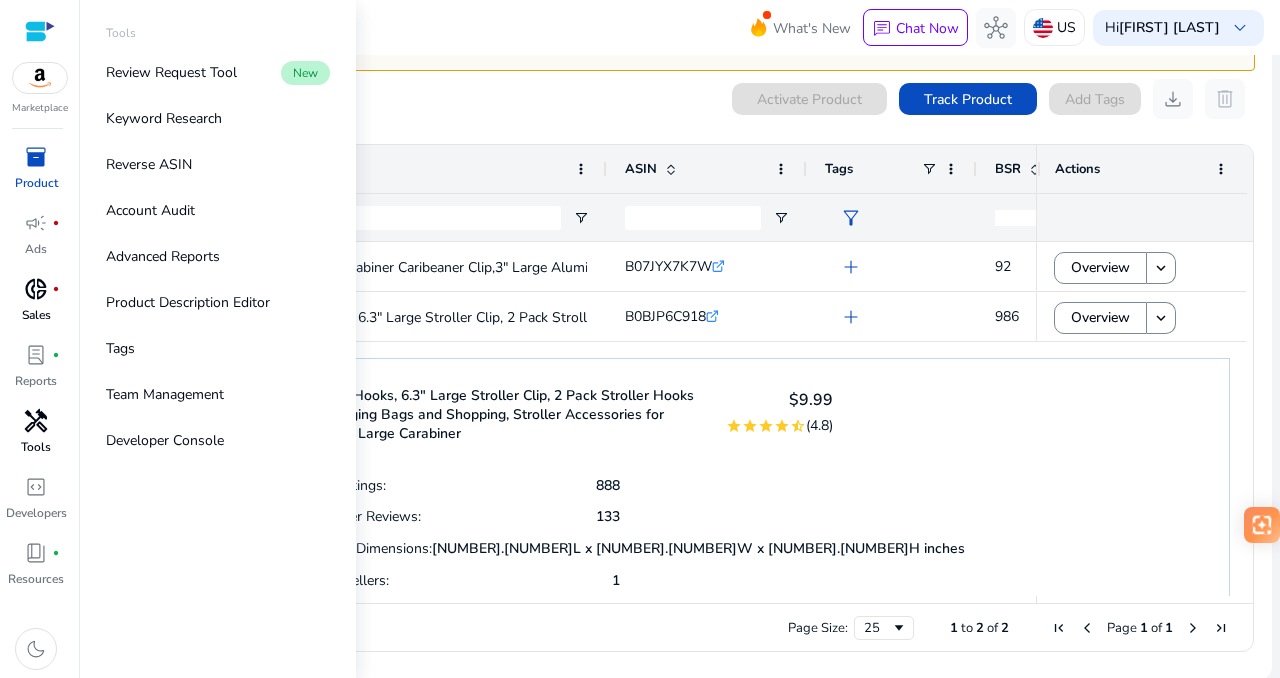 click on "Tools" at bounding box center [36, 447] 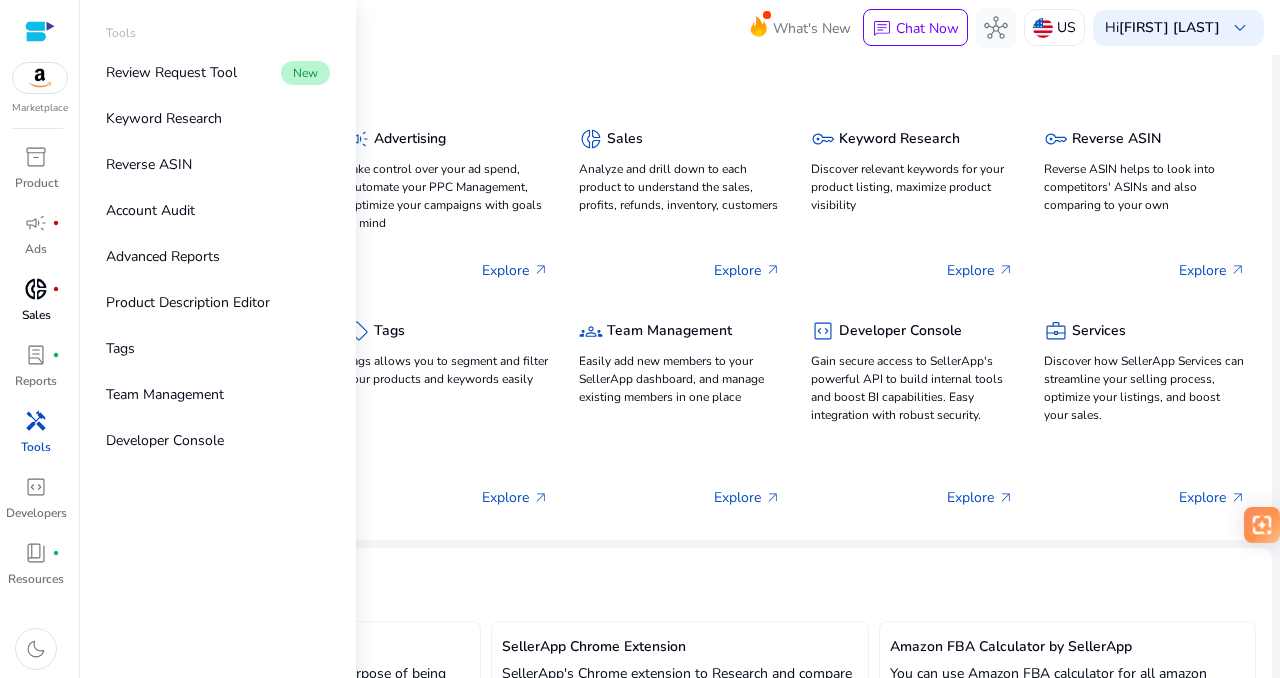 scroll, scrollTop: 0, scrollLeft: 0, axis: both 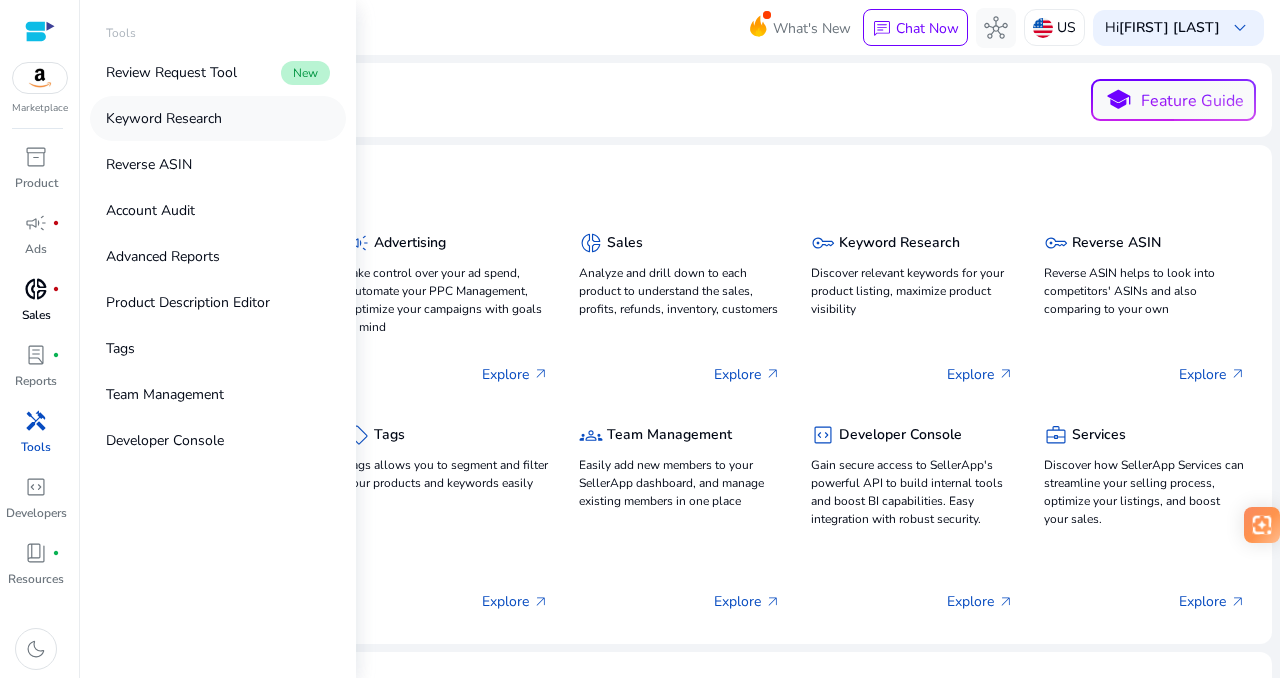 click on "Keyword Research" at bounding box center (164, 118) 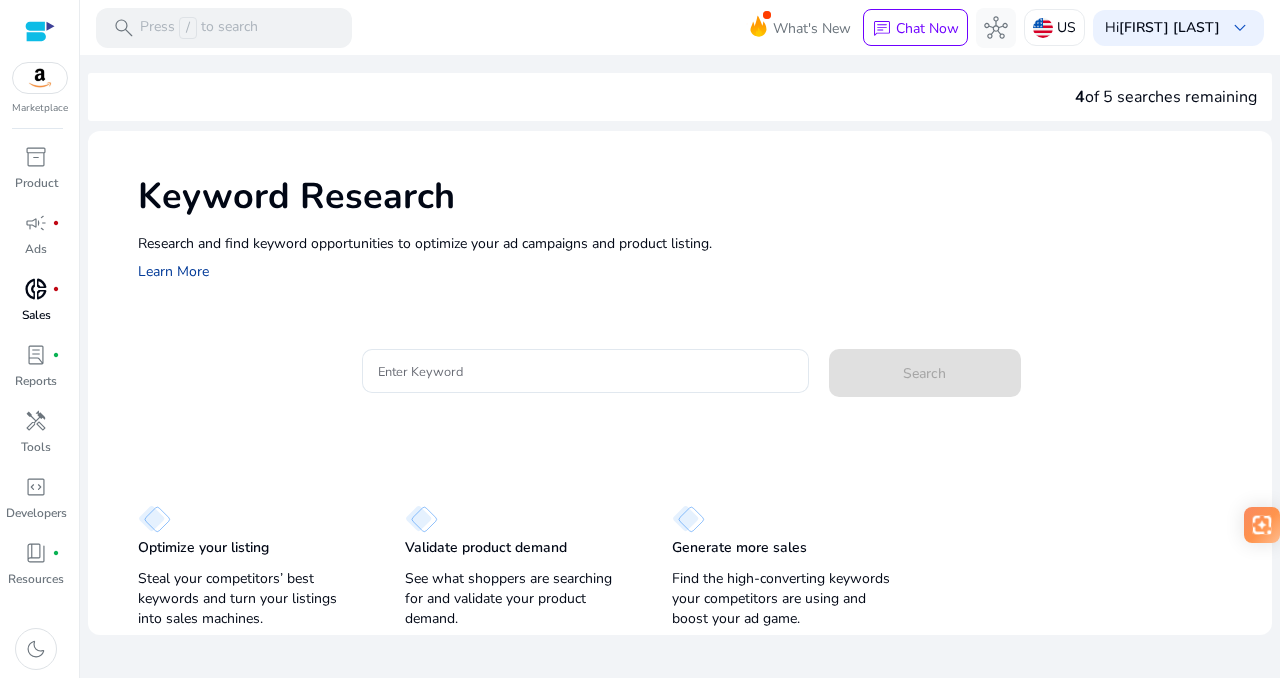 click on "Learn More" 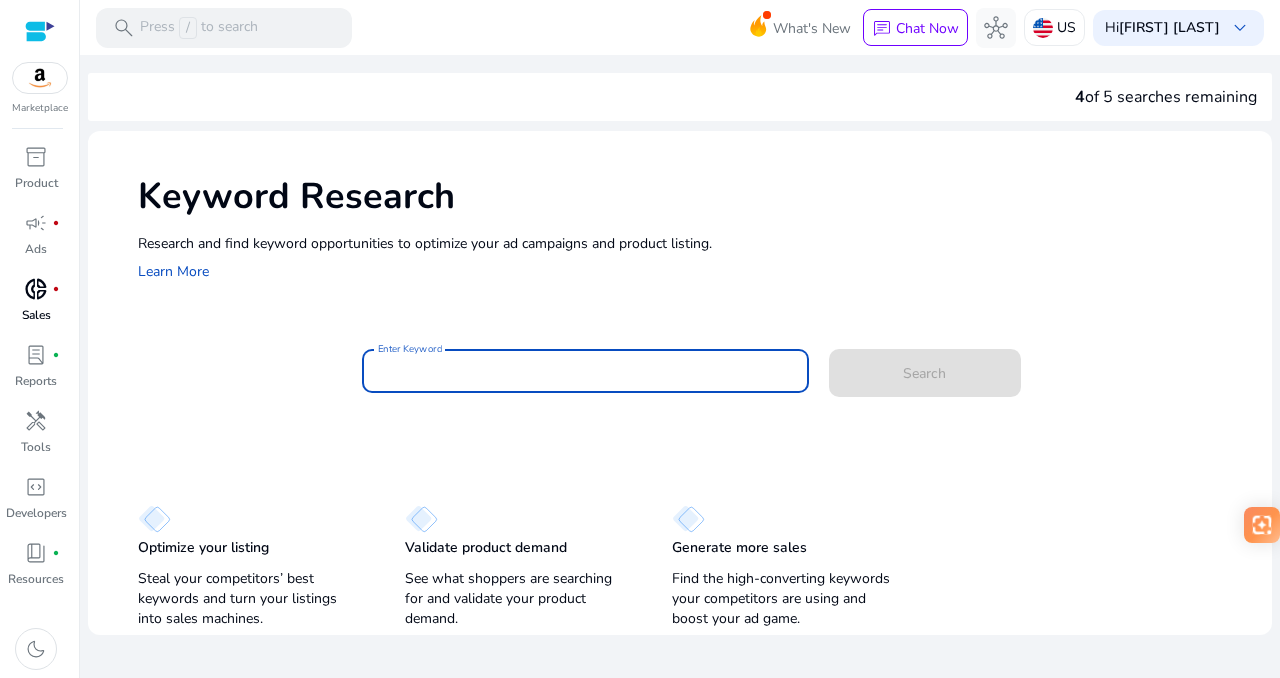click on "Enter Keyword" at bounding box center (585, 371) 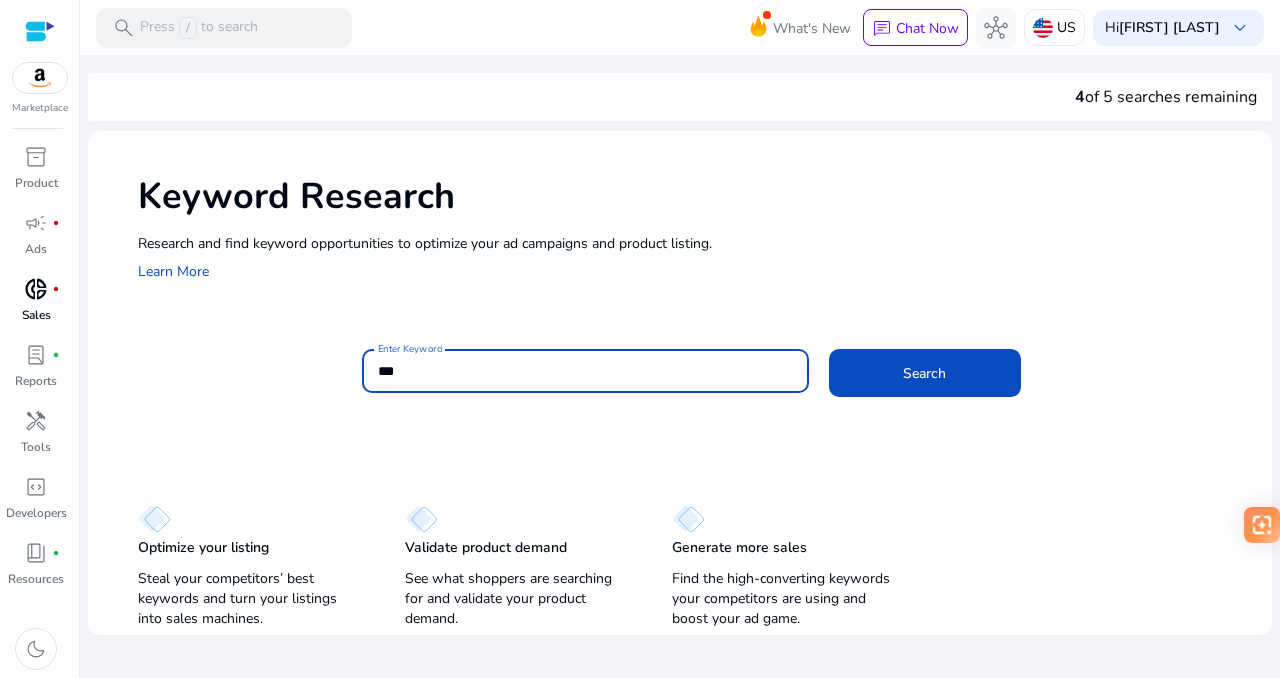 type on "****" 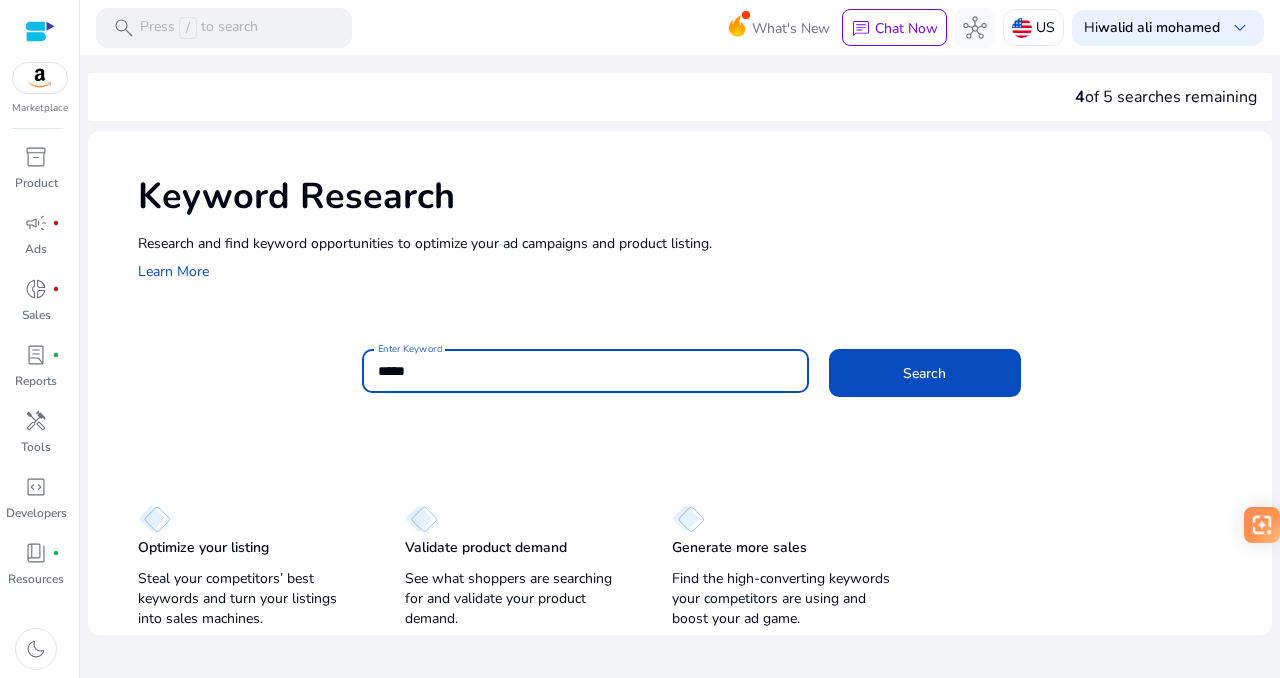 scroll, scrollTop: 0, scrollLeft: 0, axis: both 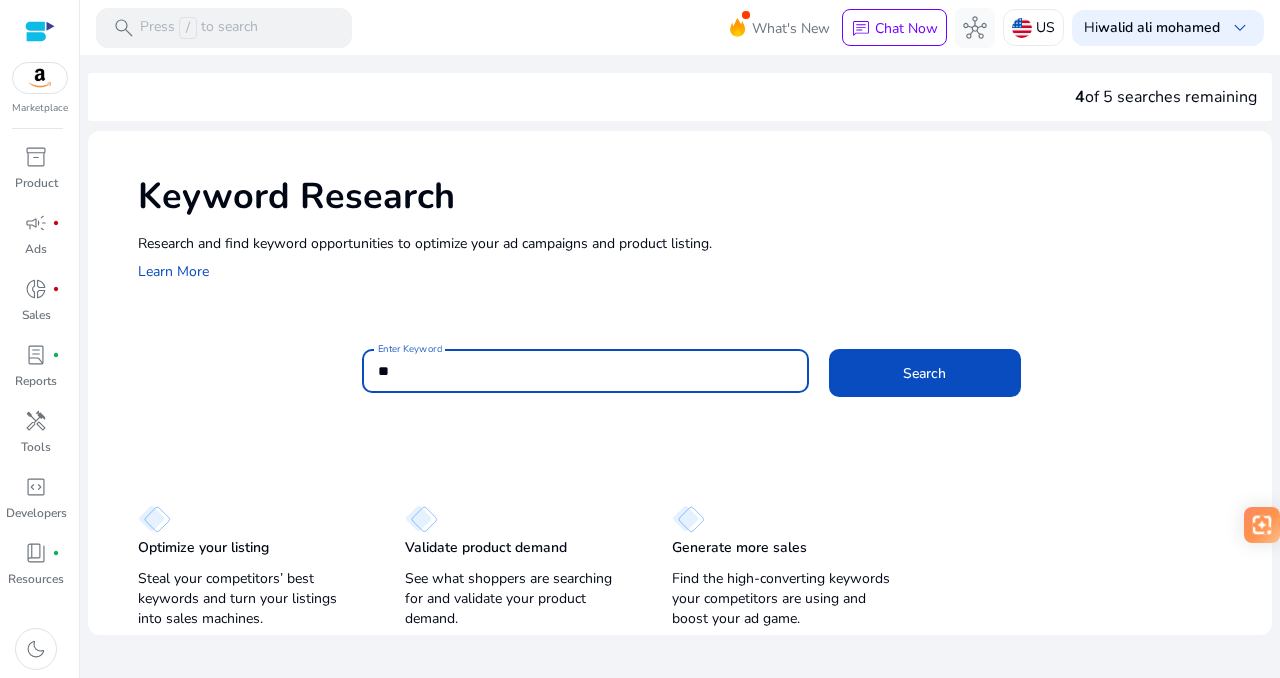 type on "*" 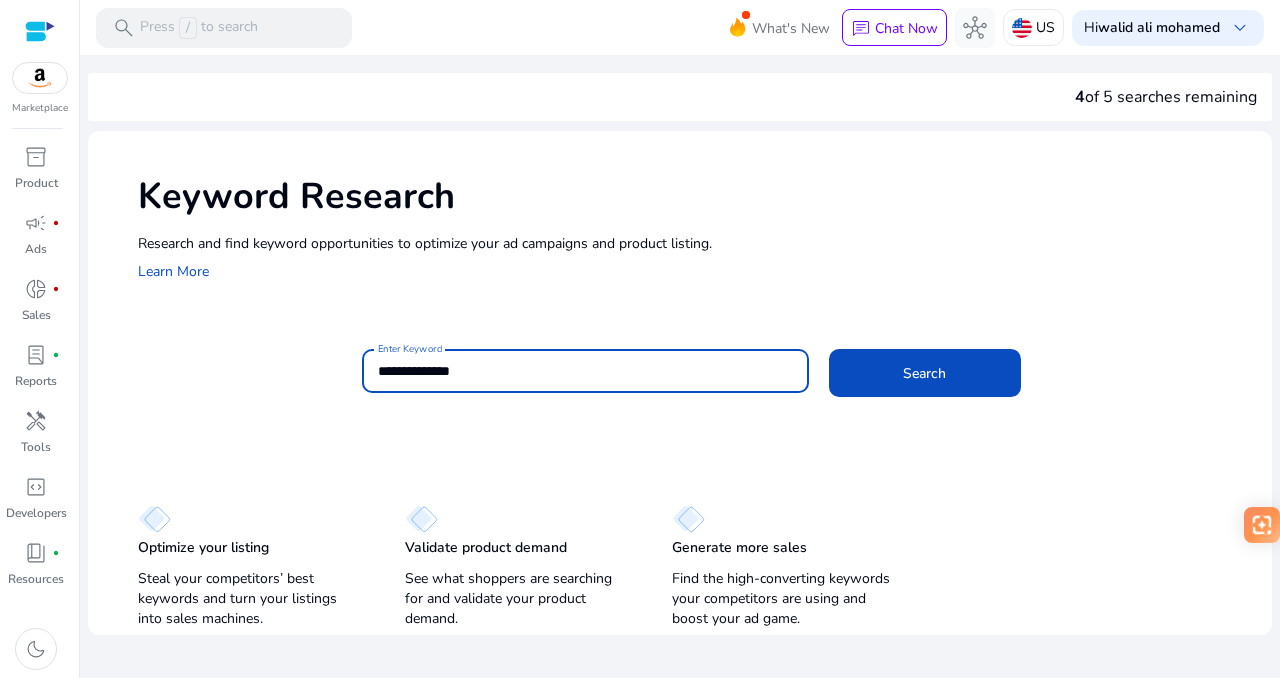 type on "**********" 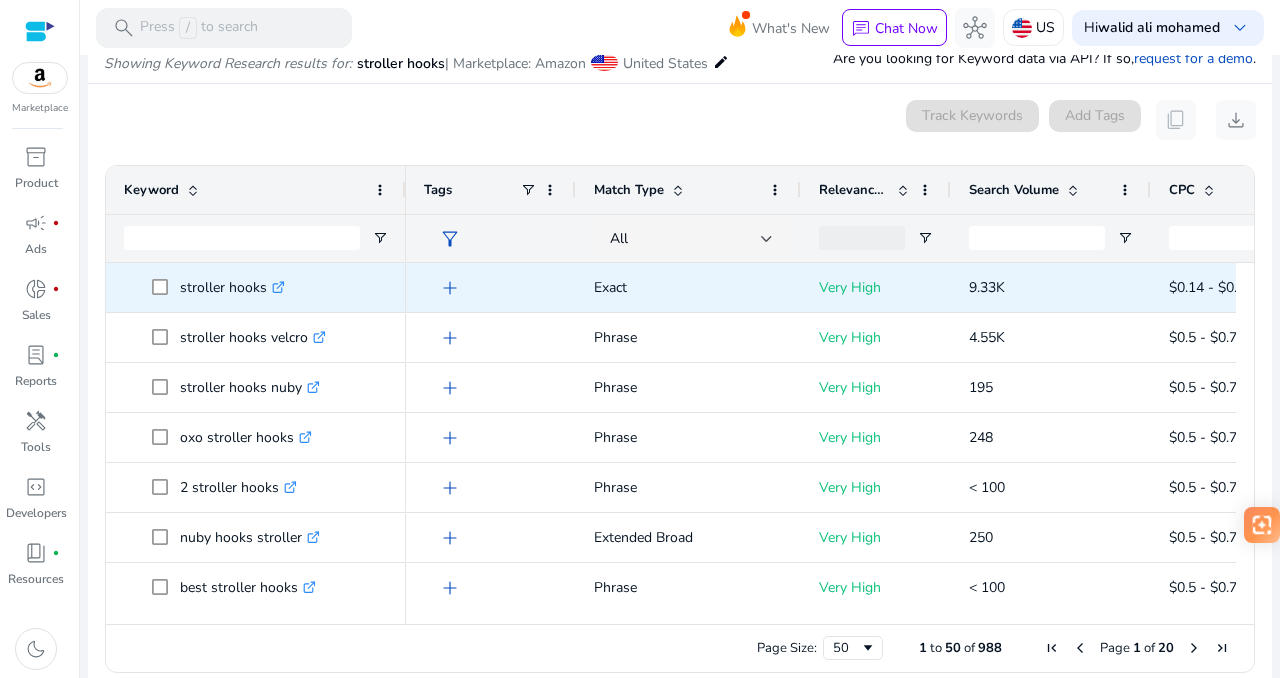scroll, scrollTop: 238, scrollLeft: 0, axis: vertical 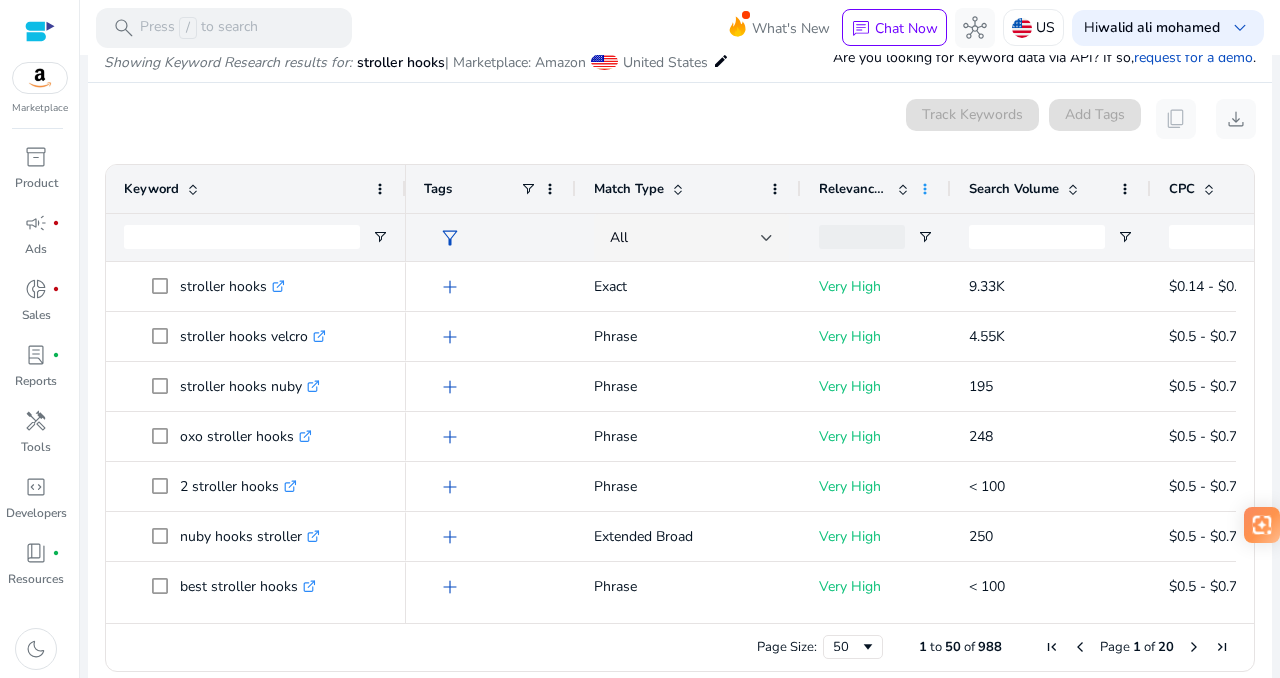 click at bounding box center (925, 189) 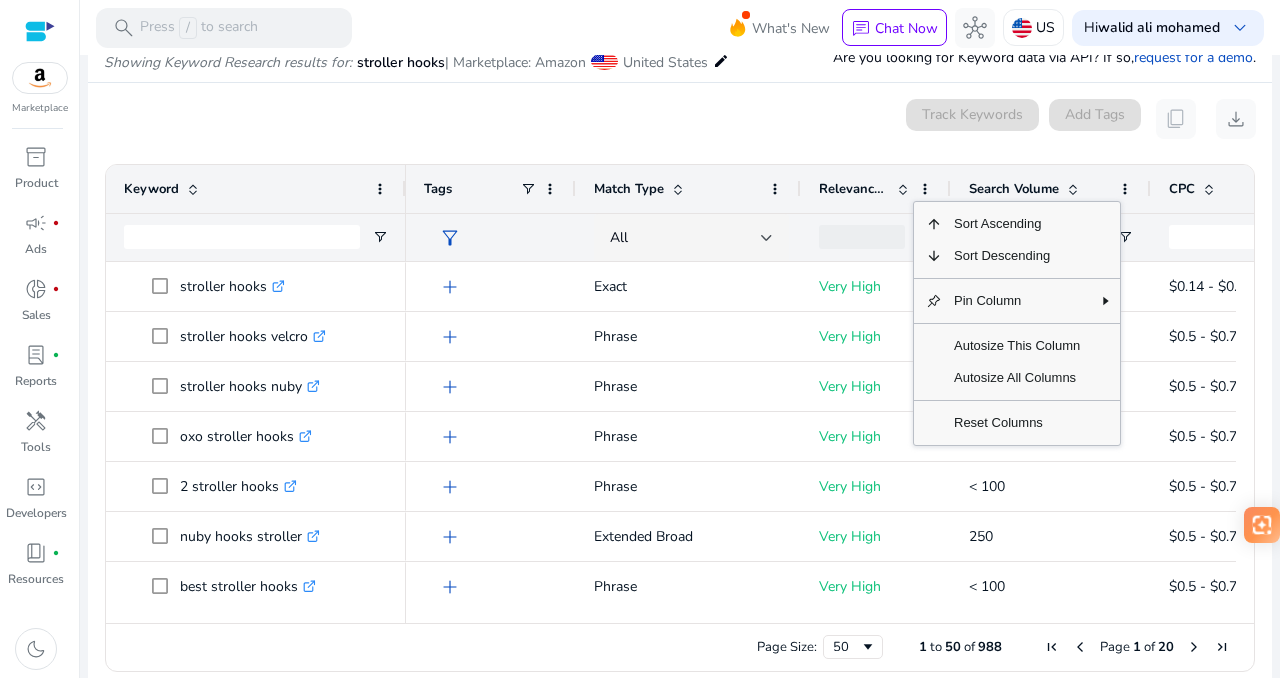 click on "CPC" at bounding box center (680, 390) 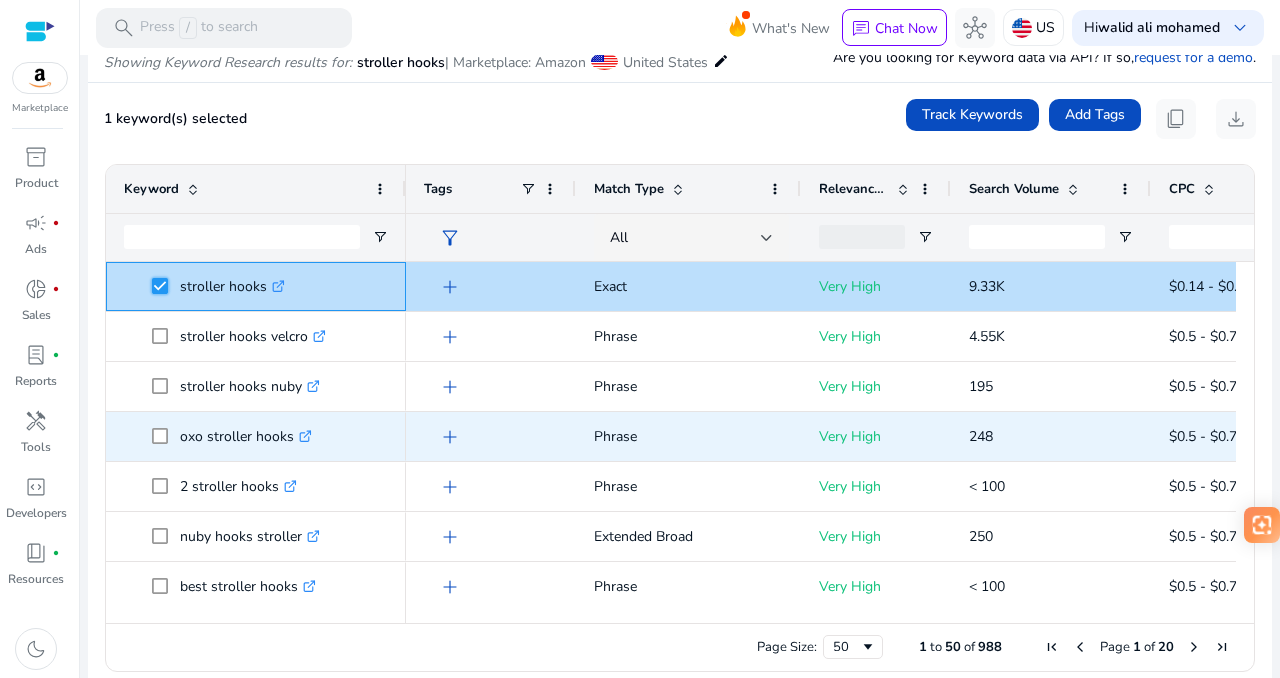scroll, scrollTop: 27, scrollLeft: 0, axis: vertical 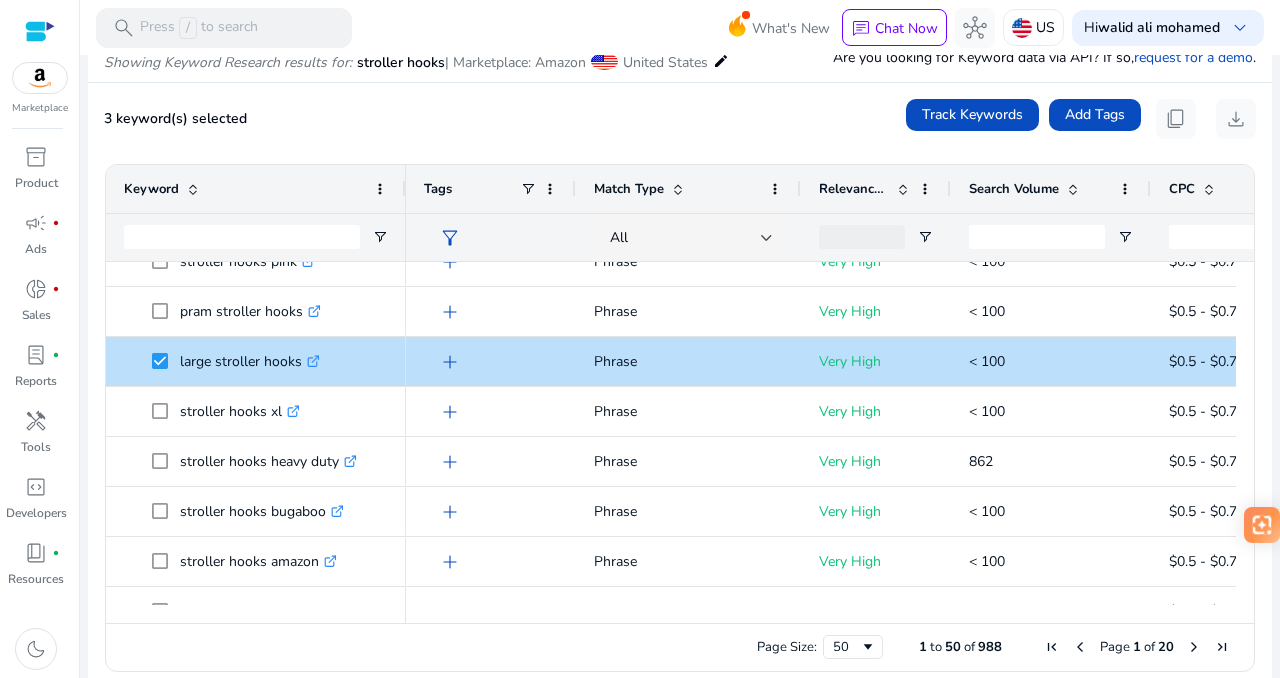 click on "Search Volume" at bounding box center (1014, 189) 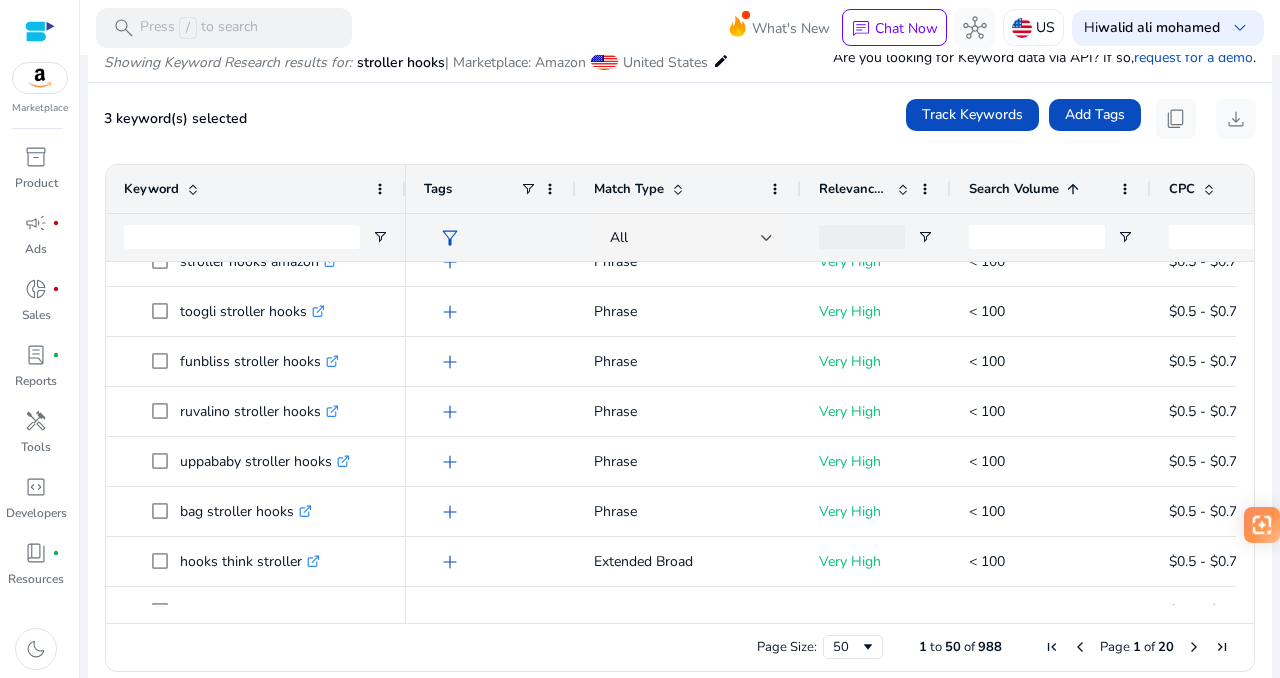 click on "Search Volume" at bounding box center [1014, 189] 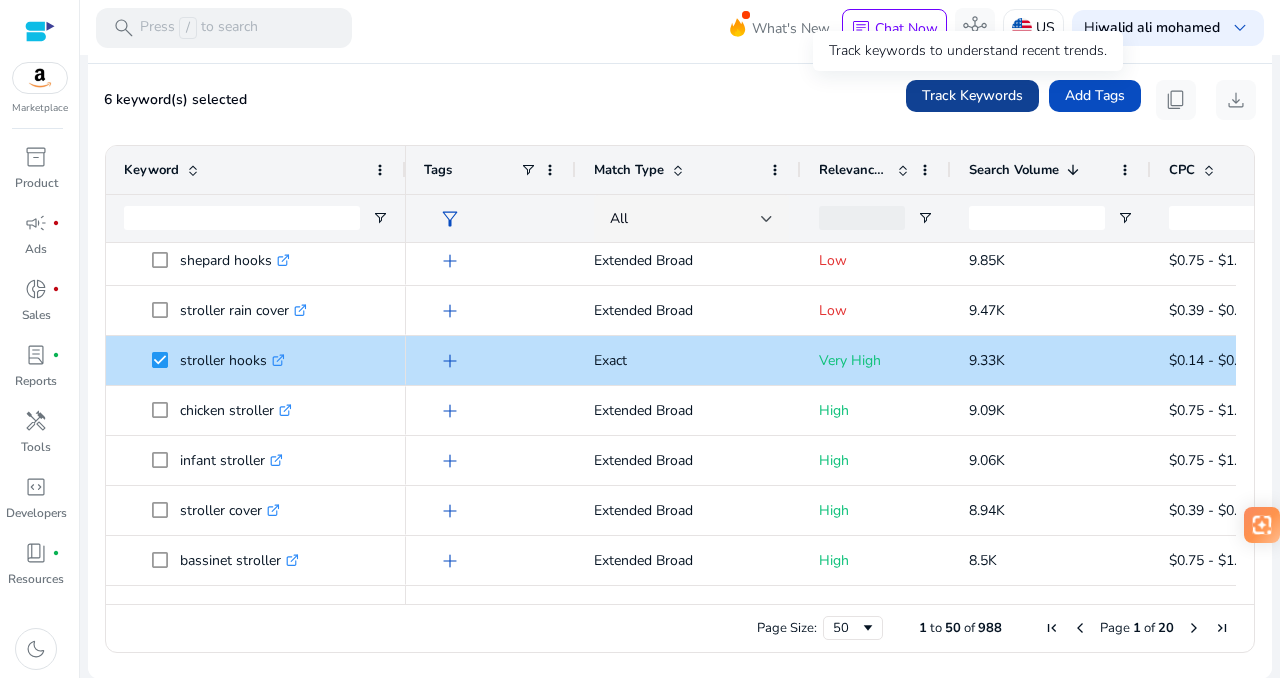 click on "Track Keywords" at bounding box center (972, 95) 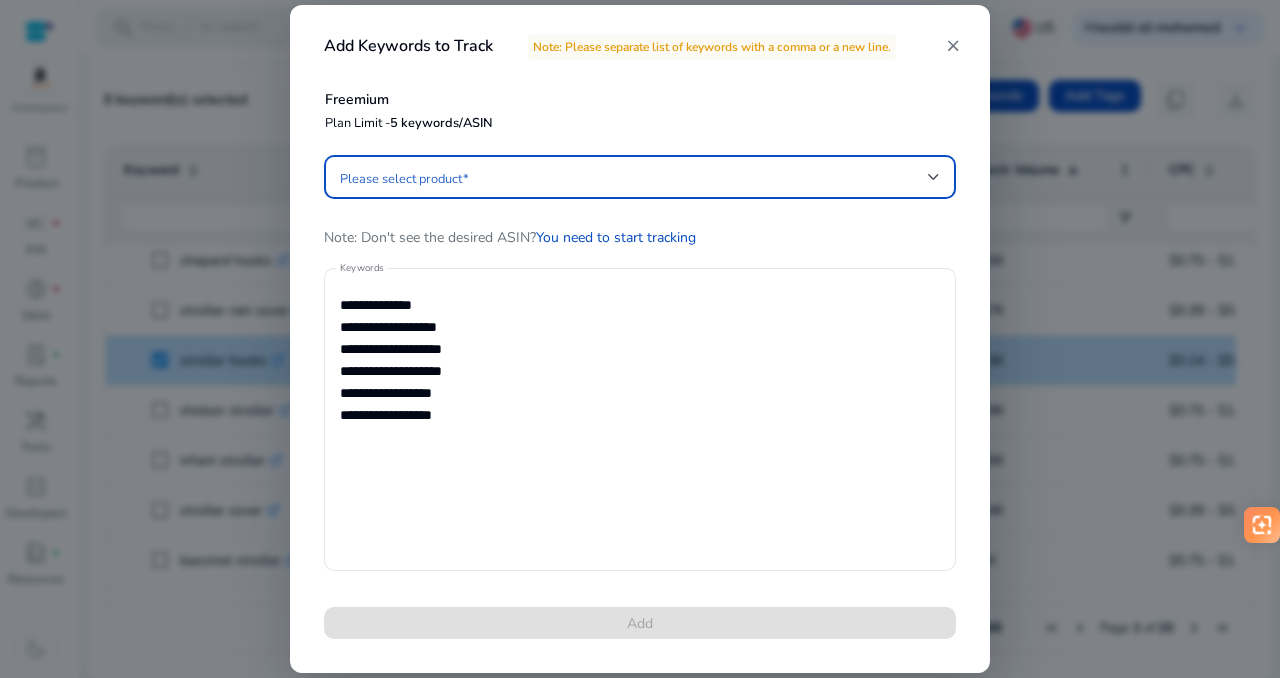click at bounding box center (634, 177) 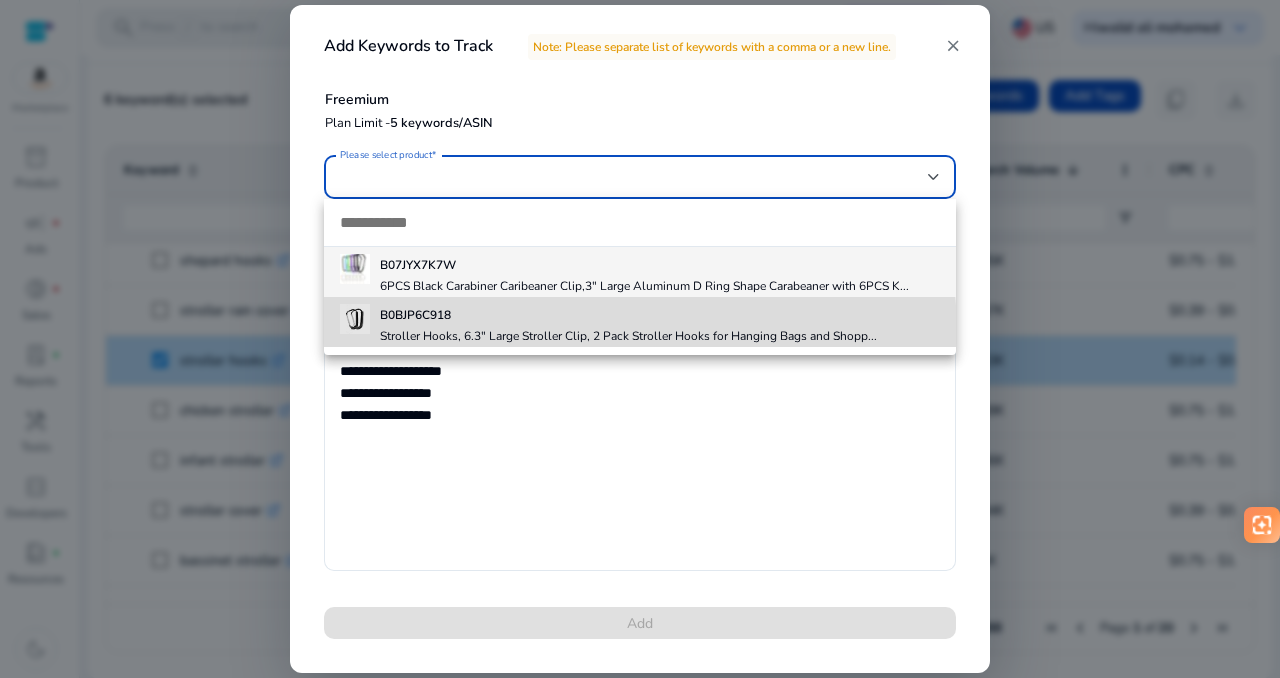 click on "Stroller Hooks, 6.3" Large Stroller Clip, 2 Pack Stroller Hooks for Hanging Bags and Shopp..." at bounding box center [628, 336] 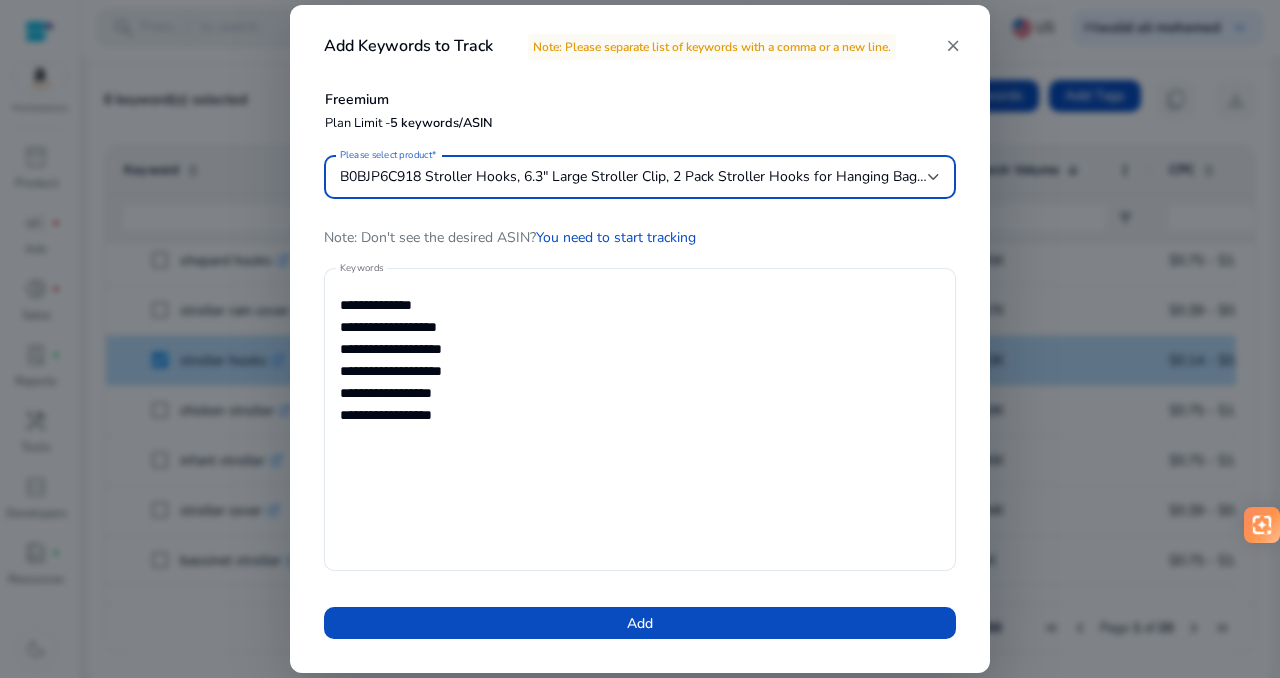 click on "B0BJP6C918  Stroller Hooks, 6.3" Large Stroller Clip, 2 Pack Stroller Hooks for Hanging Bags and Shopp..." at bounding box center [672, 176] 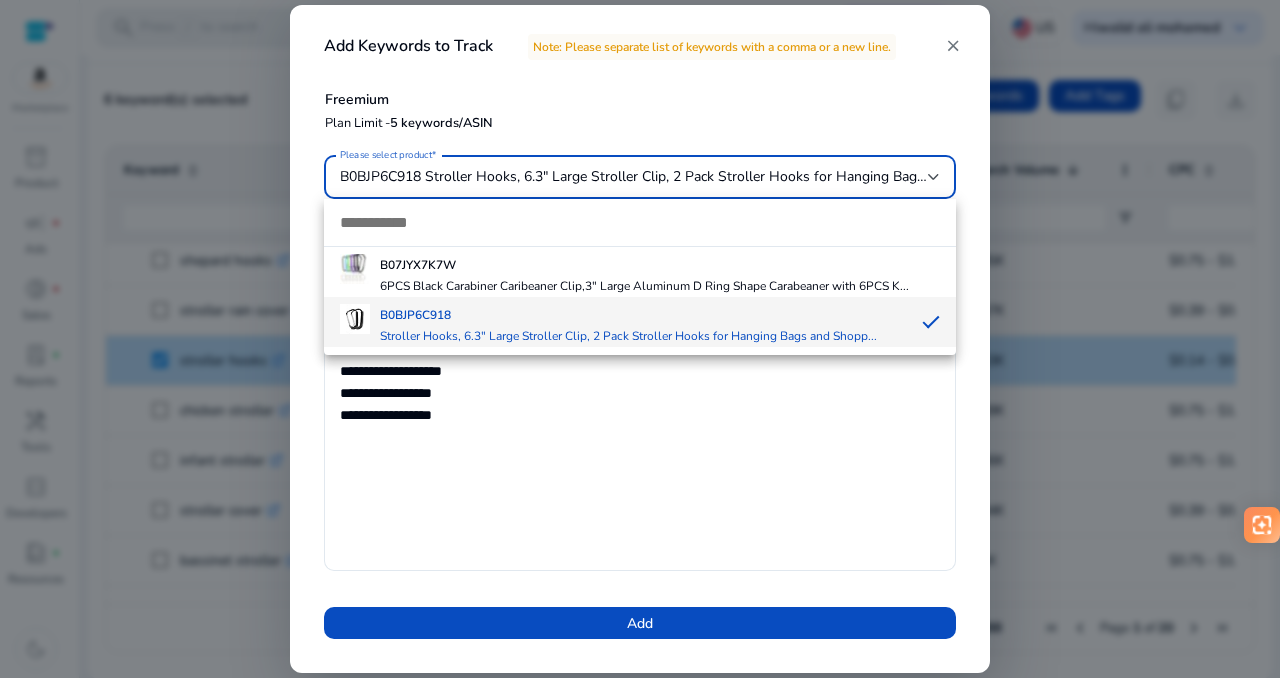 click on "Stroller Hooks, 6.3" Large Stroller Clip, 2 Pack Stroller Hooks for Hanging Bags and Shopp..." at bounding box center (628, 336) 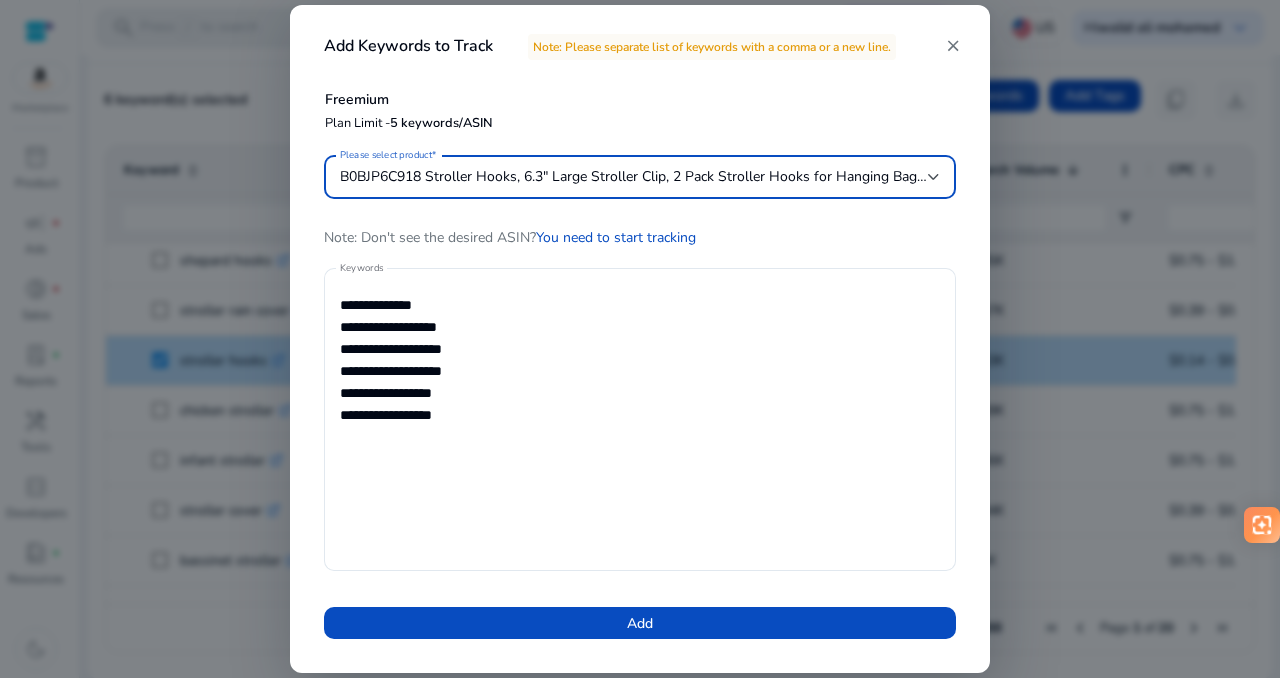 click on "B0BJP6C918  Stroller Hooks, 6.3" Large Stroller Clip, 2 Pack Stroller Hooks for Hanging Bags and Shopp..." at bounding box center [640, 177] 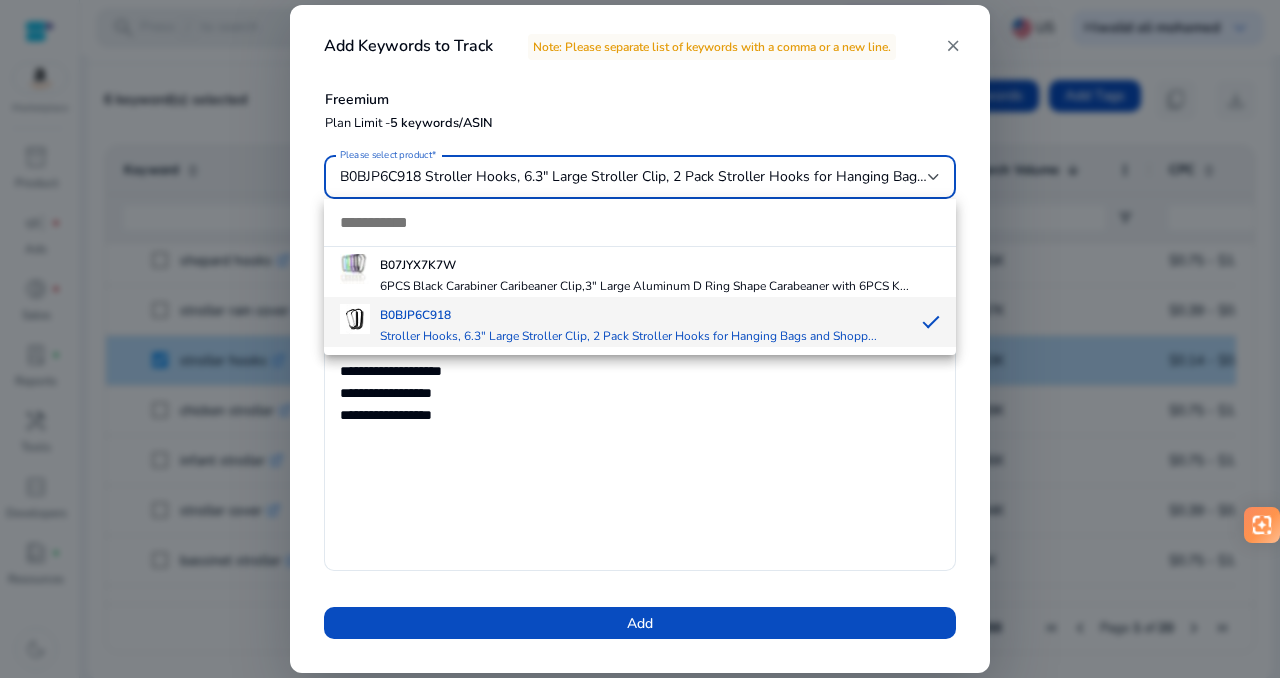 click at bounding box center (640, 339) 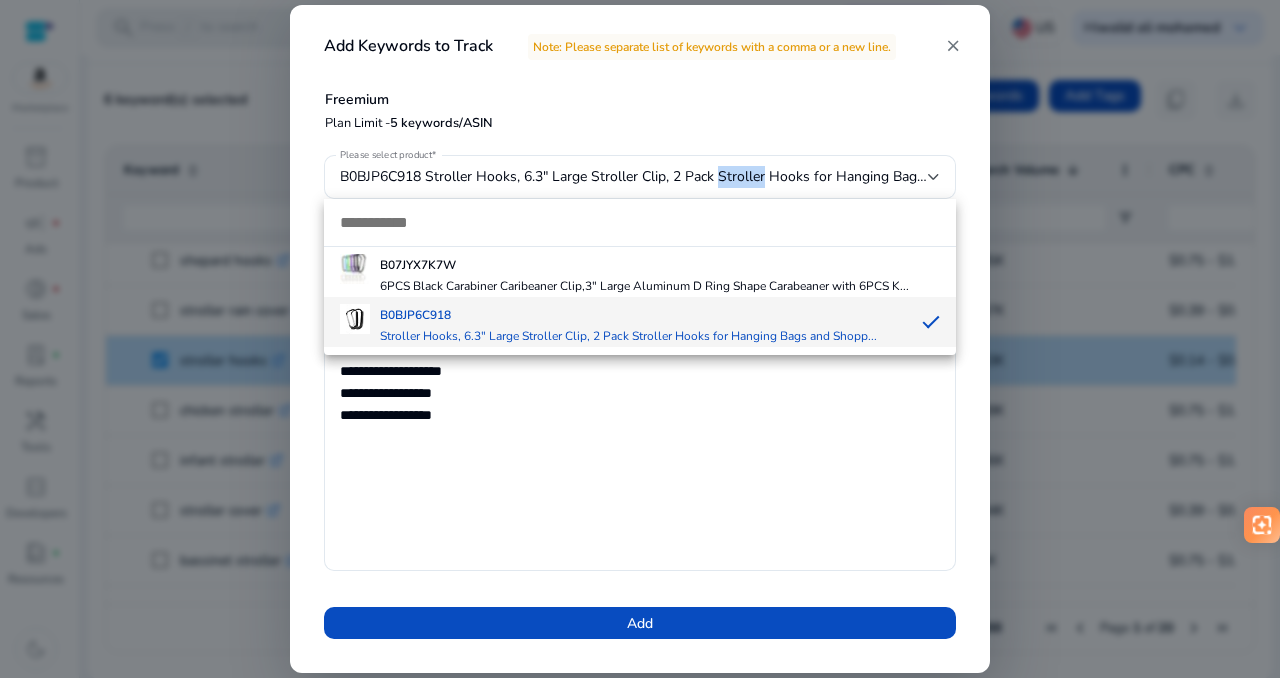 click on "B0BJP6C918  Stroller Hooks, 6.3" Large Stroller Clip, 2 Pack Stroller Hooks for Hanging Bags and Shopp..." at bounding box center [672, 176] 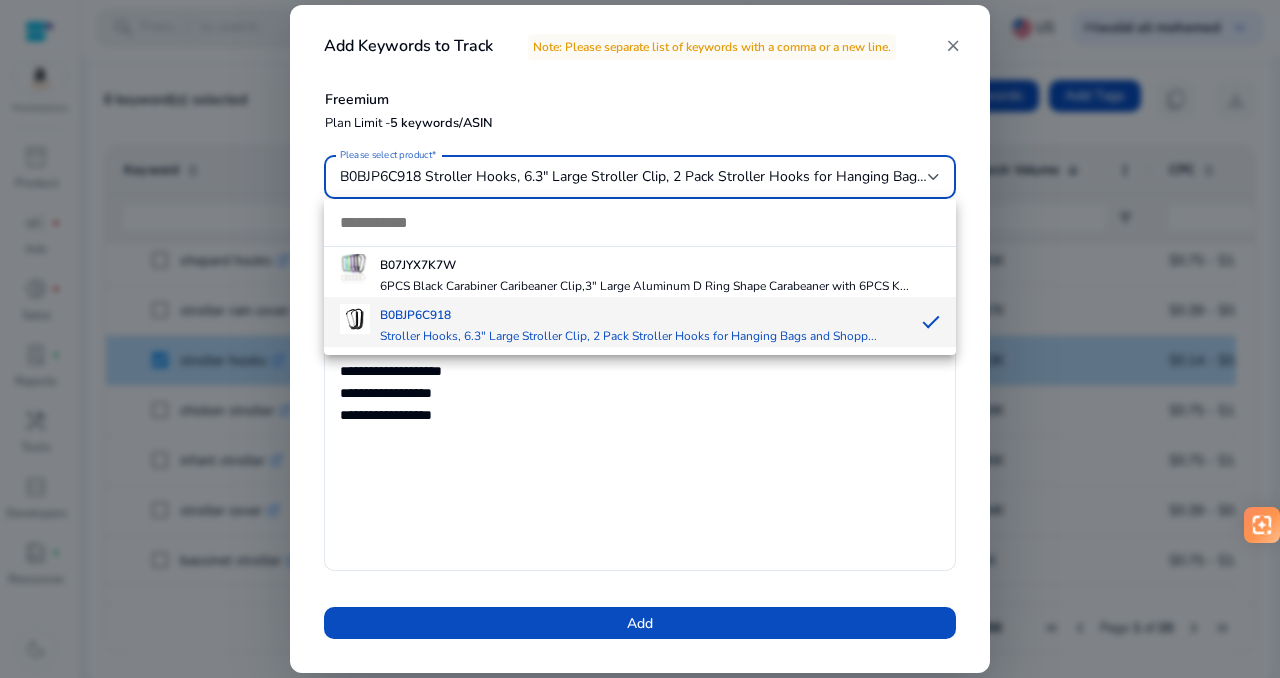 click at bounding box center (640, 339) 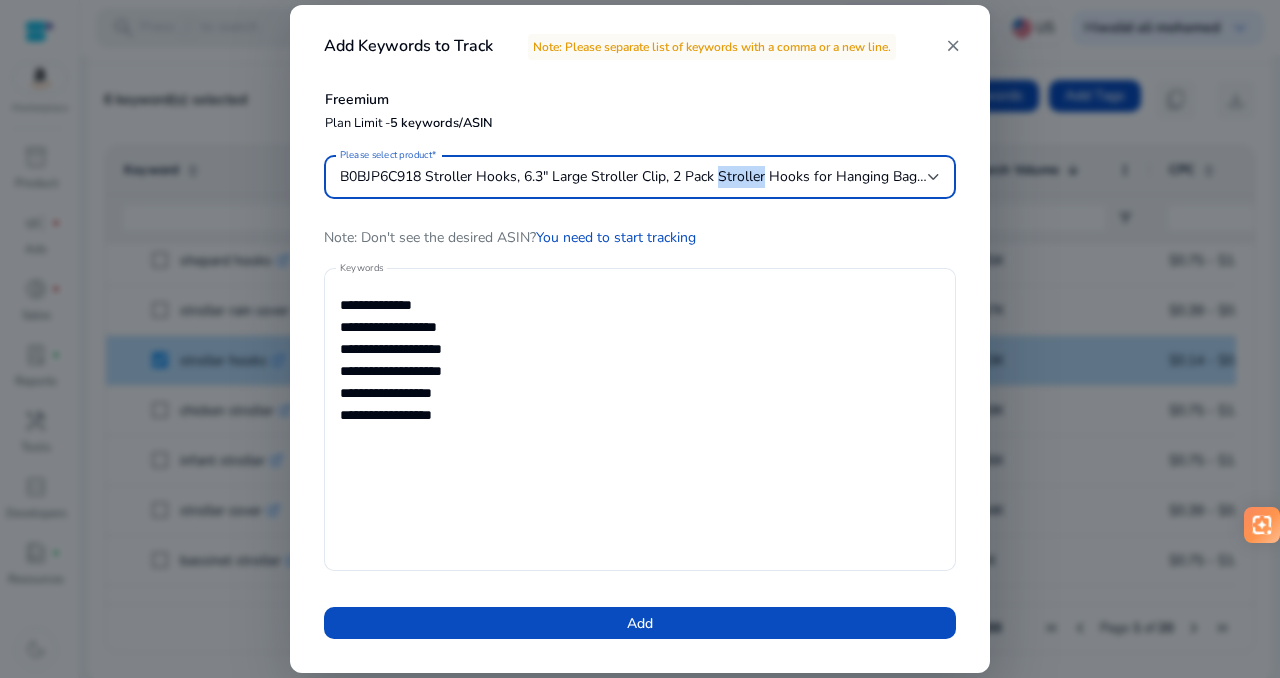 click on "B0BJP6C918  Stroller Hooks, 6.3" Large Stroller Clip, 2 Pack Stroller Hooks for Hanging Bags and Shopp..." at bounding box center [672, 176] 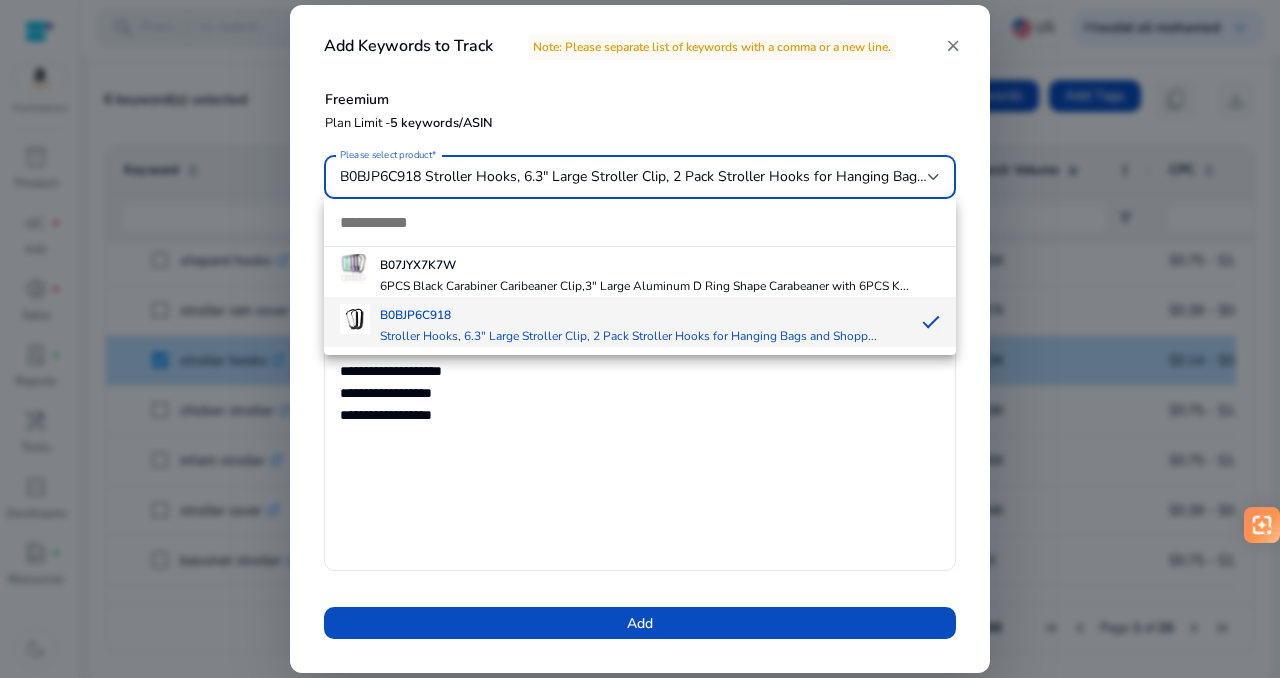click at bounding box center [640, 339] 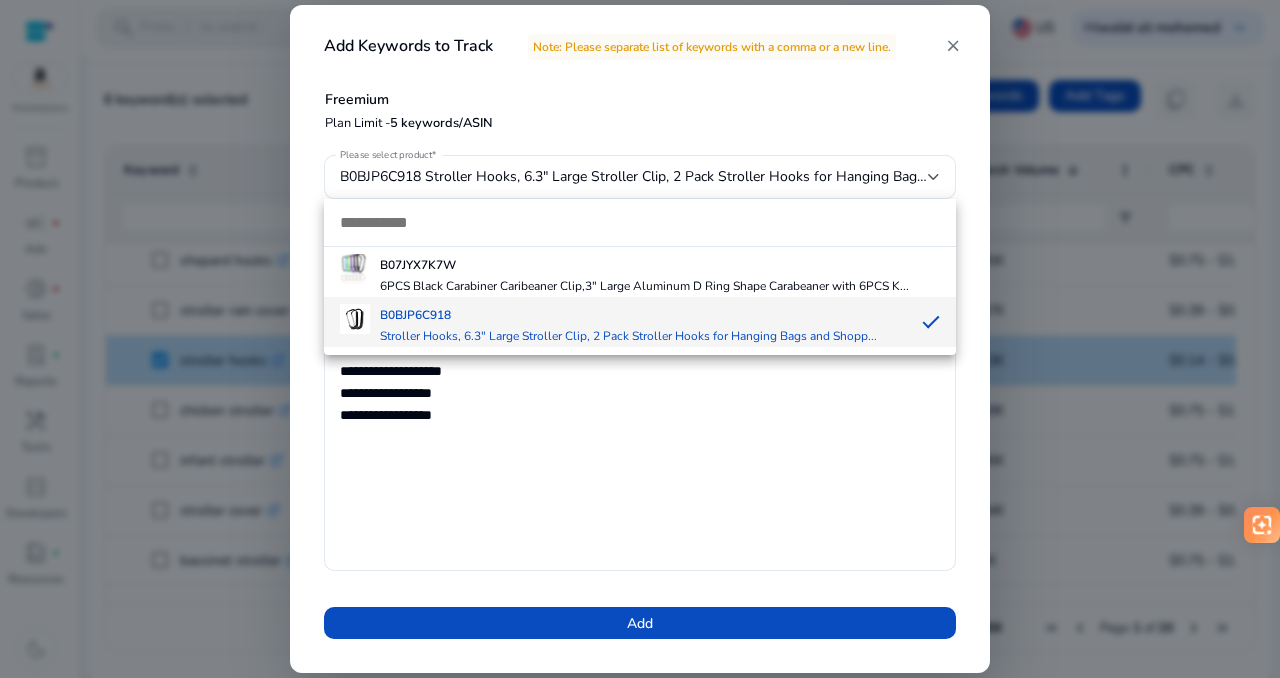 click on "B0BJP6C918  Stroller Hooks, 6.3" Large Stroller Clip, 2 Pack Stroller Hooks for Hanging Bags and Shopp..." at bounding box center [672, 176] 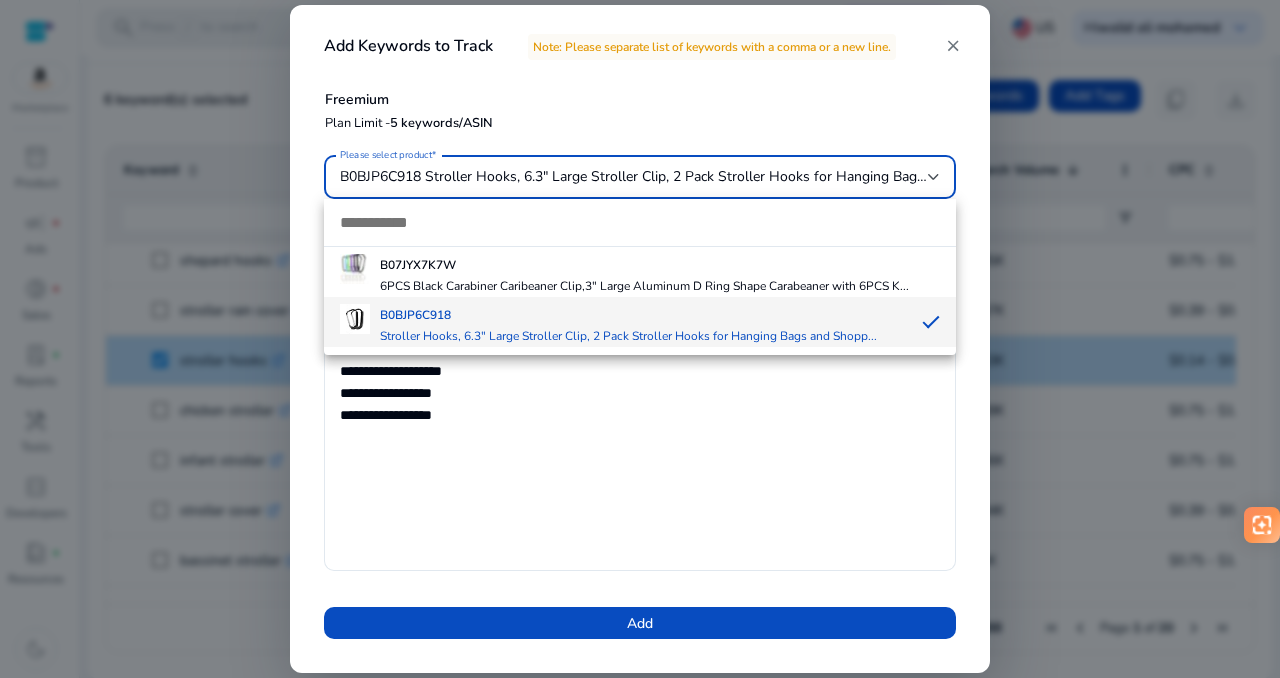 drag, startPoint x: 740, startPoint y: 173, endPoint x: 583, endPoint y: 177, distance: 157.05095 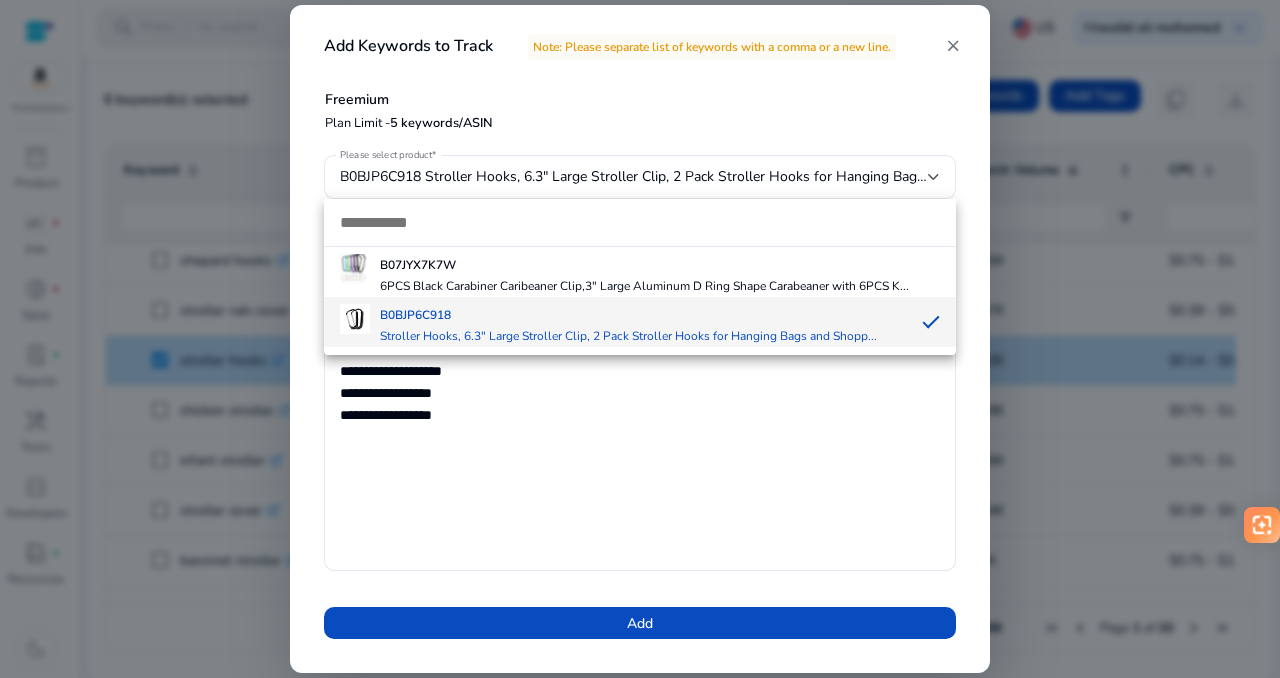 click on "B0BJP6C918  Stroller Hooks, 6.3" Large Stroller Clip, 2 Pack Stroller Hooks for Hanging Bags and Shopp..." at bounding box center (672, 176) 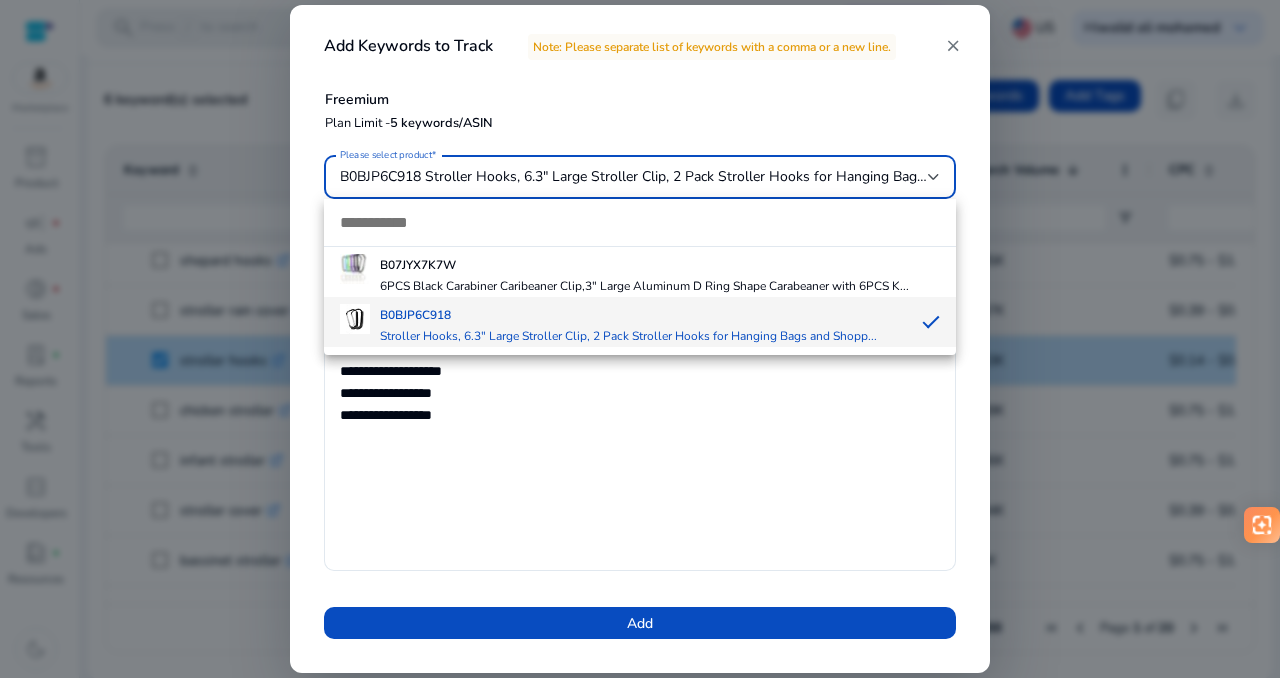 click at bounding box center (640, 339) 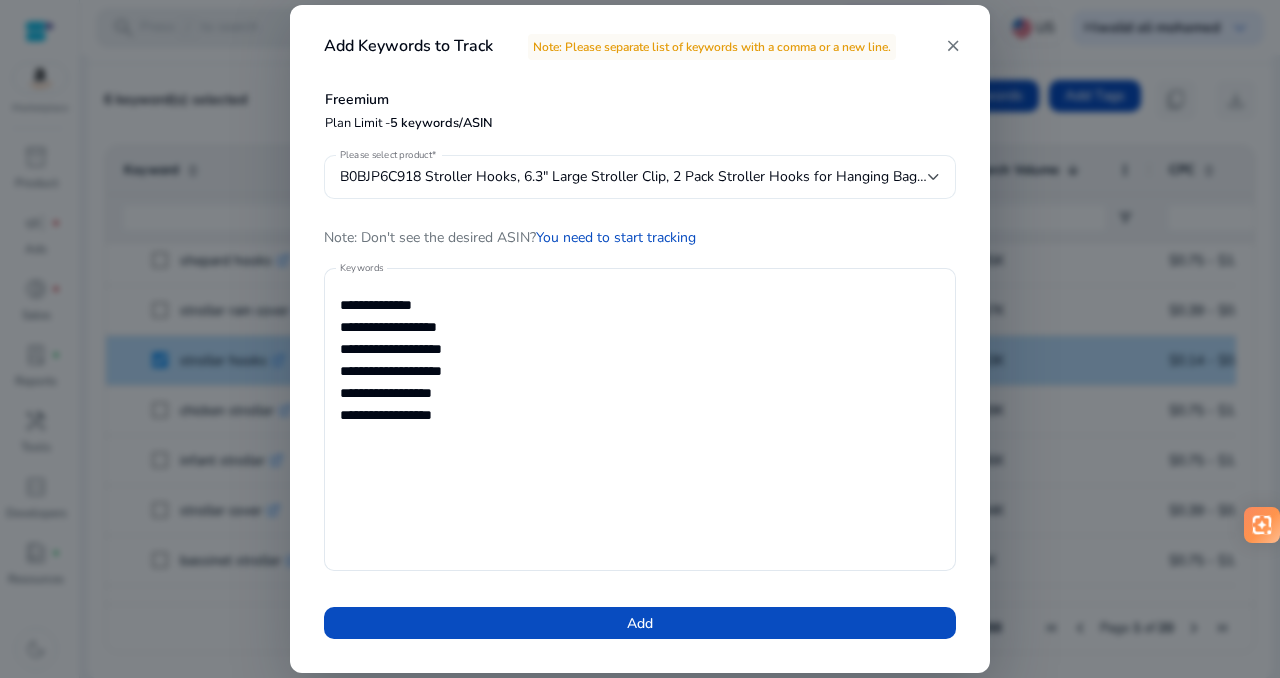 click on "B0BJP6C918  Stroller Hooks, 6.3" Large Stroller Clip, 2 Pack Stroller Hooks for Hanging Bags and Shopp..." at bounding box center (672, 176) 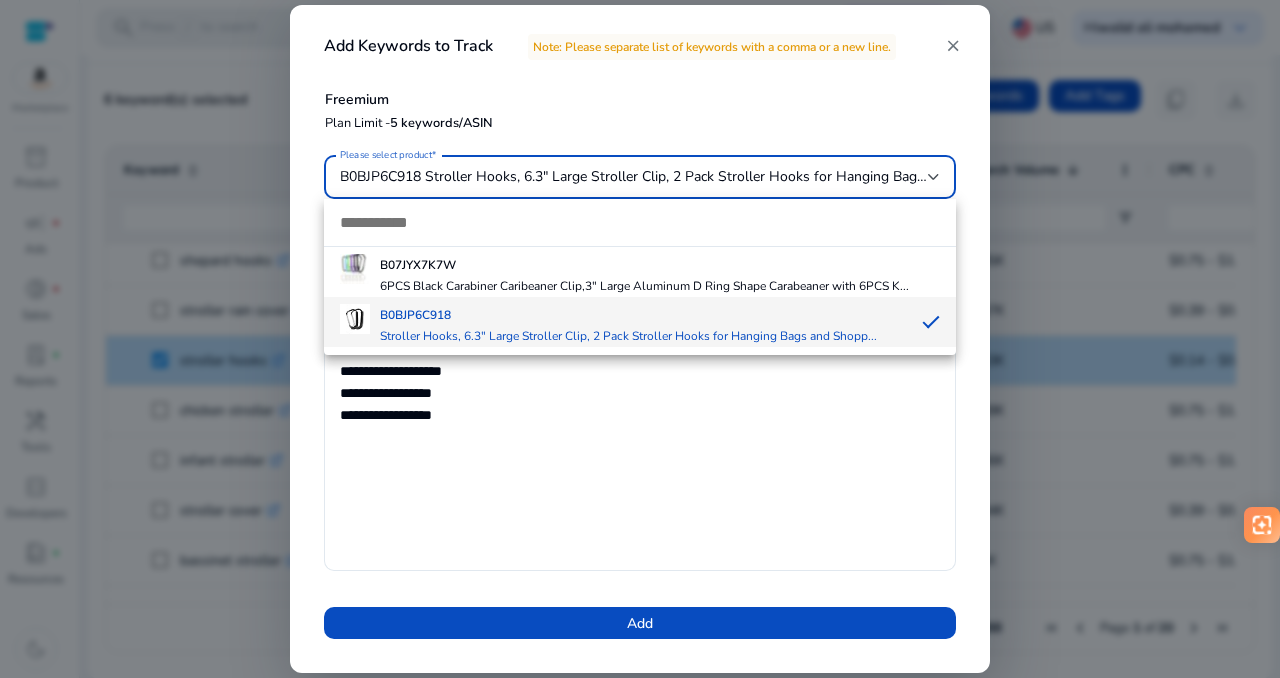 click at bounding box center (640, 339) 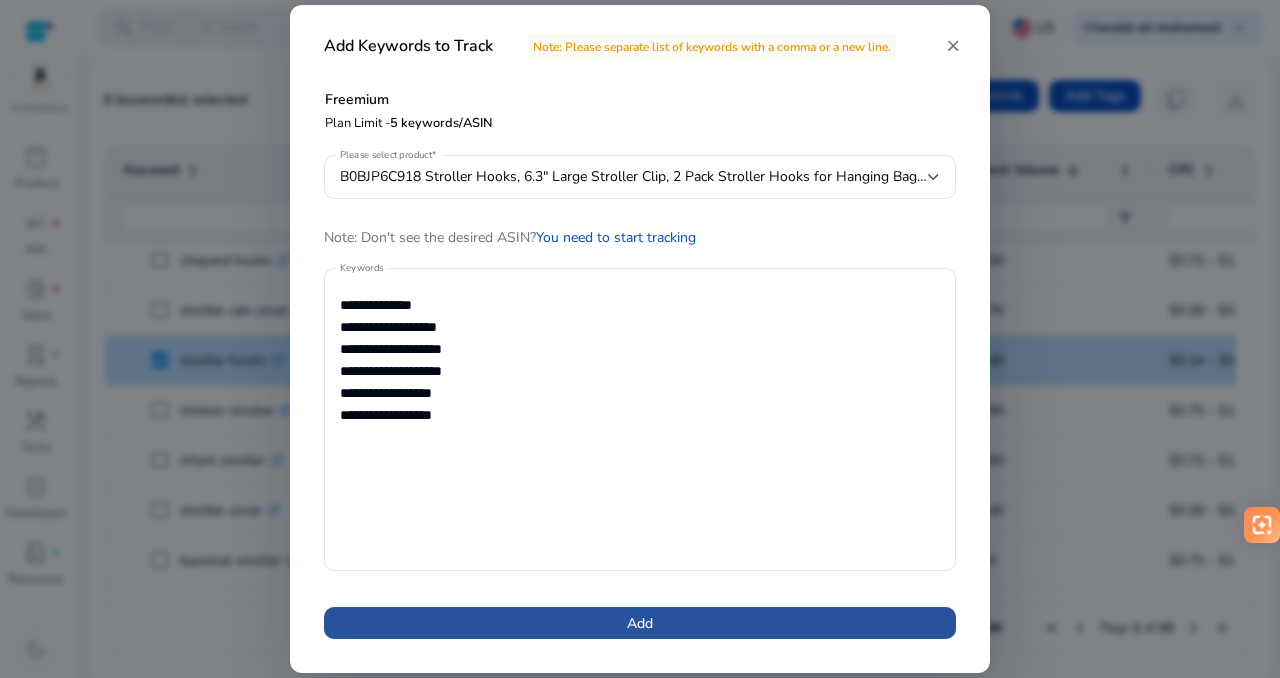 click at bounding box center (640, 623) 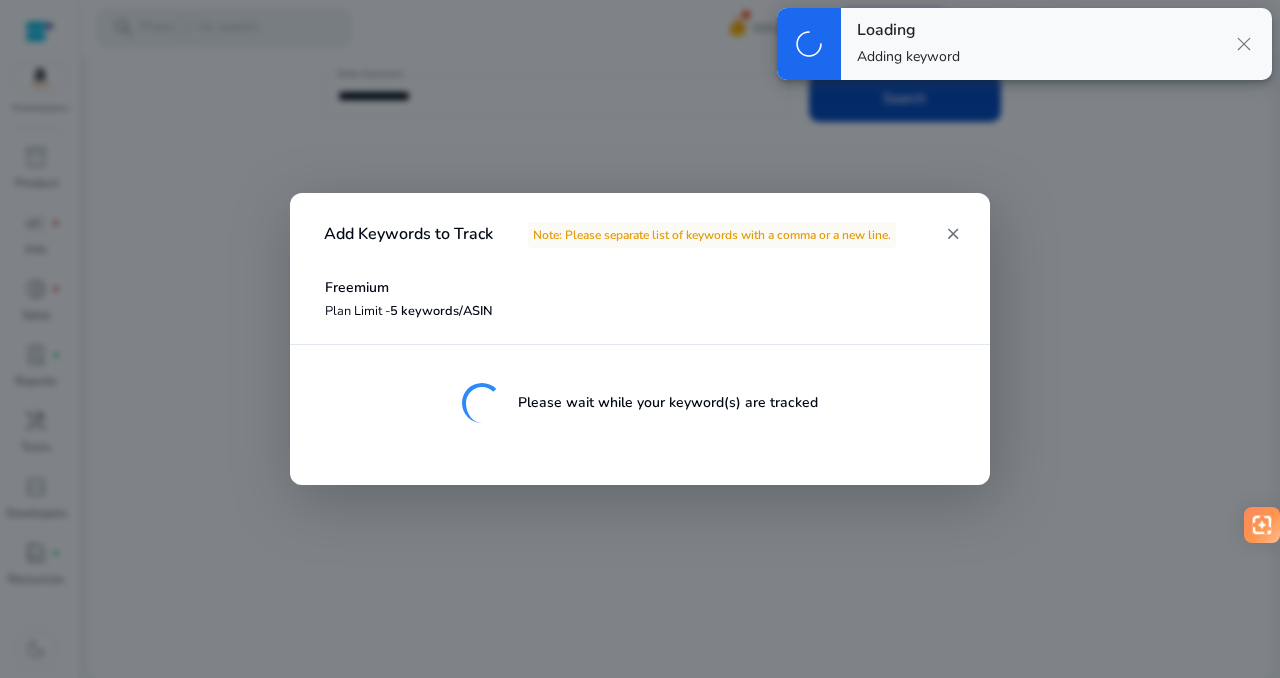 click at bounding box center (640, 339) 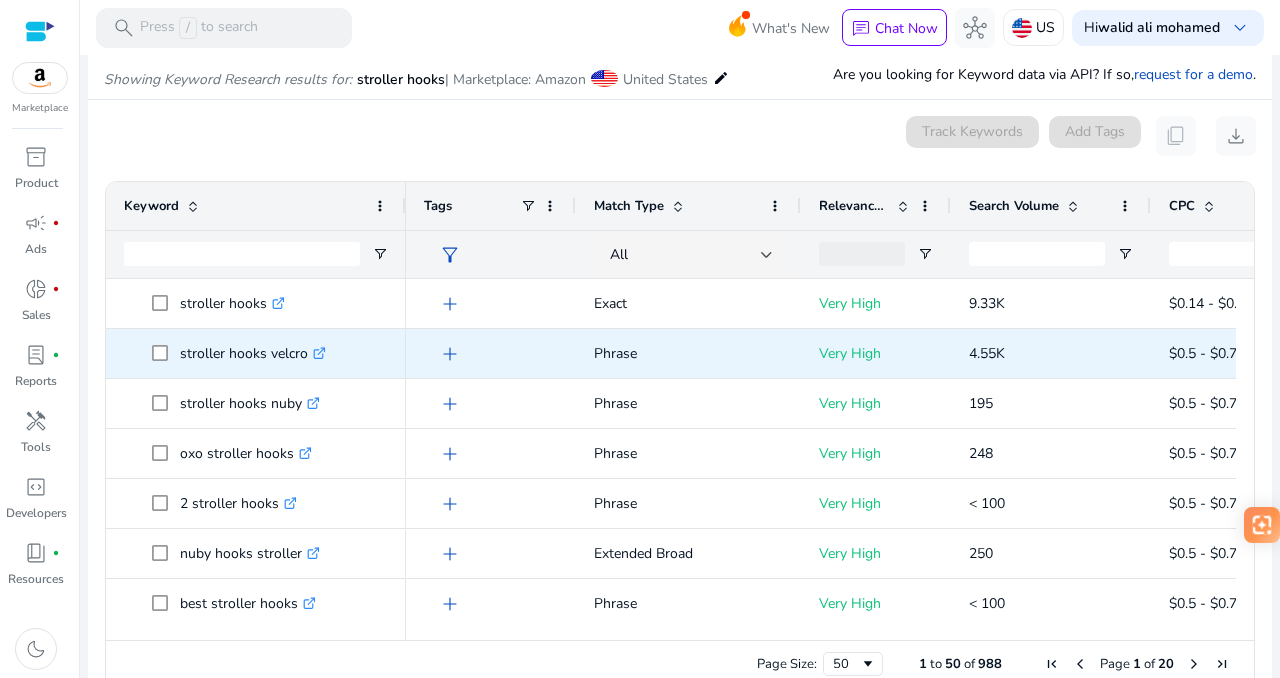 scroll, scrollTop: 223, scrollLeft: 0, axis: vertical 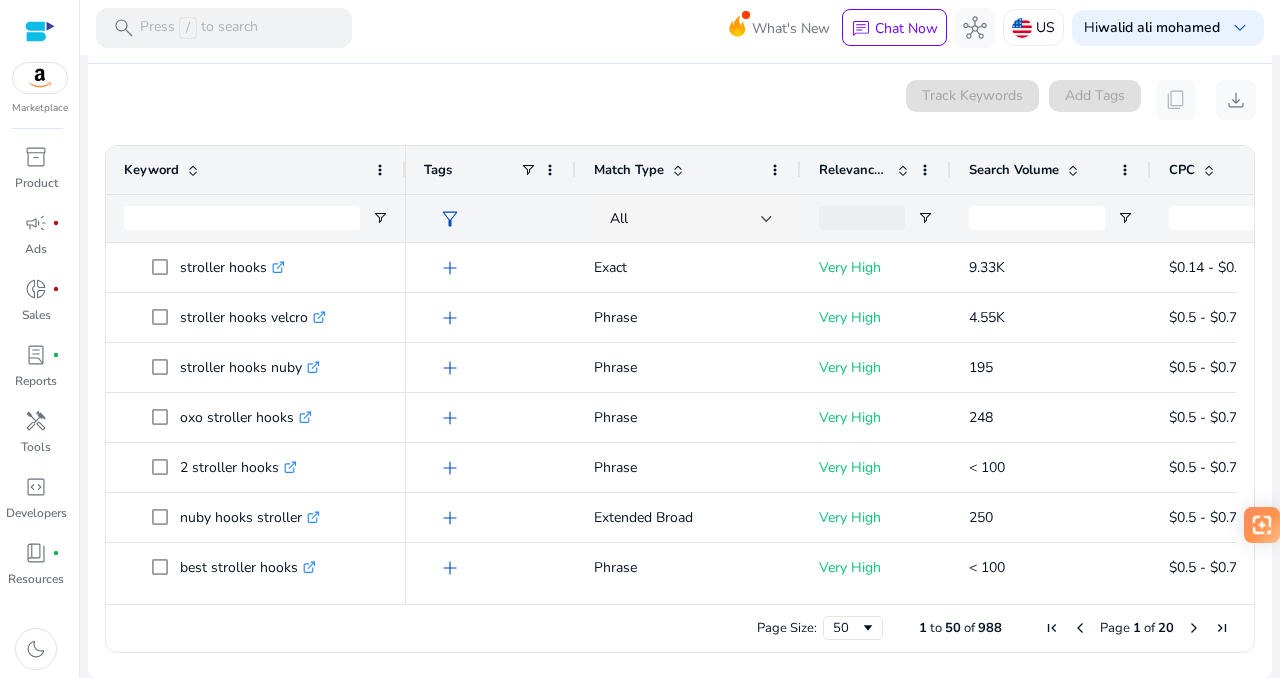 click at bounding box center (1194, 628) 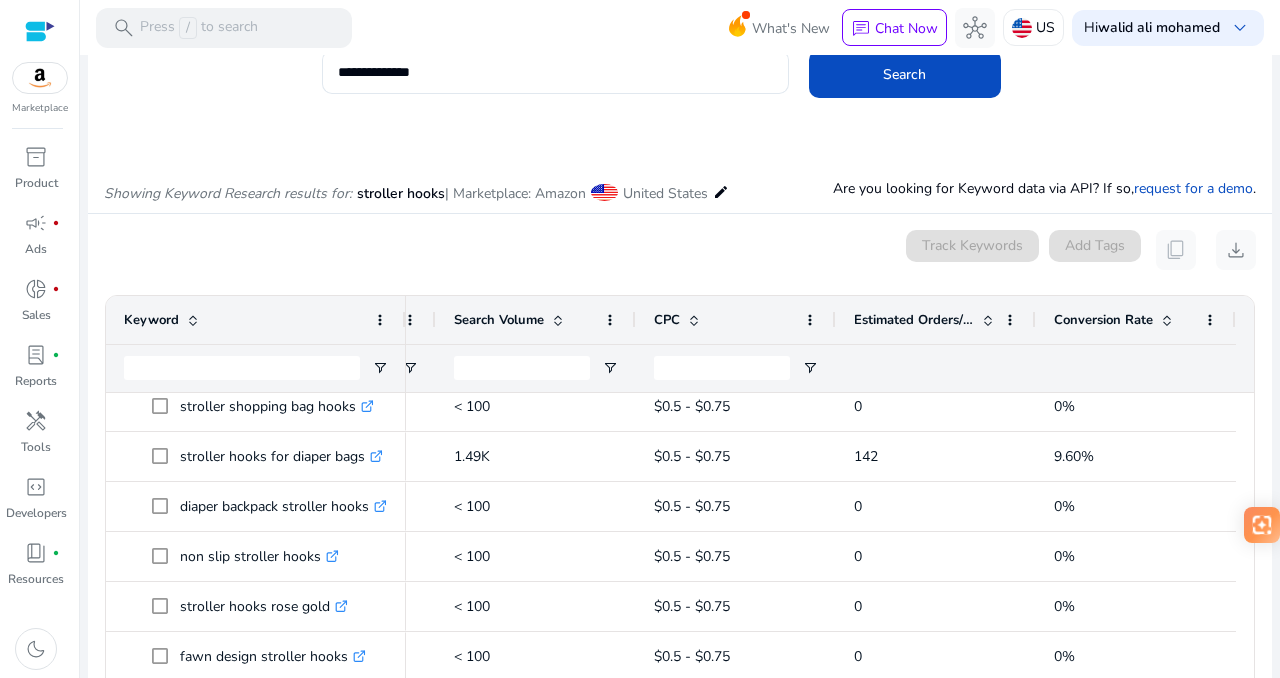 click on "Conversion Rate" at bounding box center [1103, 320] 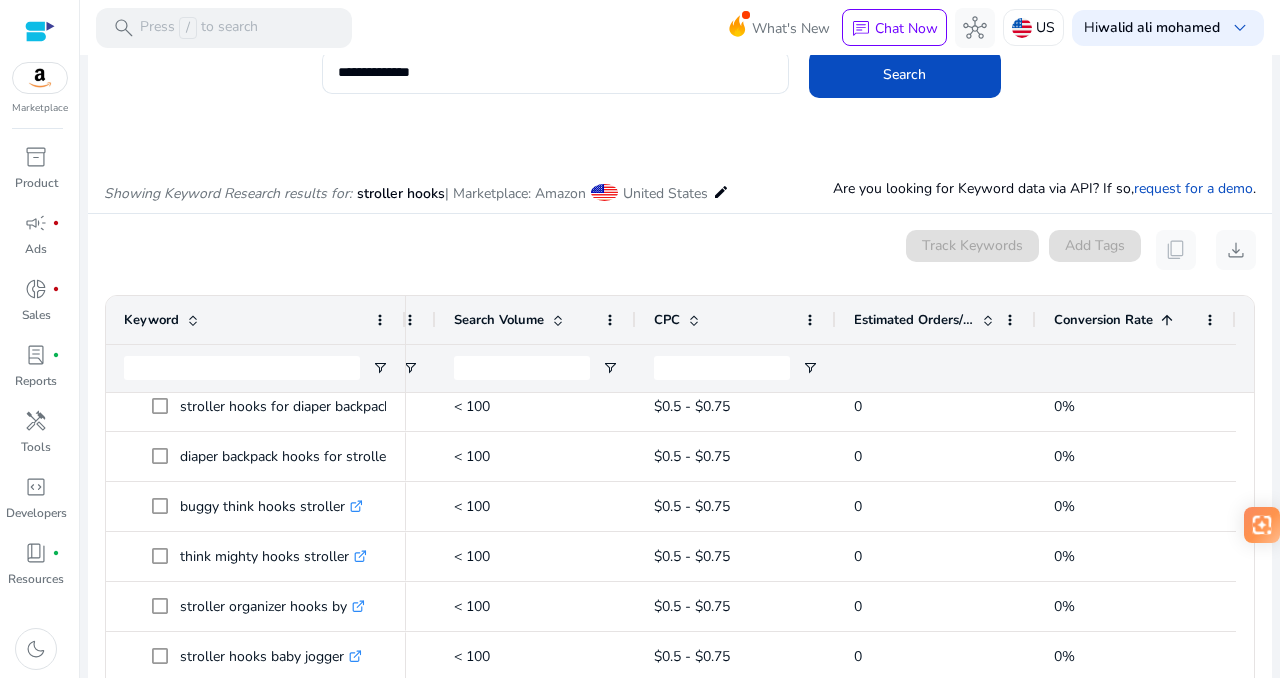 click on "Conversion Rate" at bounding box center [1103, 320] 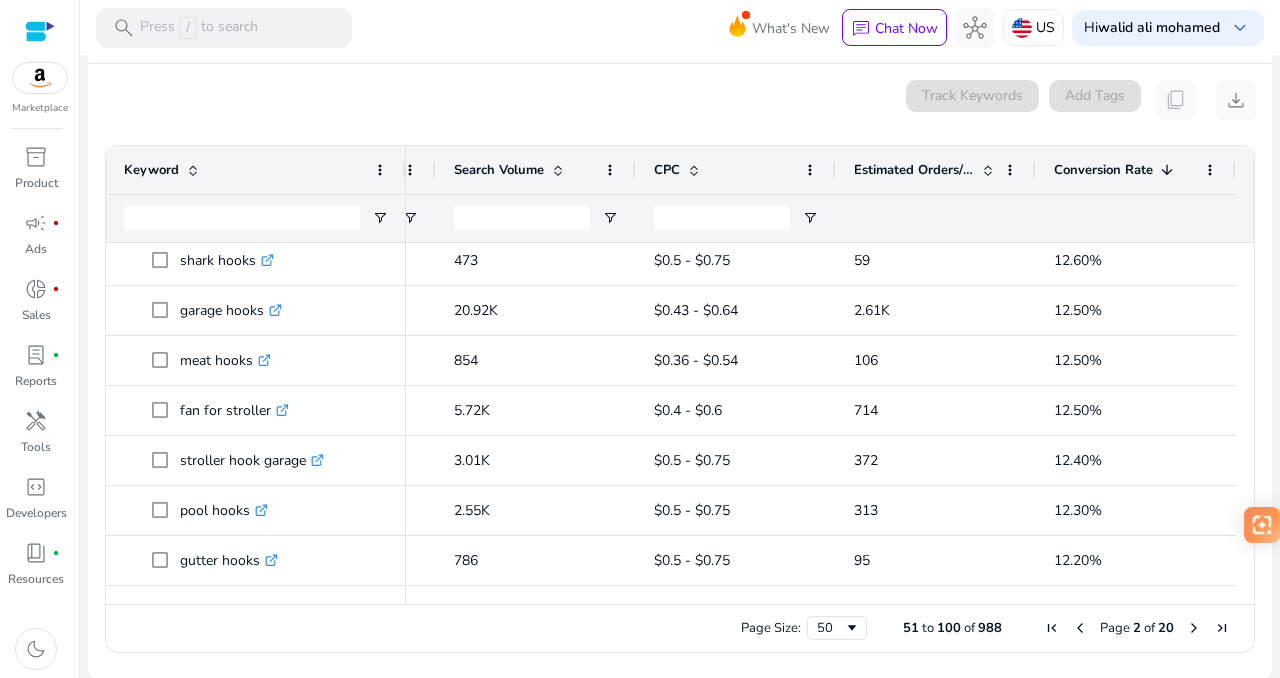 click at bounding box center (1080, 628) 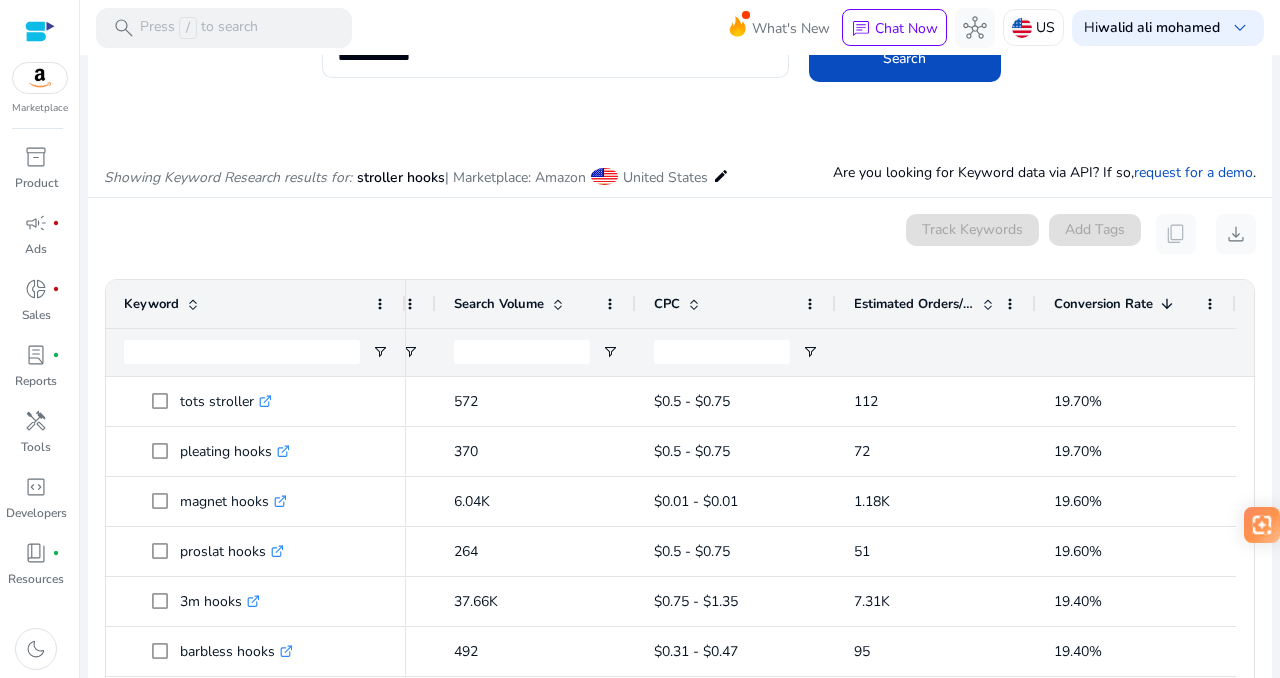 click at bounding box center [1167, 304] 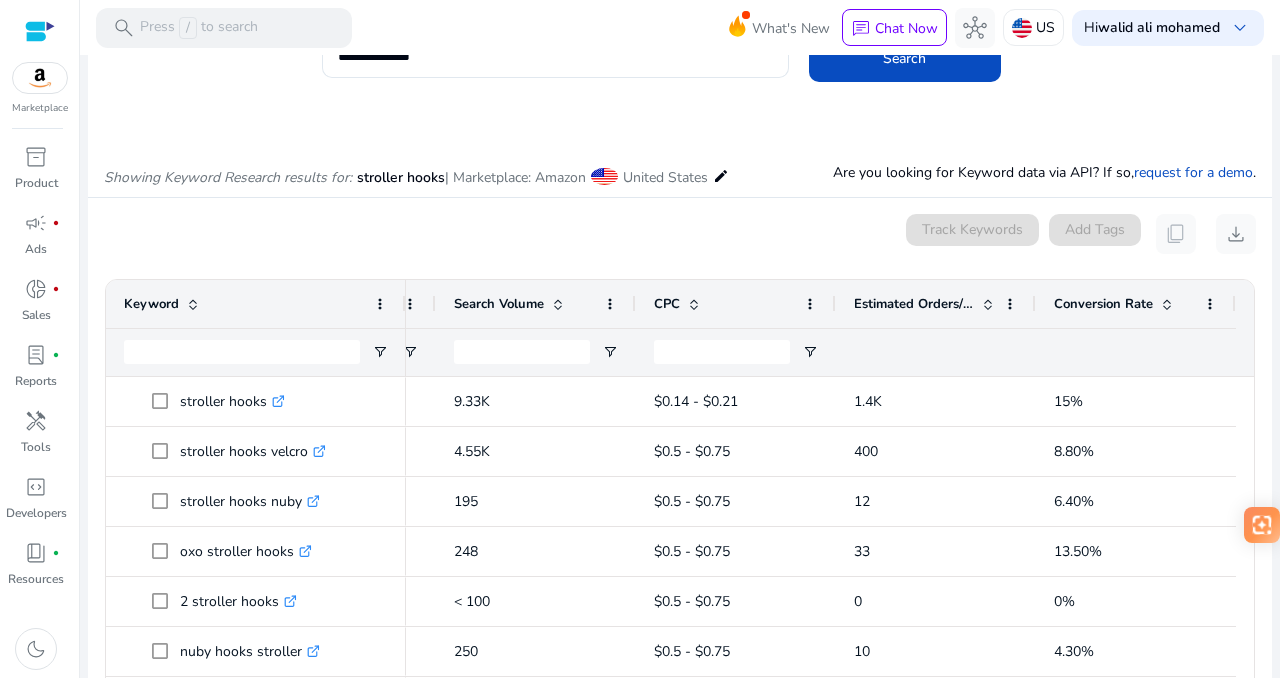 click at bounding box center [1167, 304] 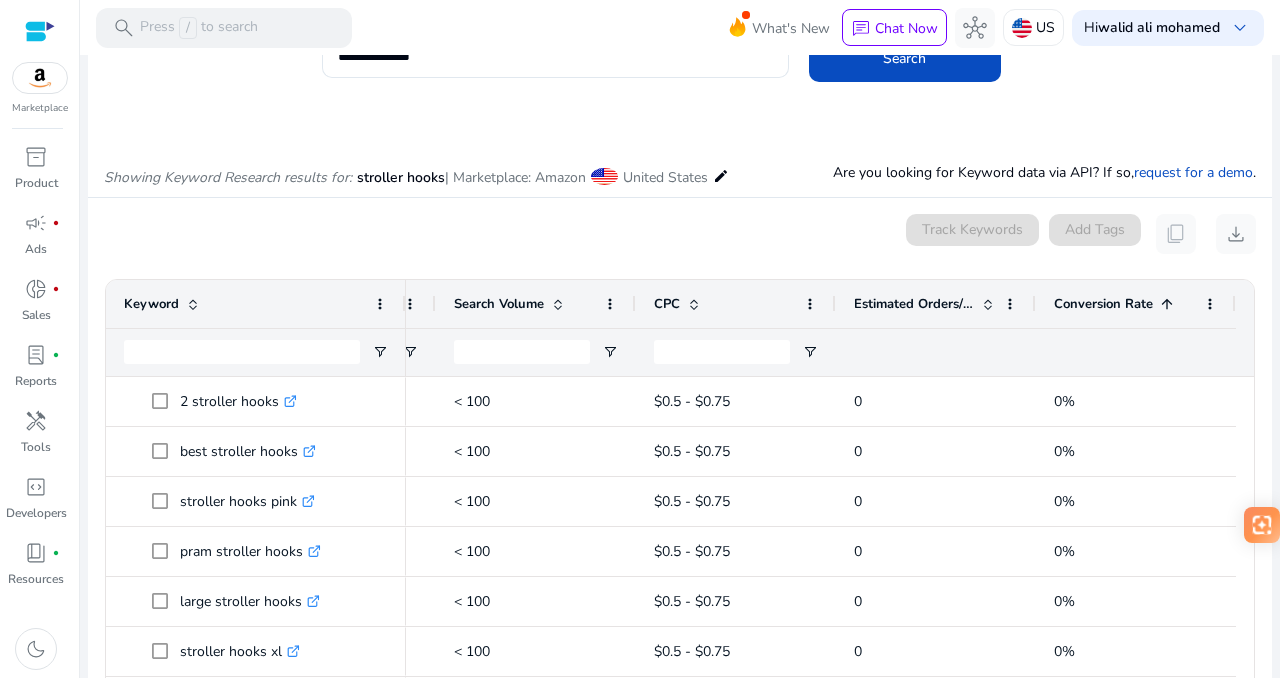 click at bounding box center (1167, 304) 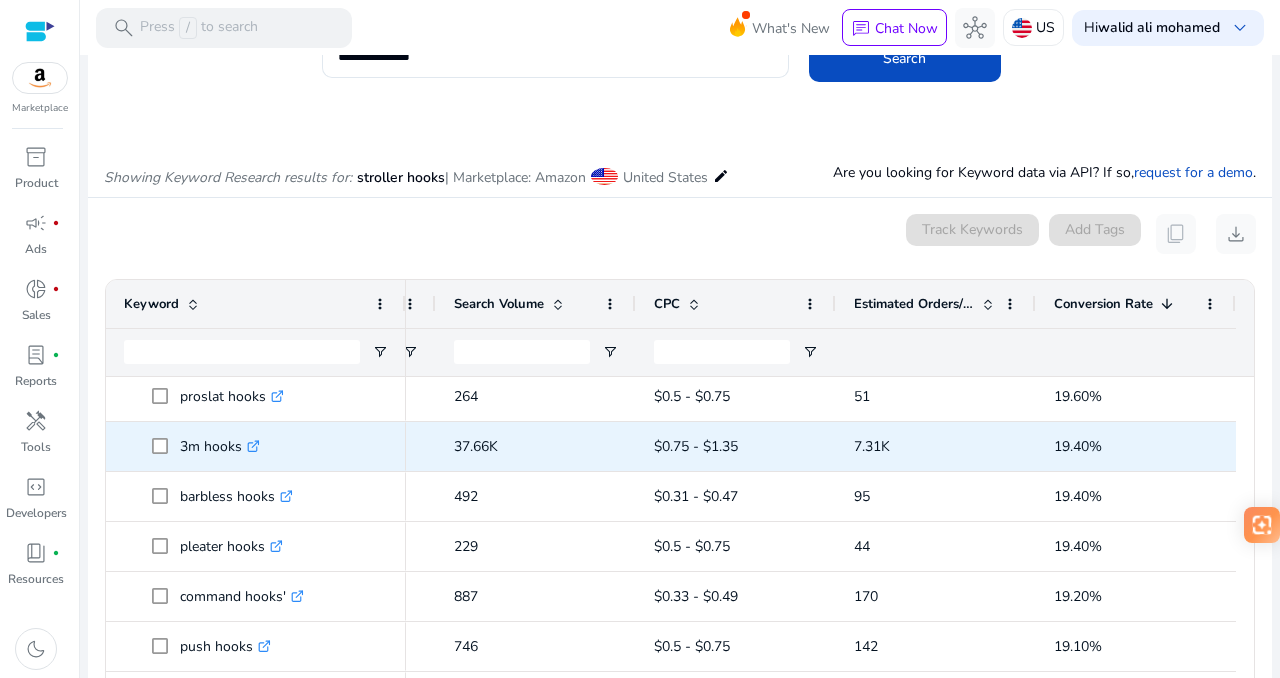 click 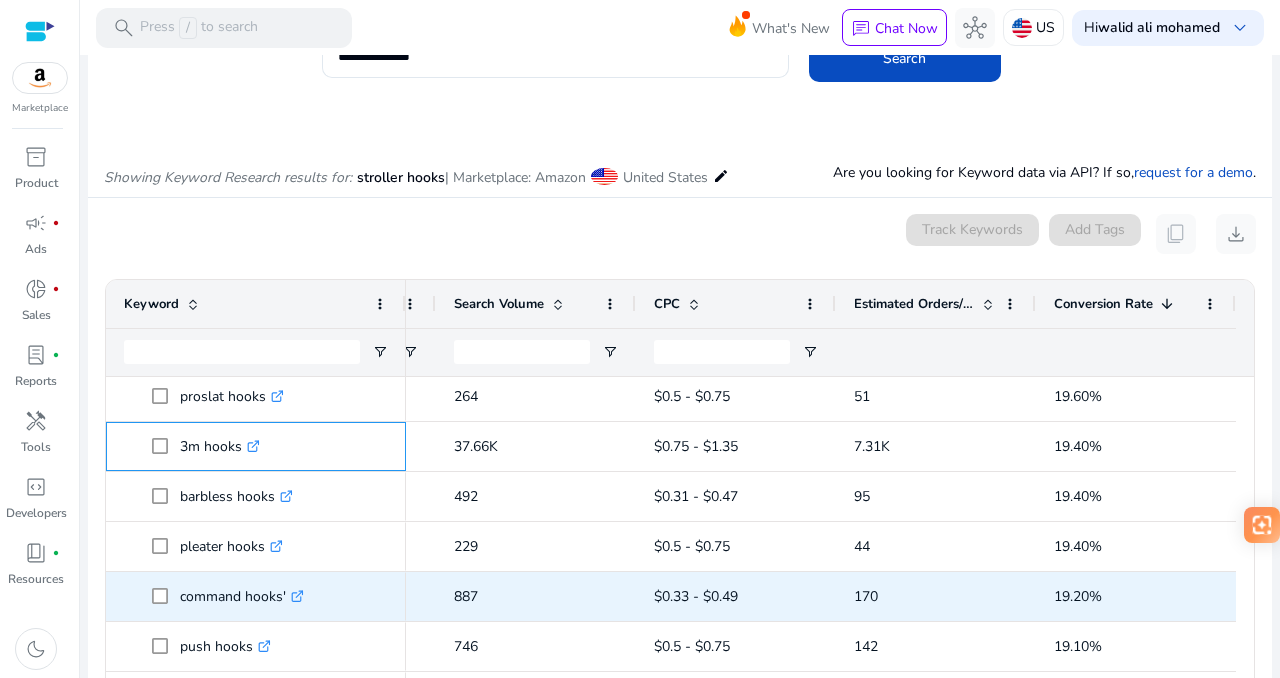 scroll, scrollTop: 190, scrollLeft: 0, axis: vertical 